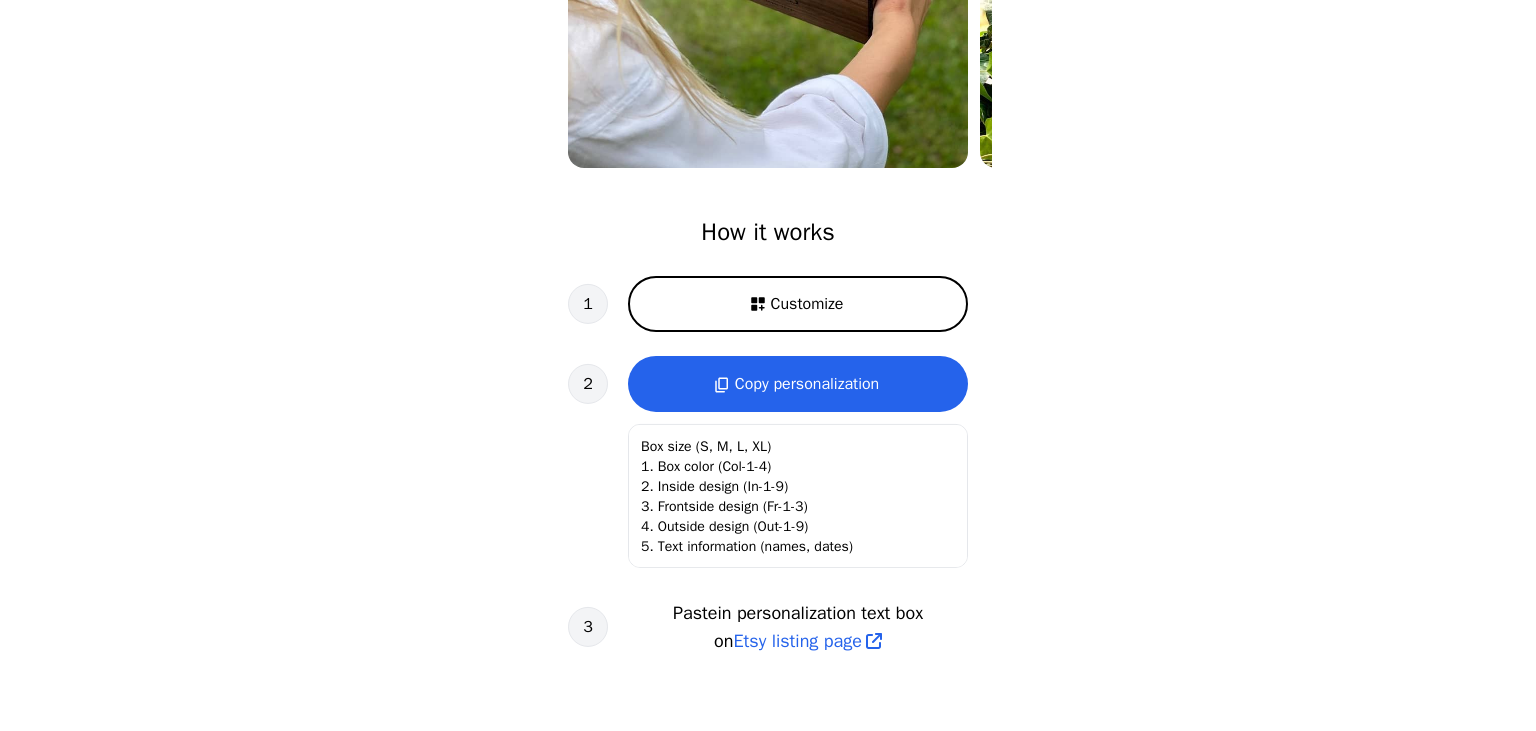 scroll, scrollTop: 525, scrollLeft: 0, axis: vertical 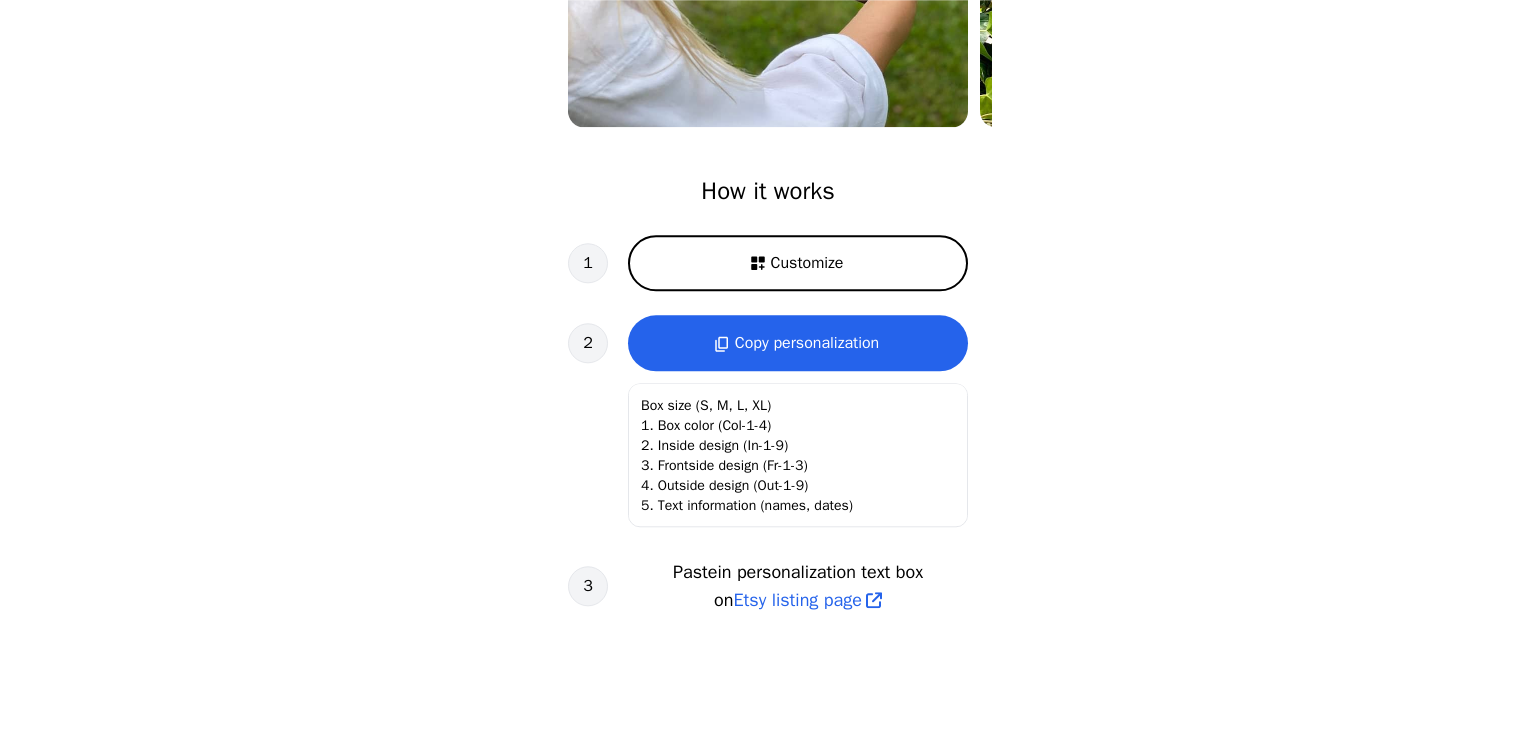 click on "Customize" at bounding box center [807, 263] 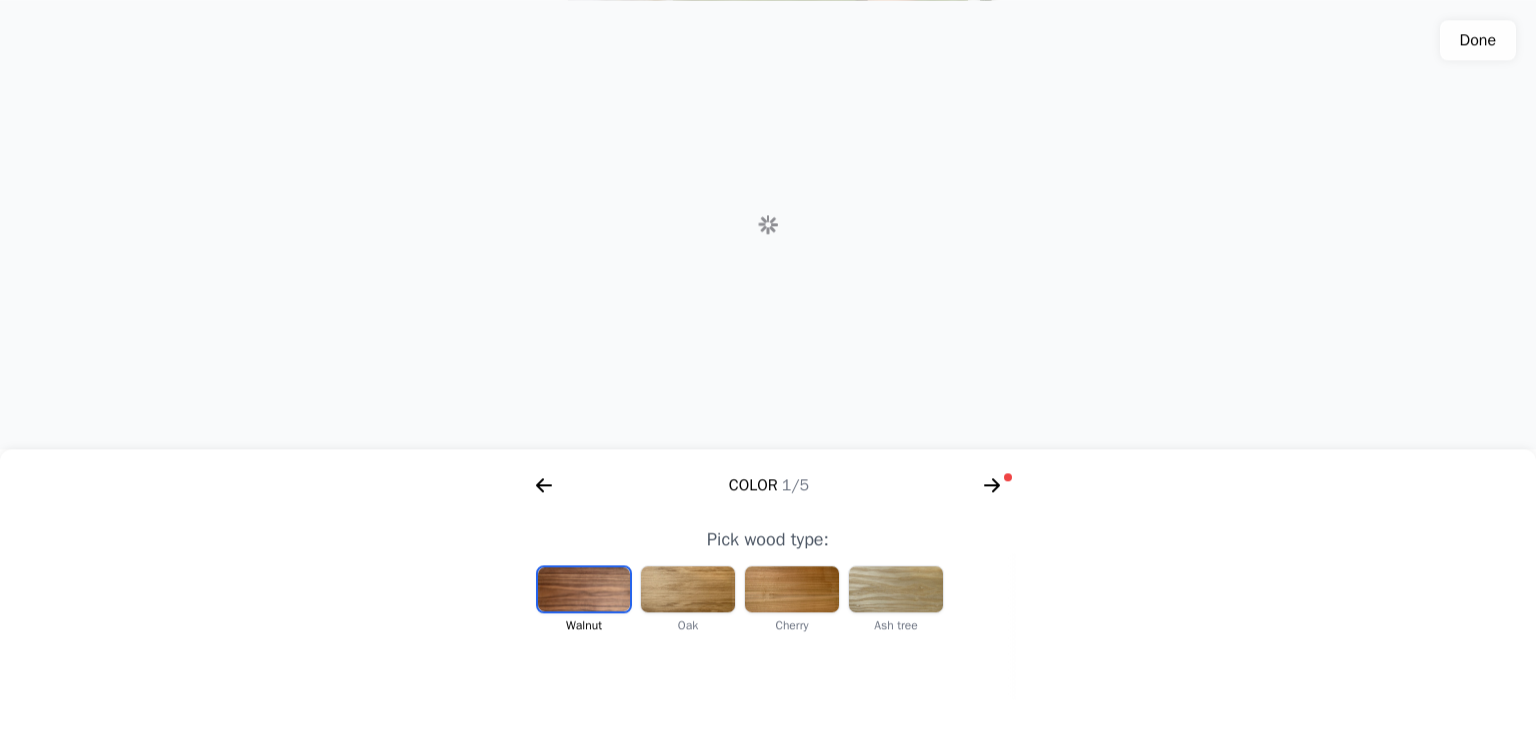 scroll, scrollTop: 0, scrollLeft: 256, axis: horizontal 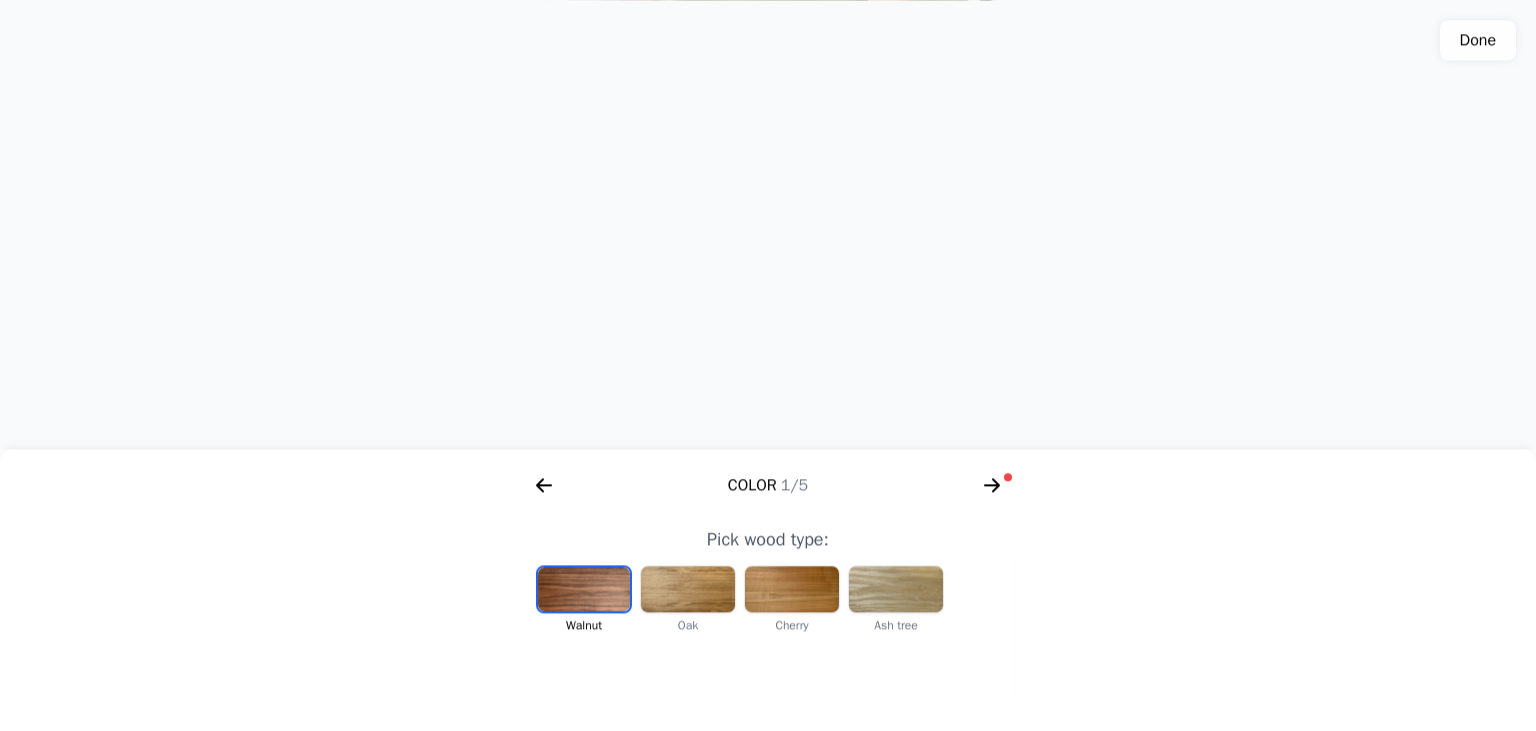 click at bounding box center (896, 589) 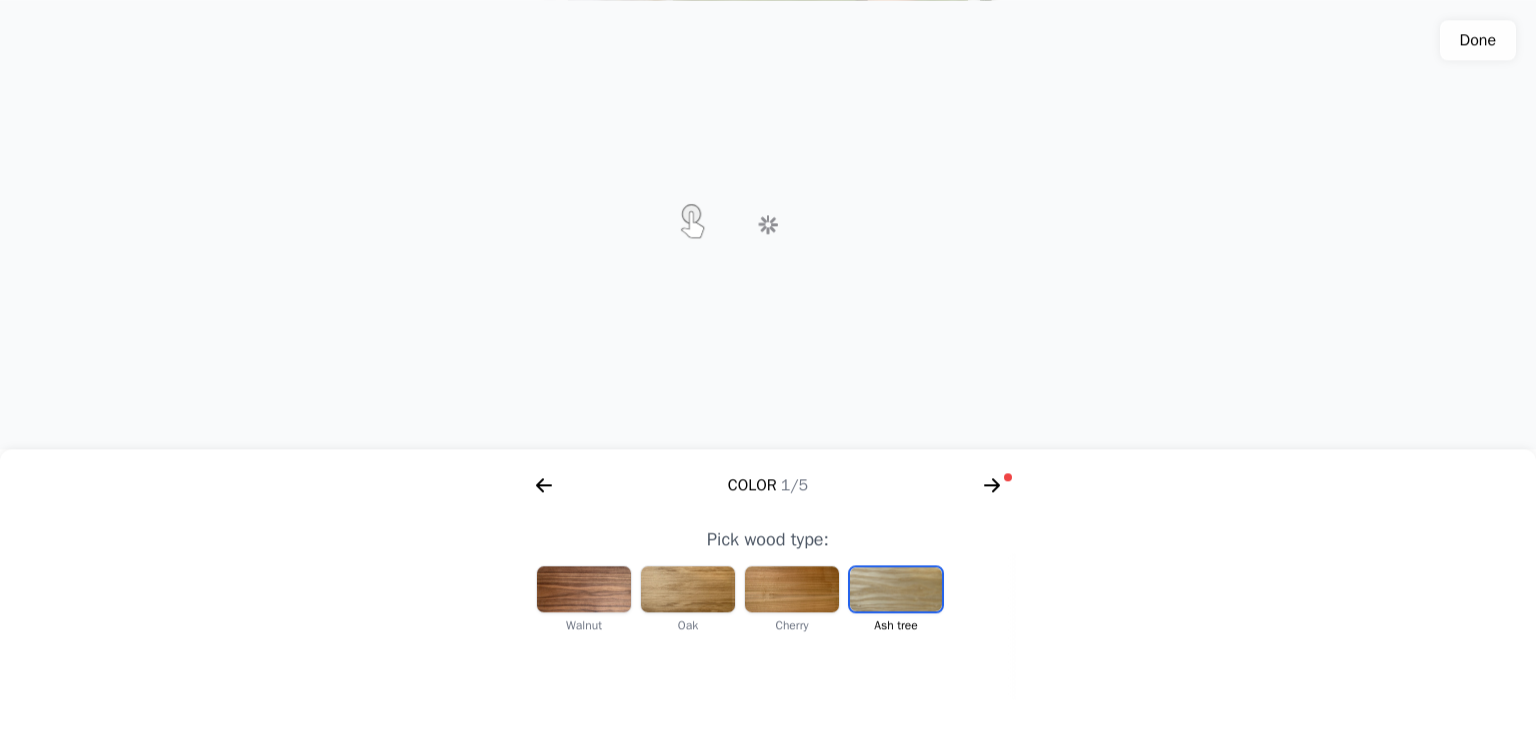click at bounding box center (896, 589) 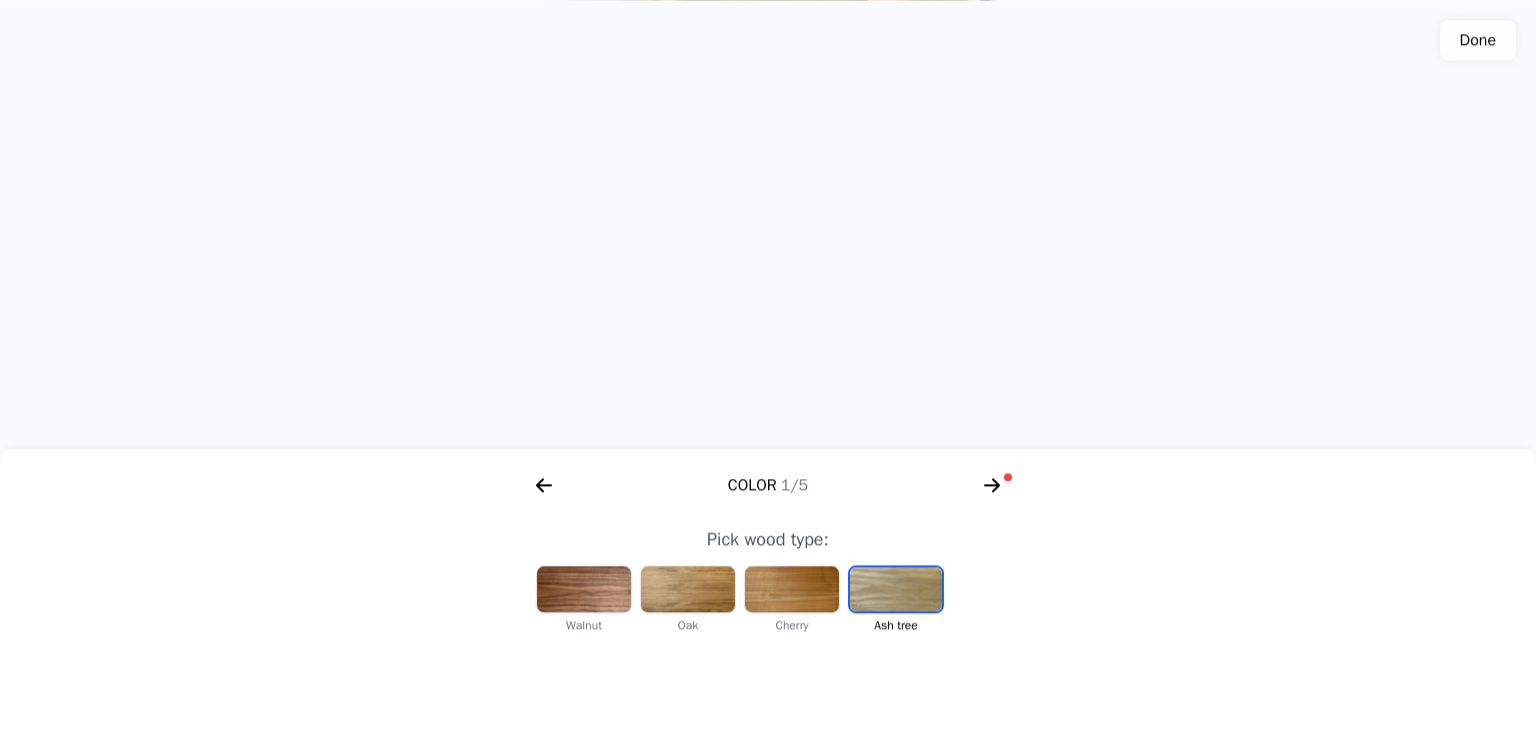 click at bounding box center [792, 589] 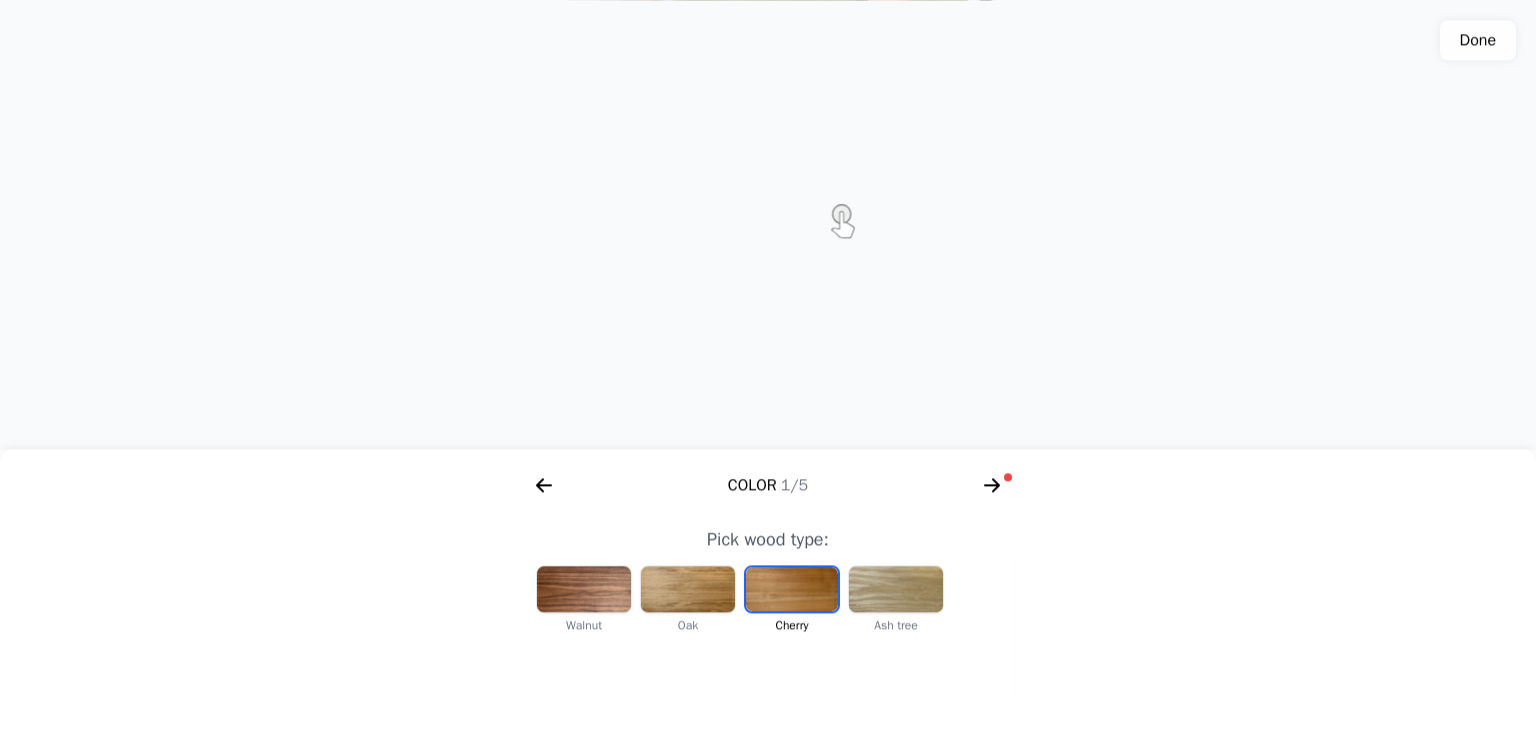 click at bounding box center [688, 589] 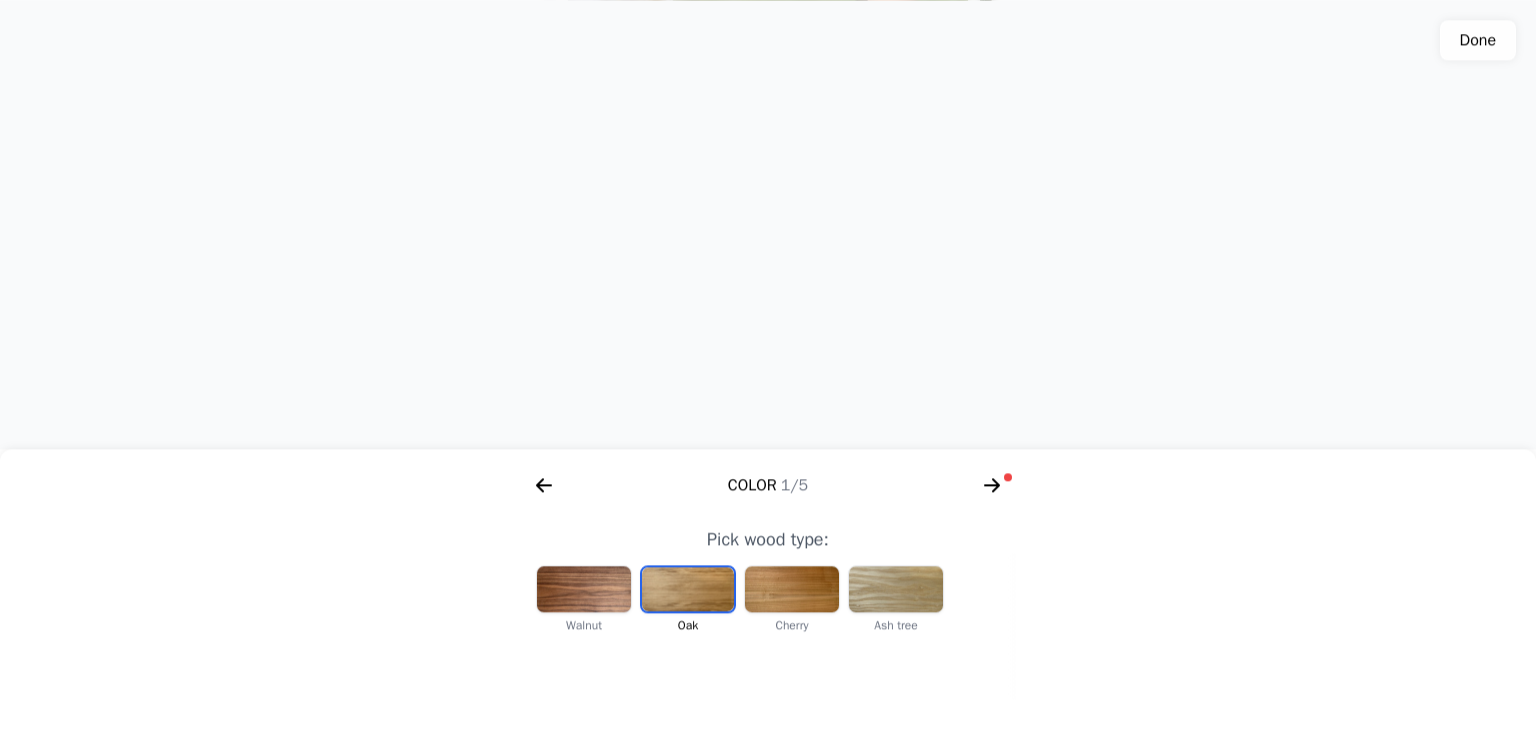 click at bounding box center (584, 589) 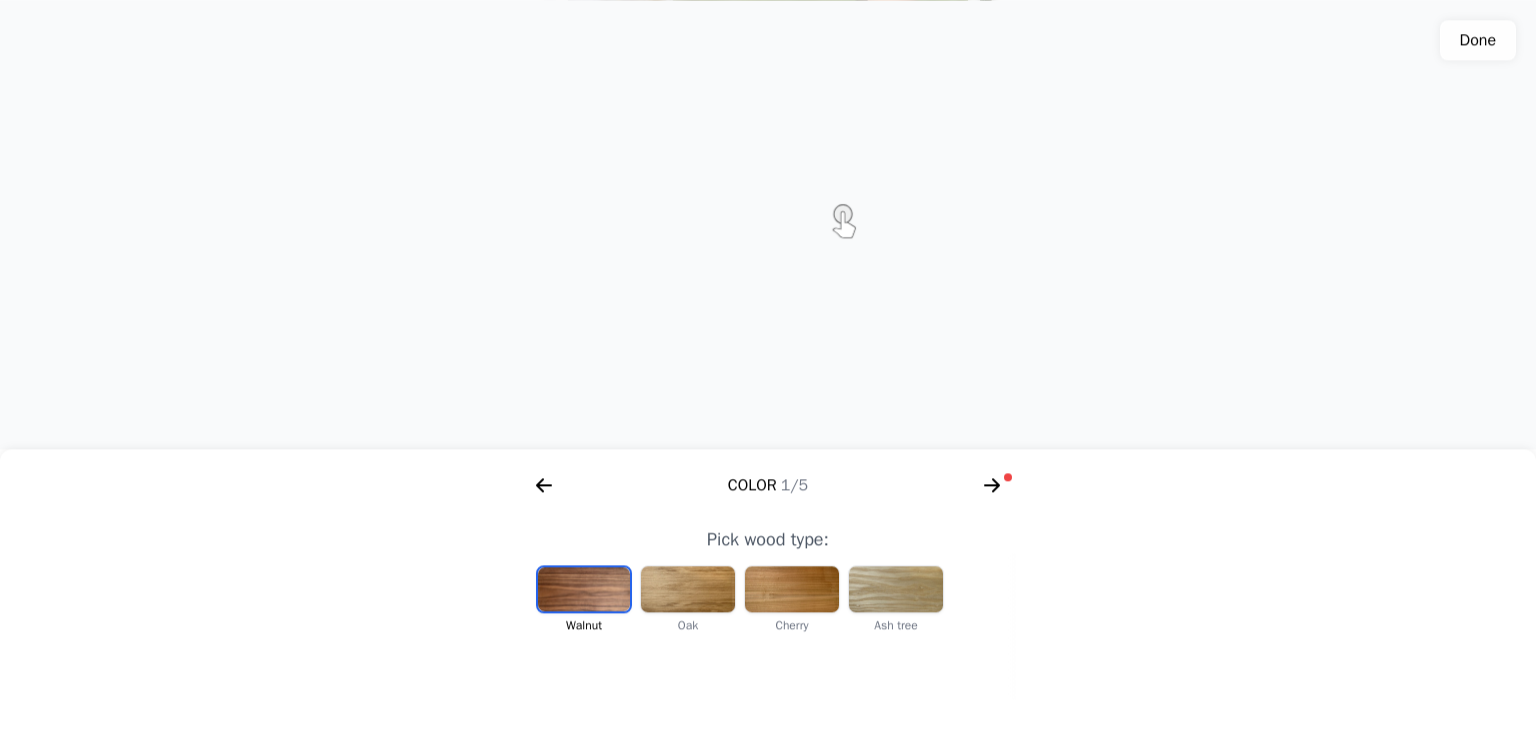 click 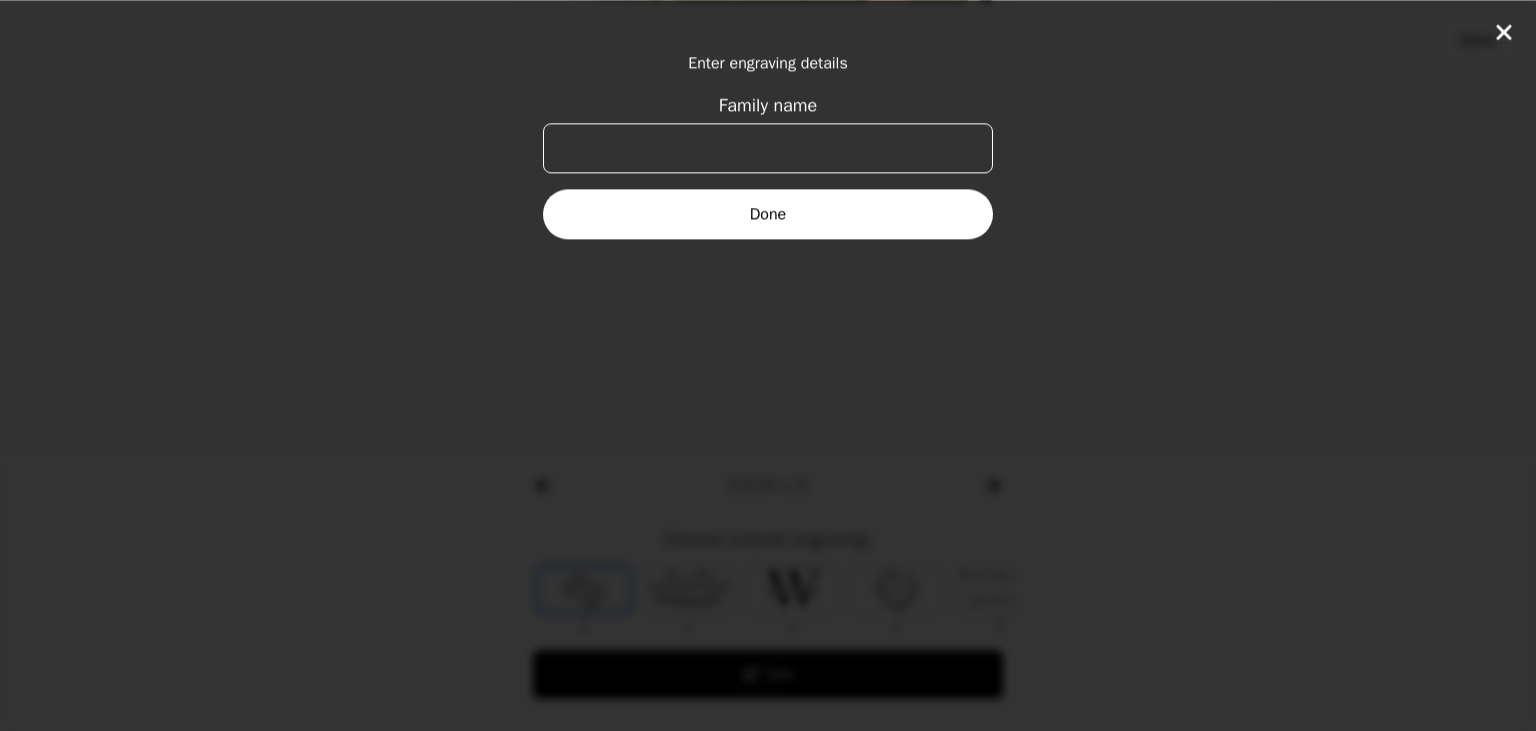 scroll, scrollTop: 0, scrollLeft: 768, axis: horizontal 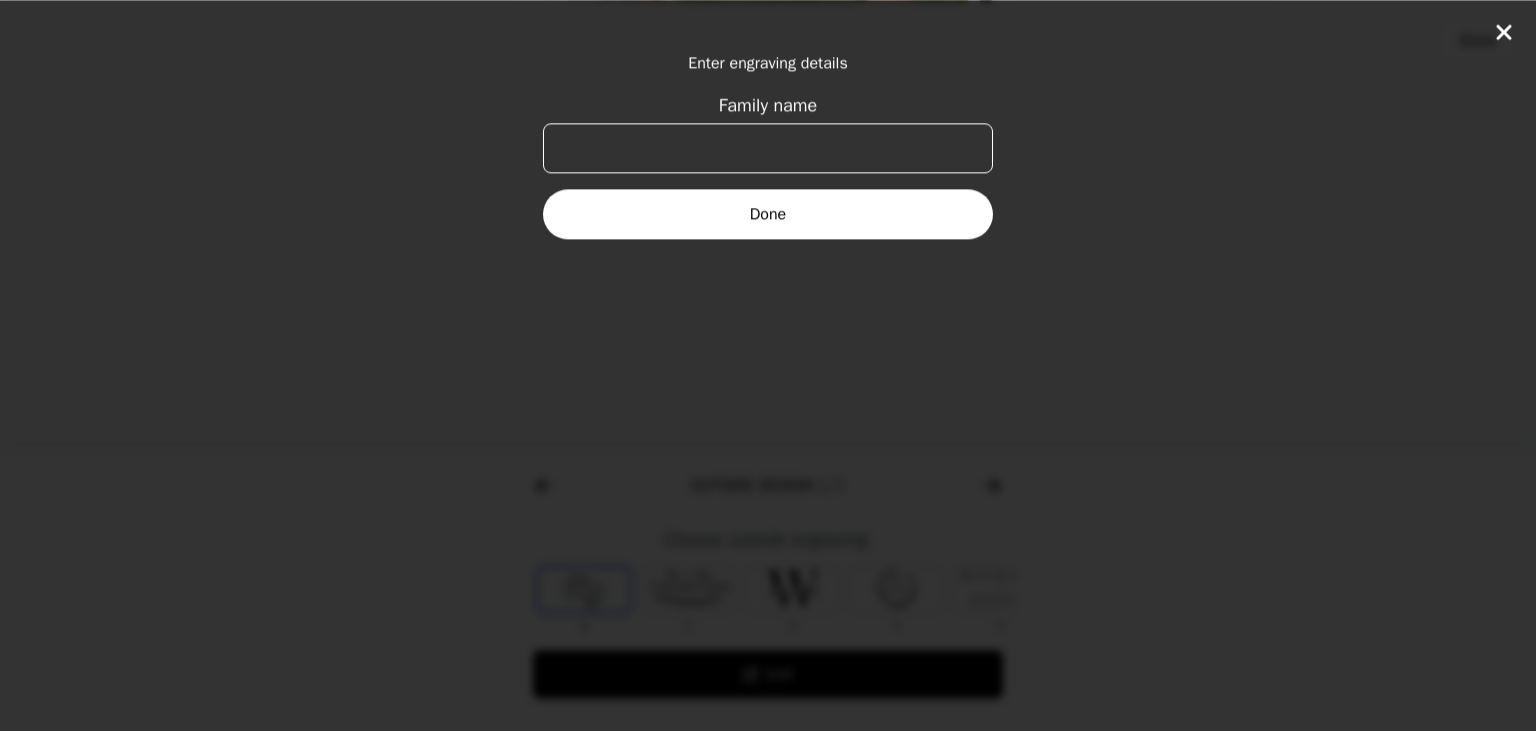 click on "Family name" at bounding box center [768, 148] 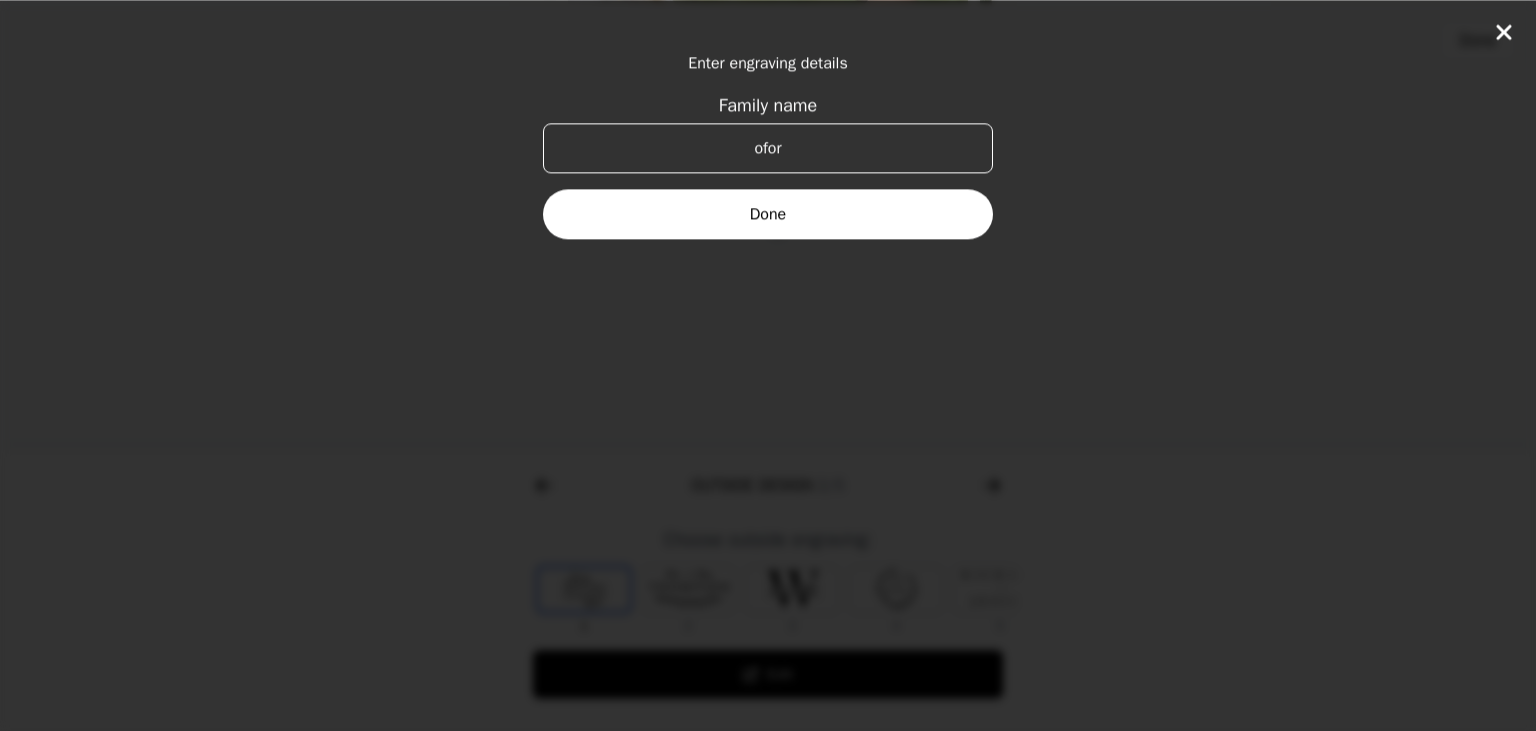 type on "[PERSON_NAME]" 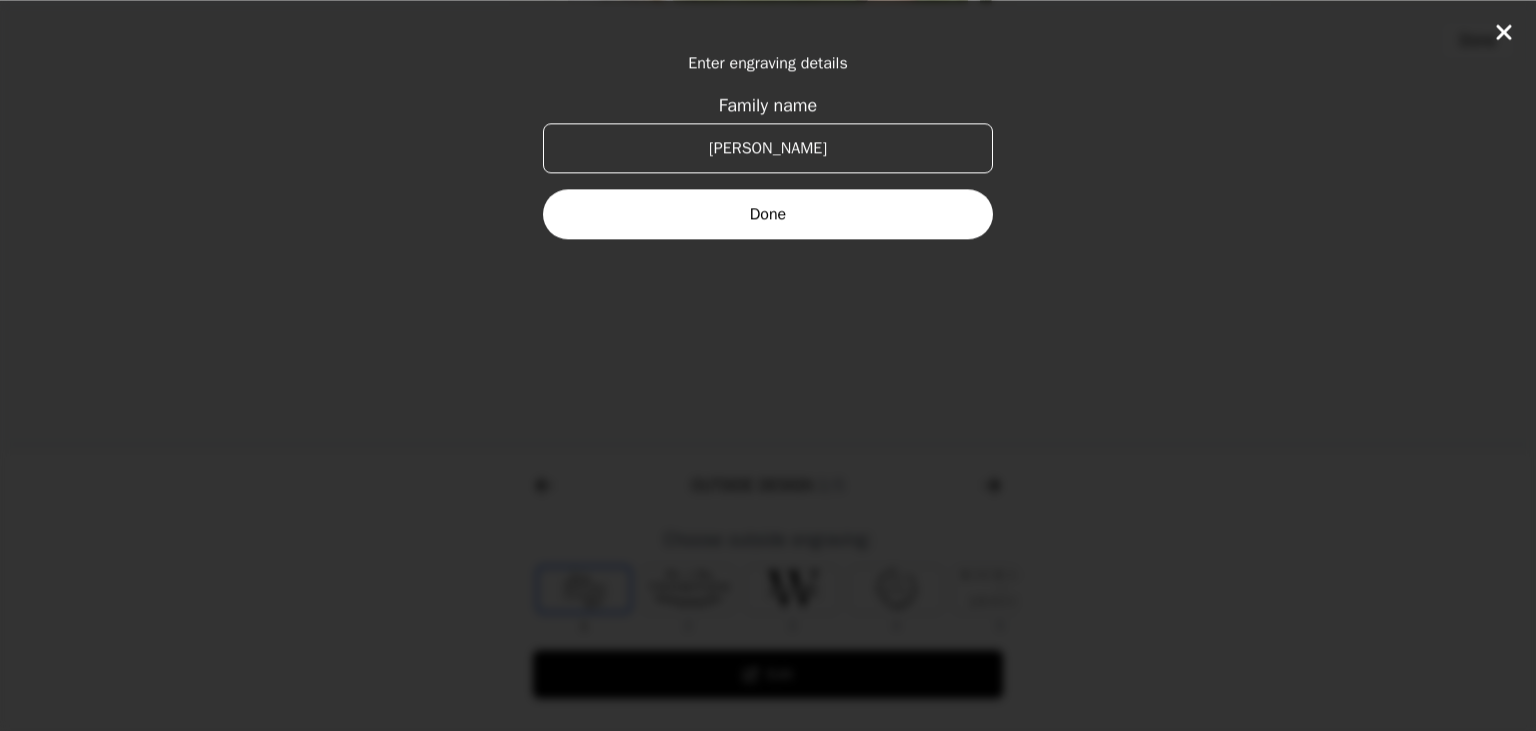 click on "Done" at bounding box center (768, 214) 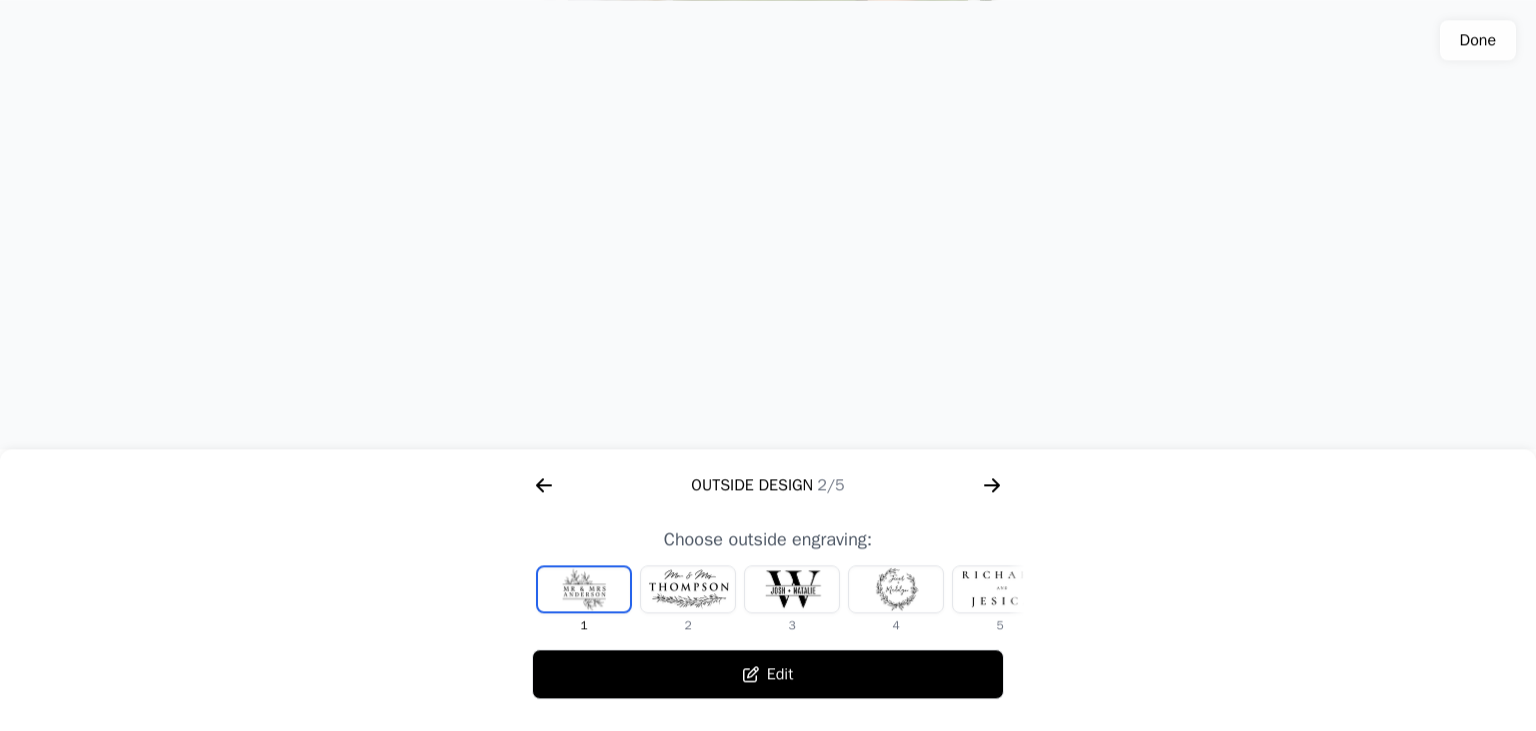 scroll, scrollTop: 0, scrollLeft: 768, axis: horizontal 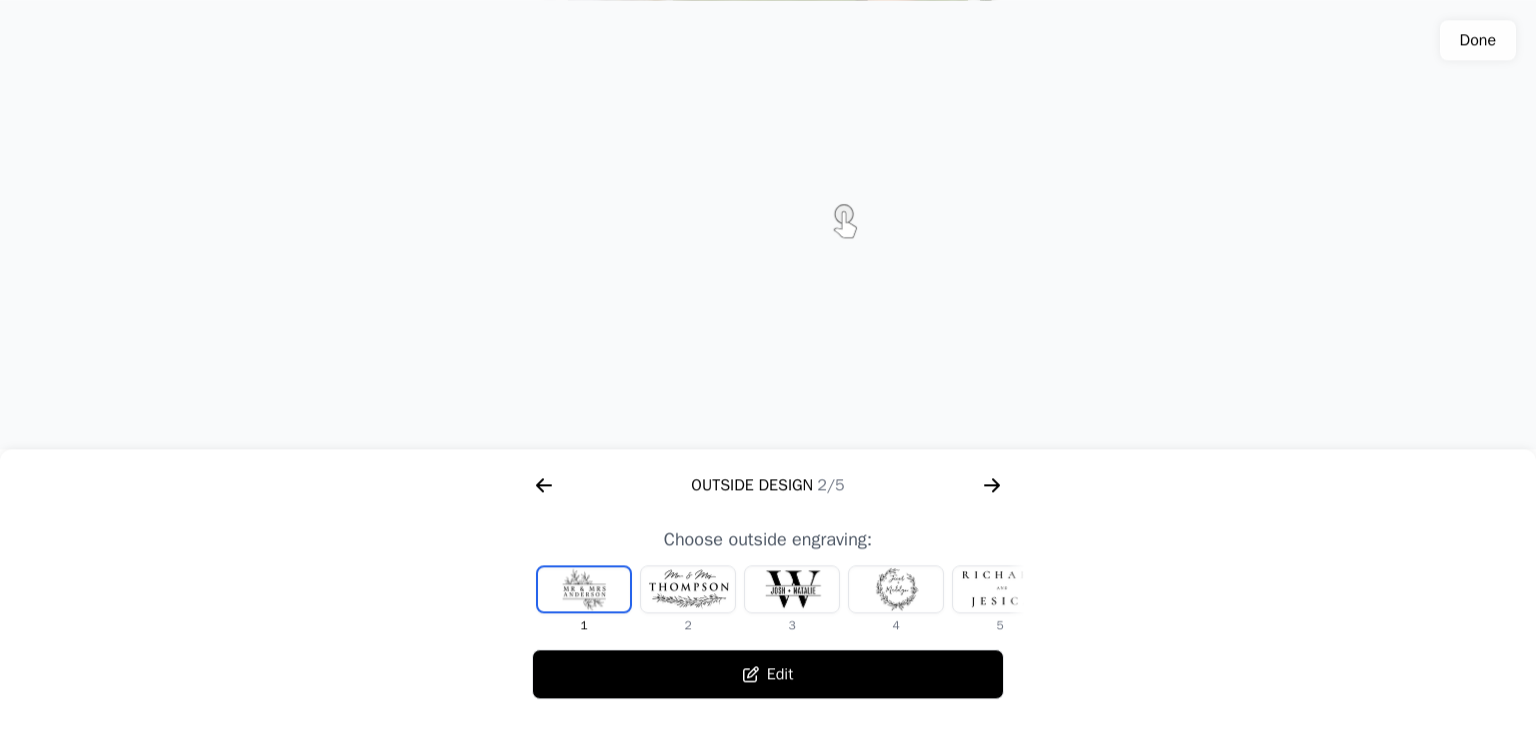 click 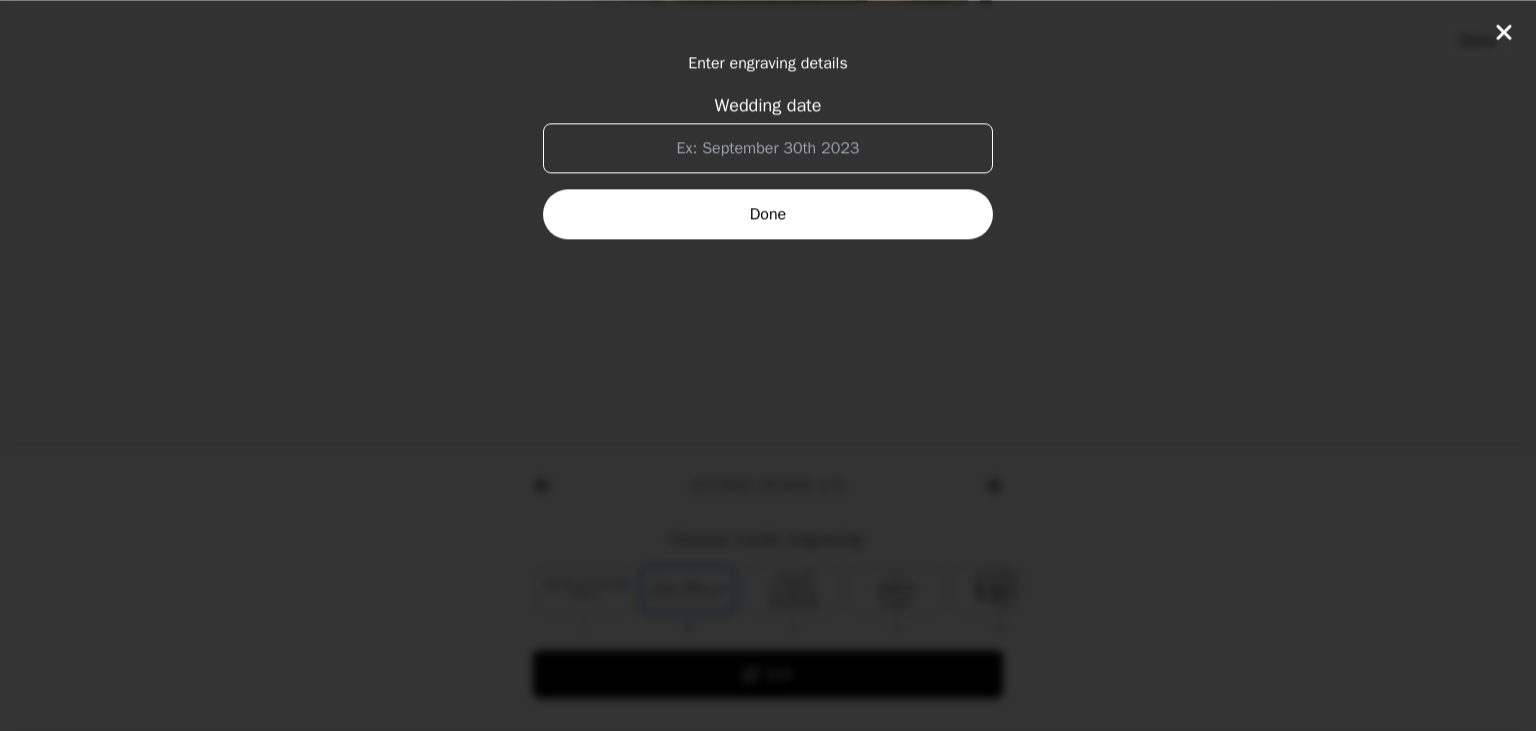 scroll, scrollTop: 0, scrollLeft: 1280, axis: horizontal 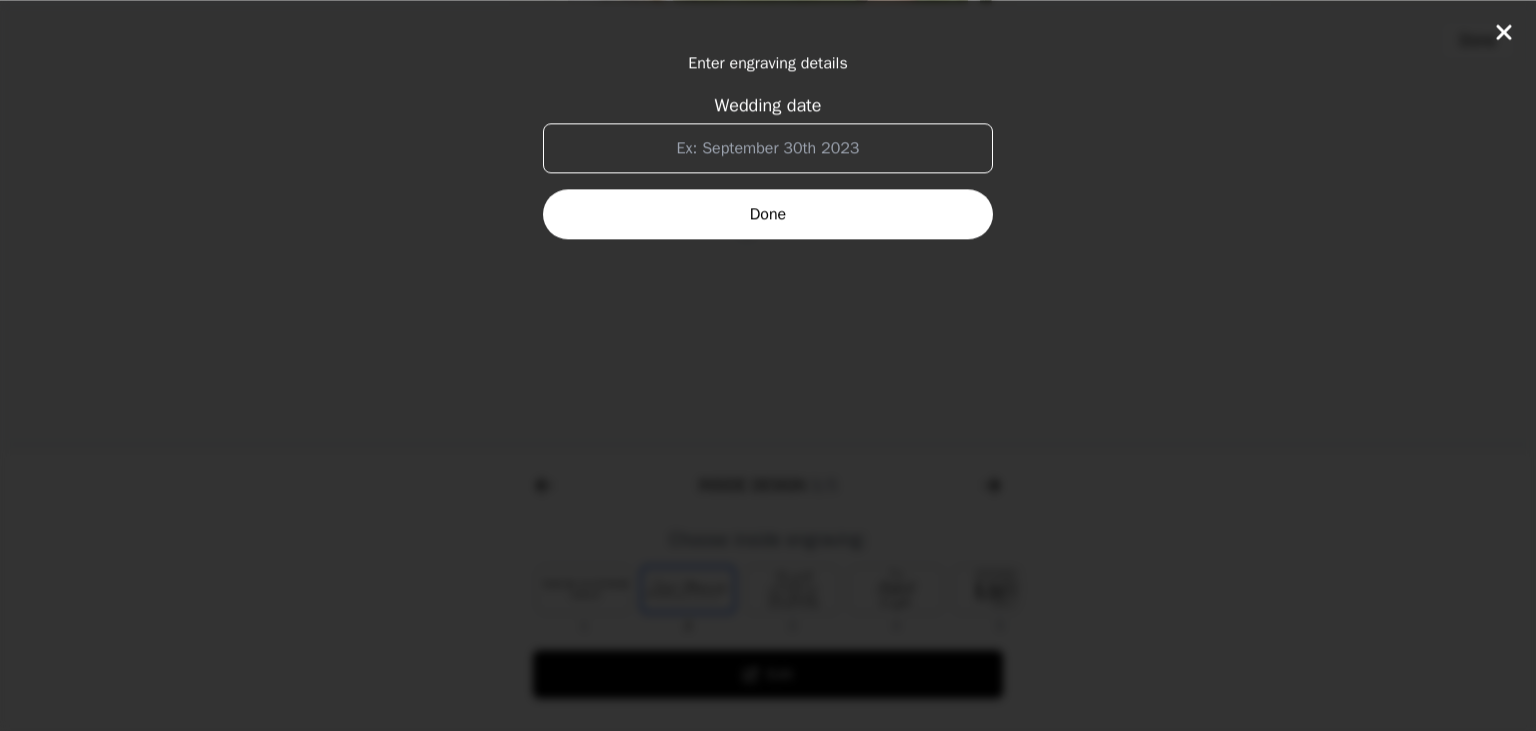 click on "Wedding date" at bounding box center (768, 148) 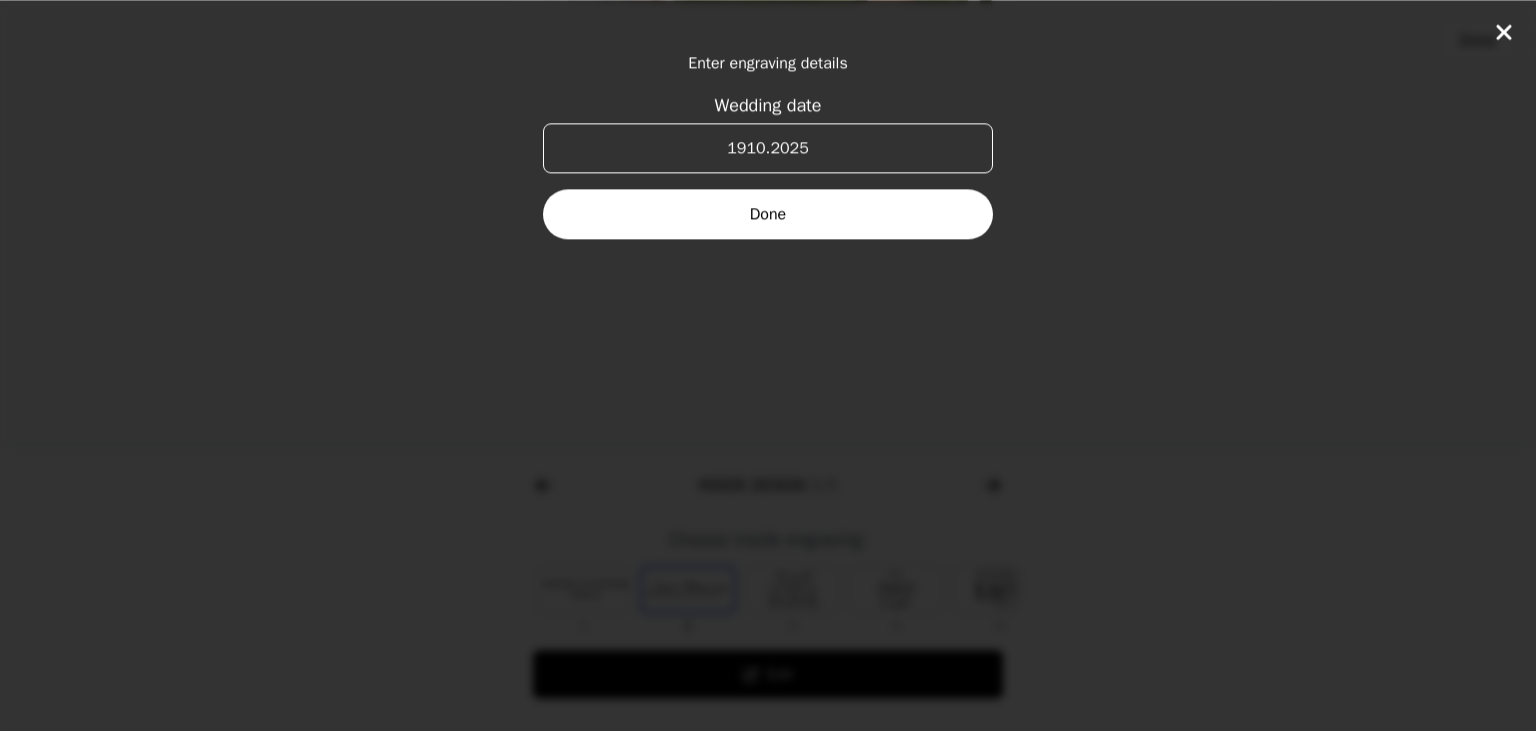 click on "1910.2025" at bounding box center [768, 148] 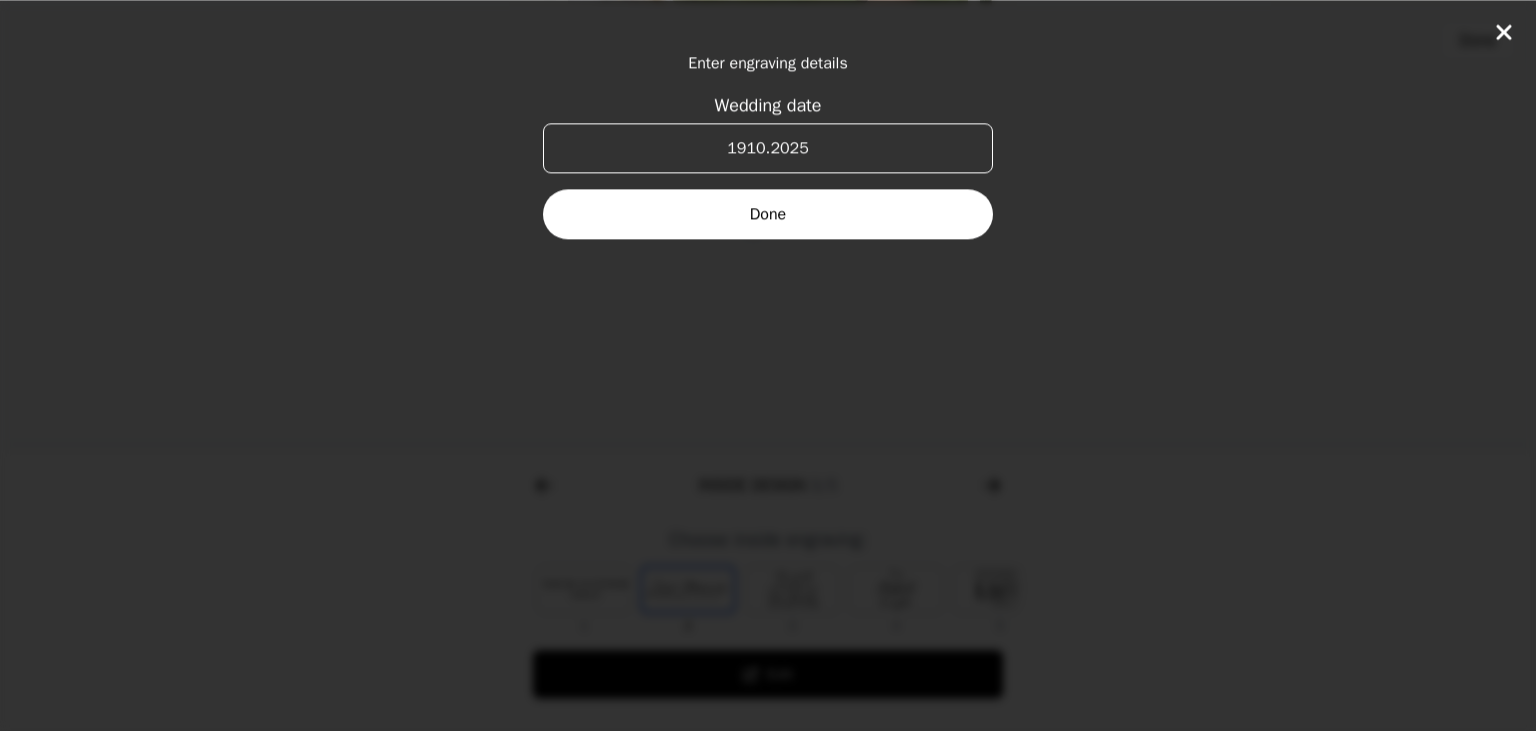 click on "1910.2025" at bounding box center [768, 148] 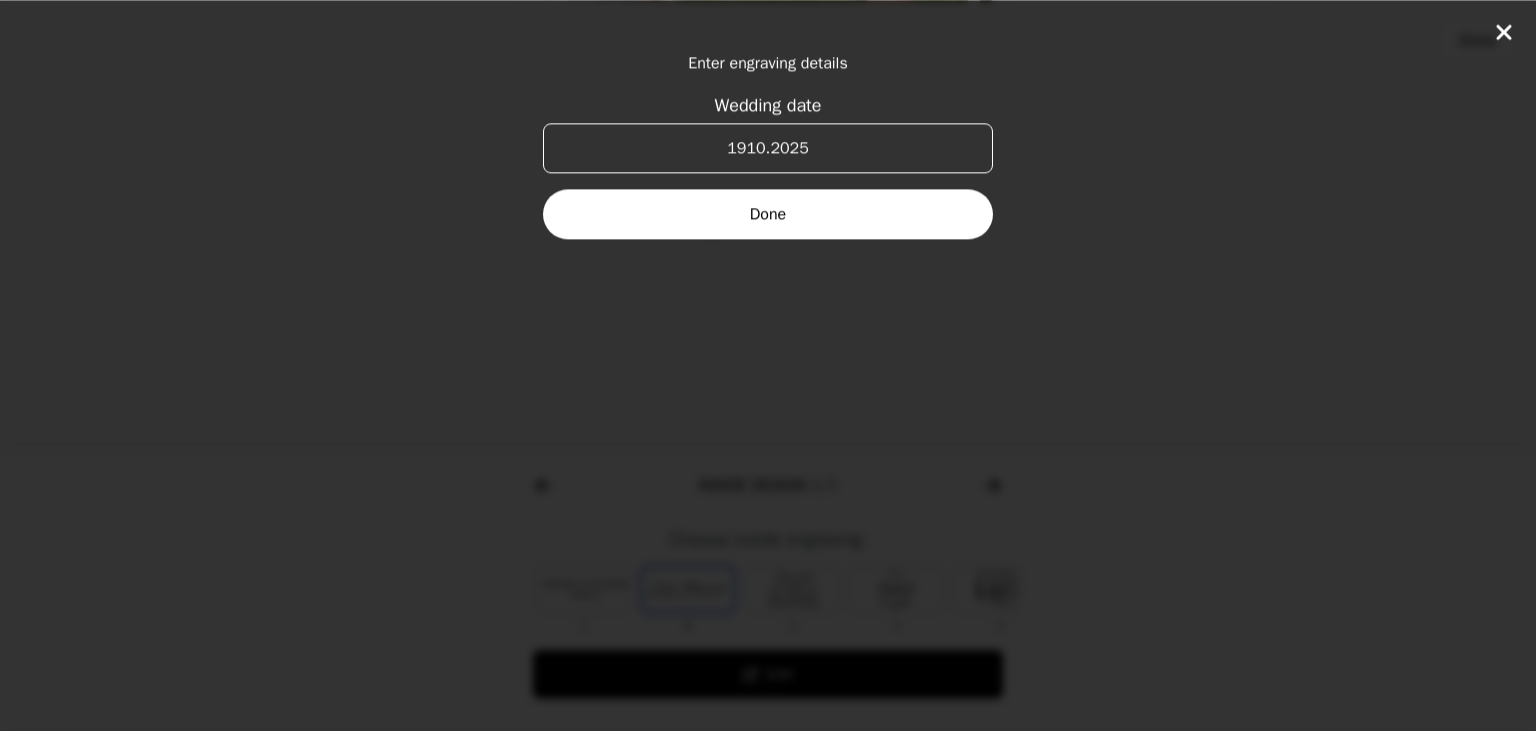 click on "1910.2025" at bounding box center (768, 148) 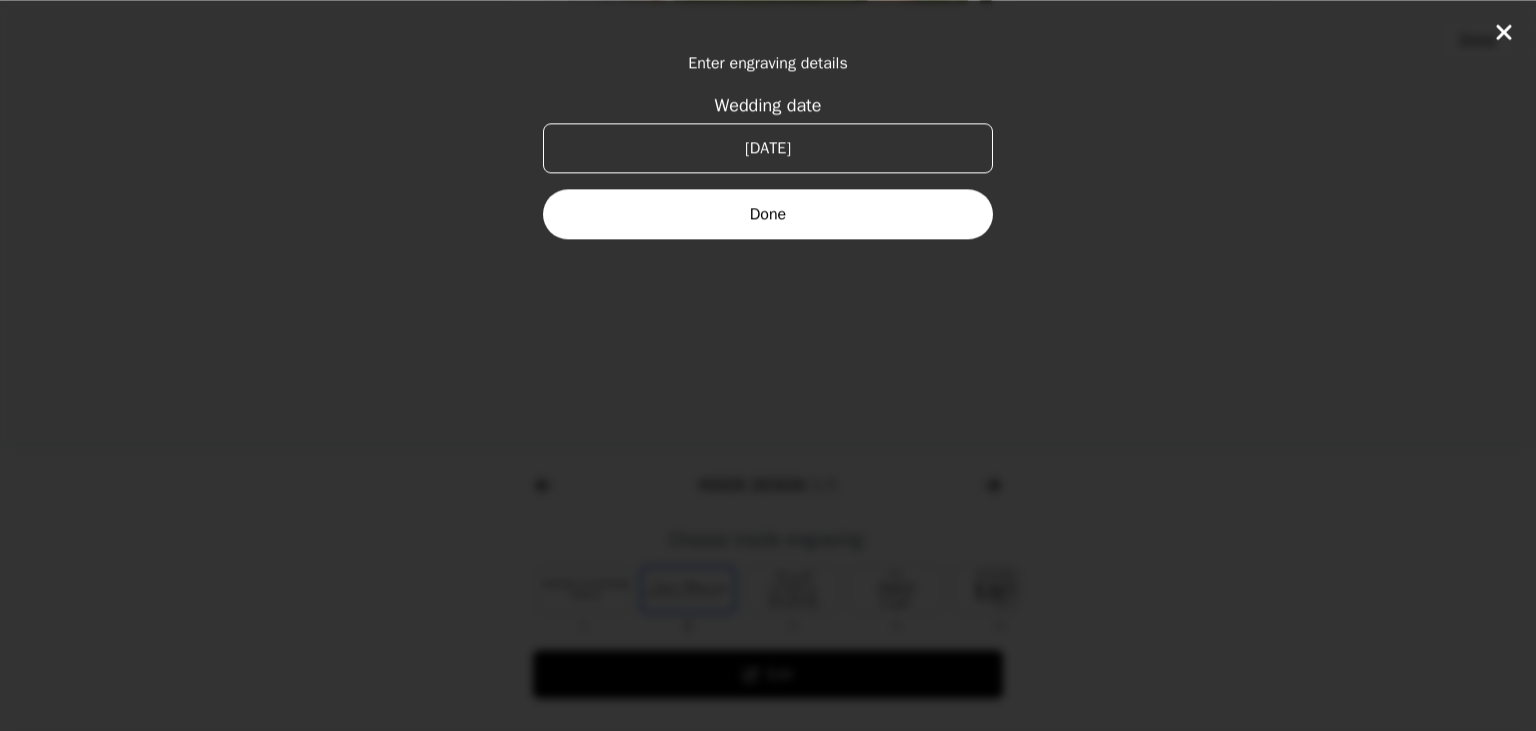 type on "[DATE]" 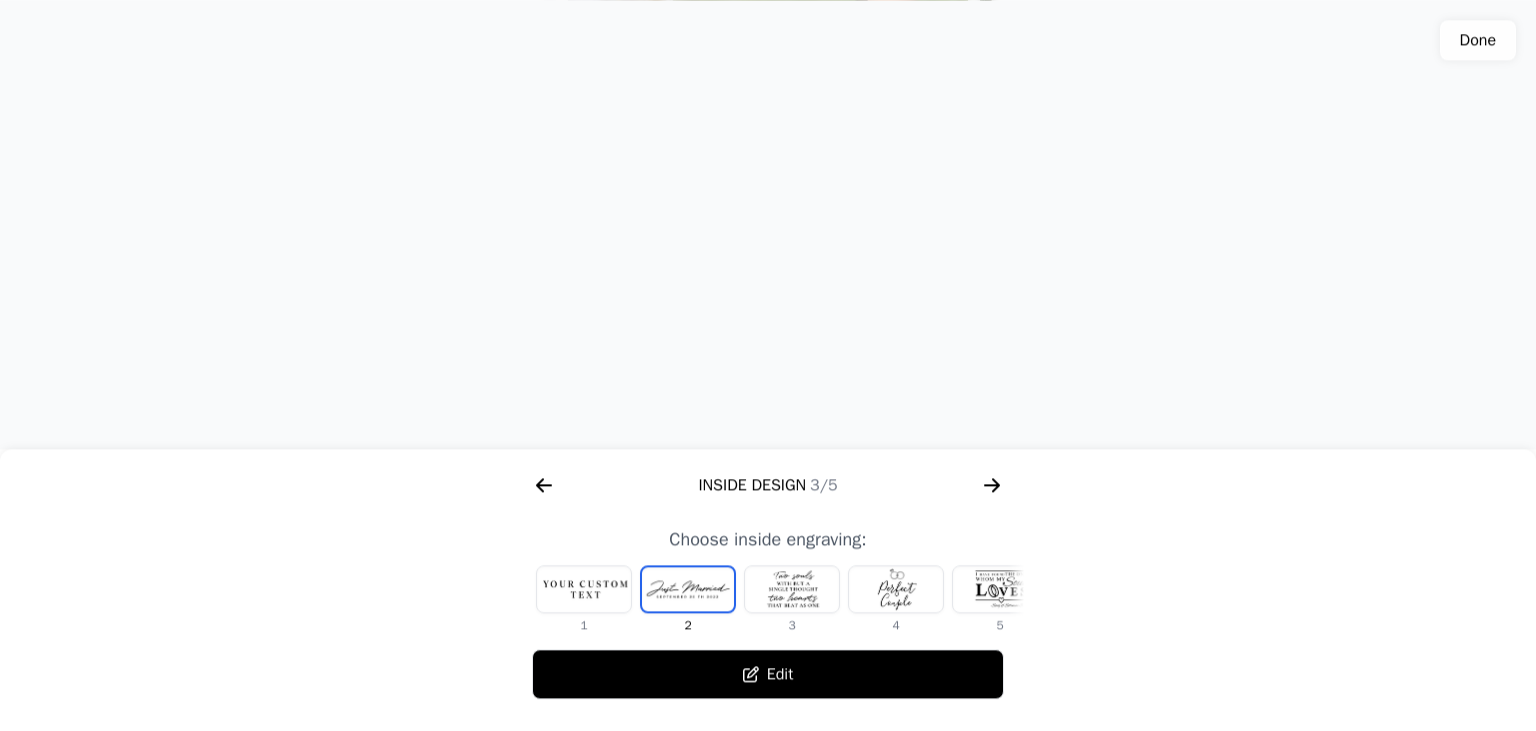 click 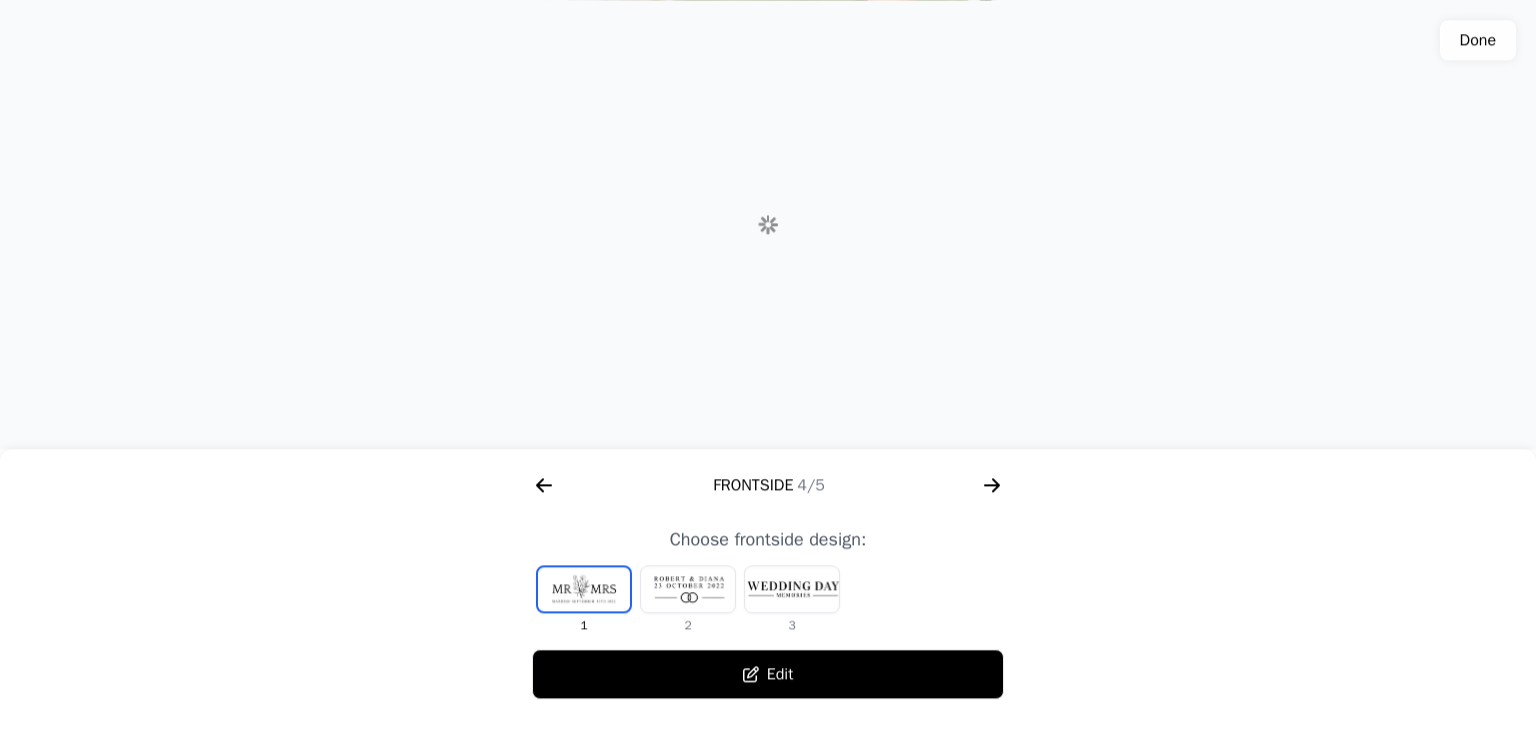 scroll, scrollTop: 0, scrollLeft: 1792, axis: horizontal 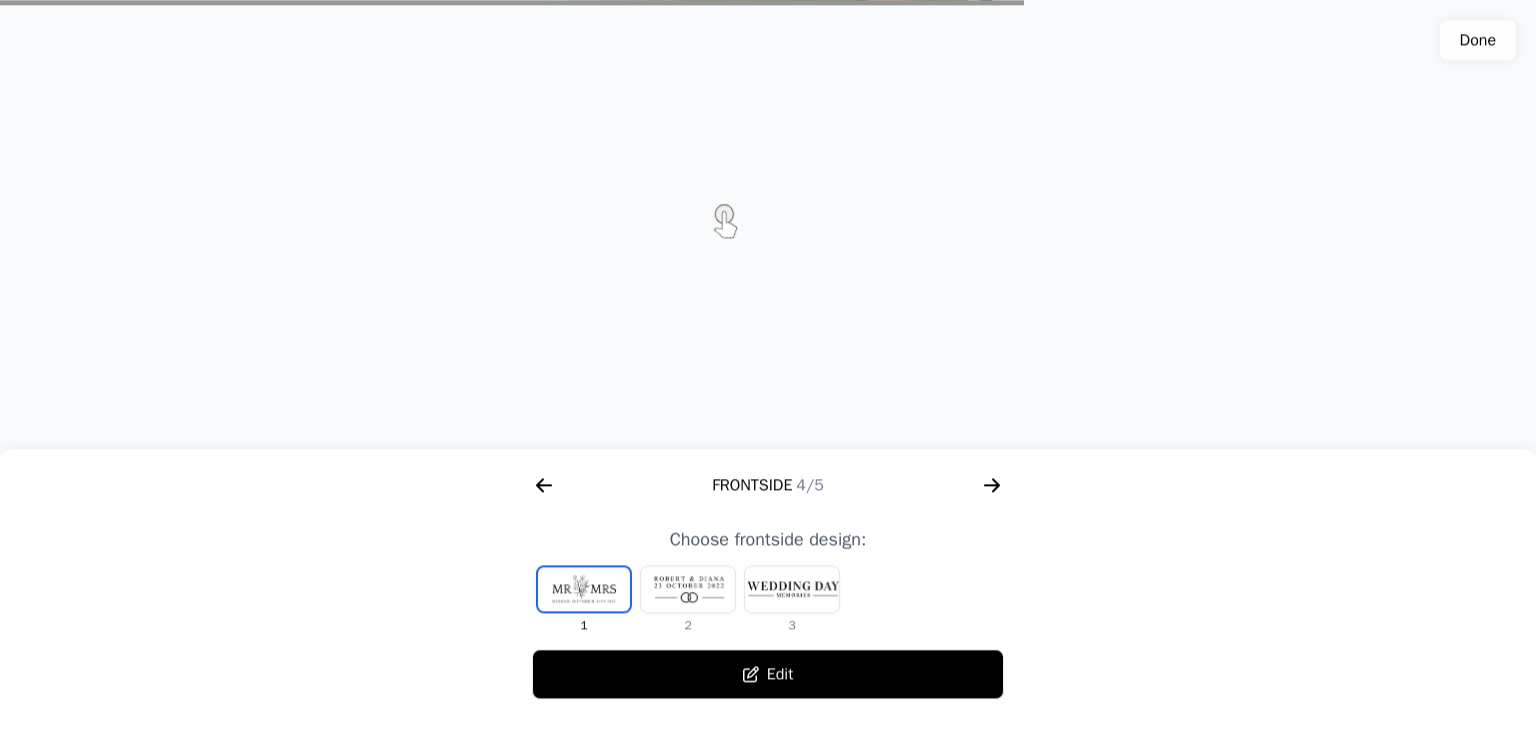 click at bounding box center [792, 589] 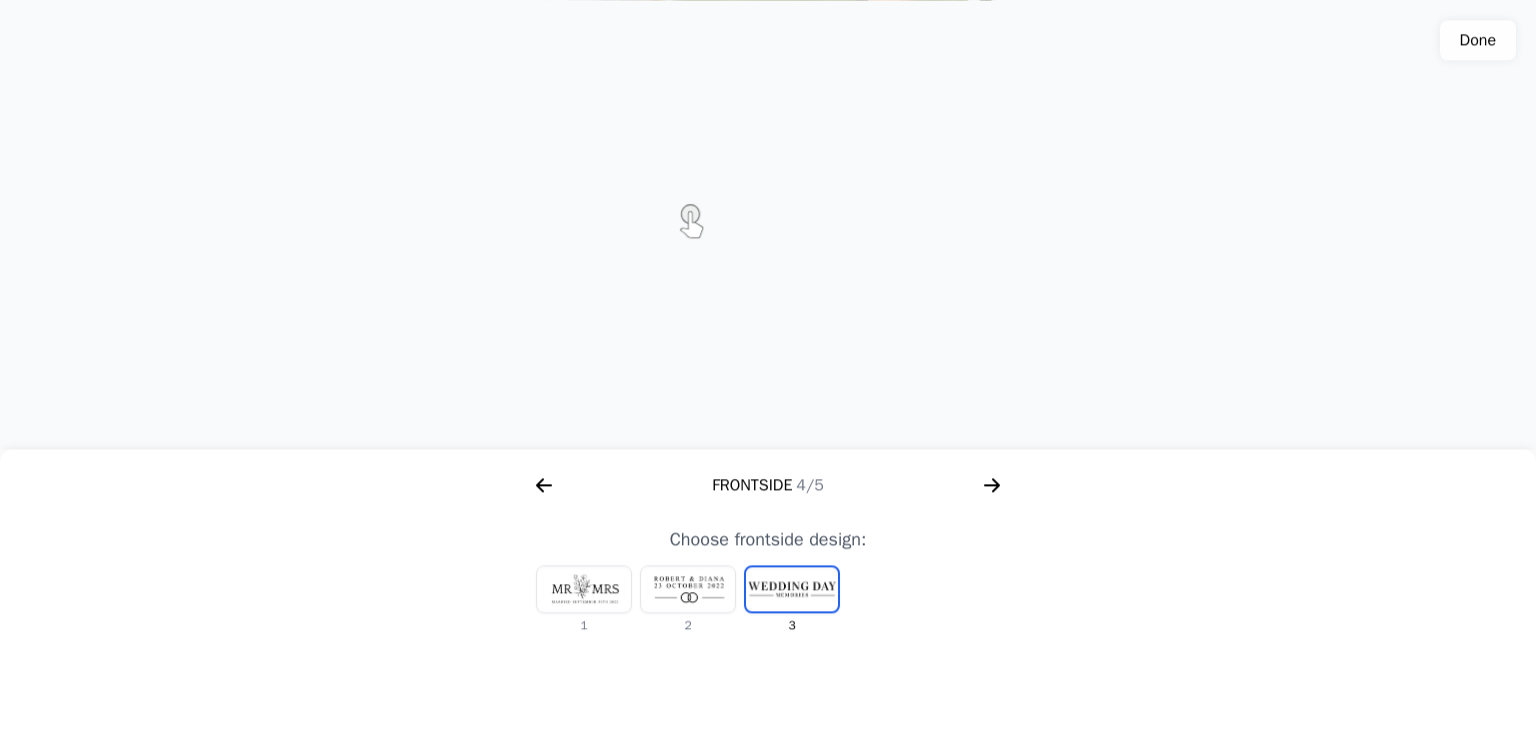 click 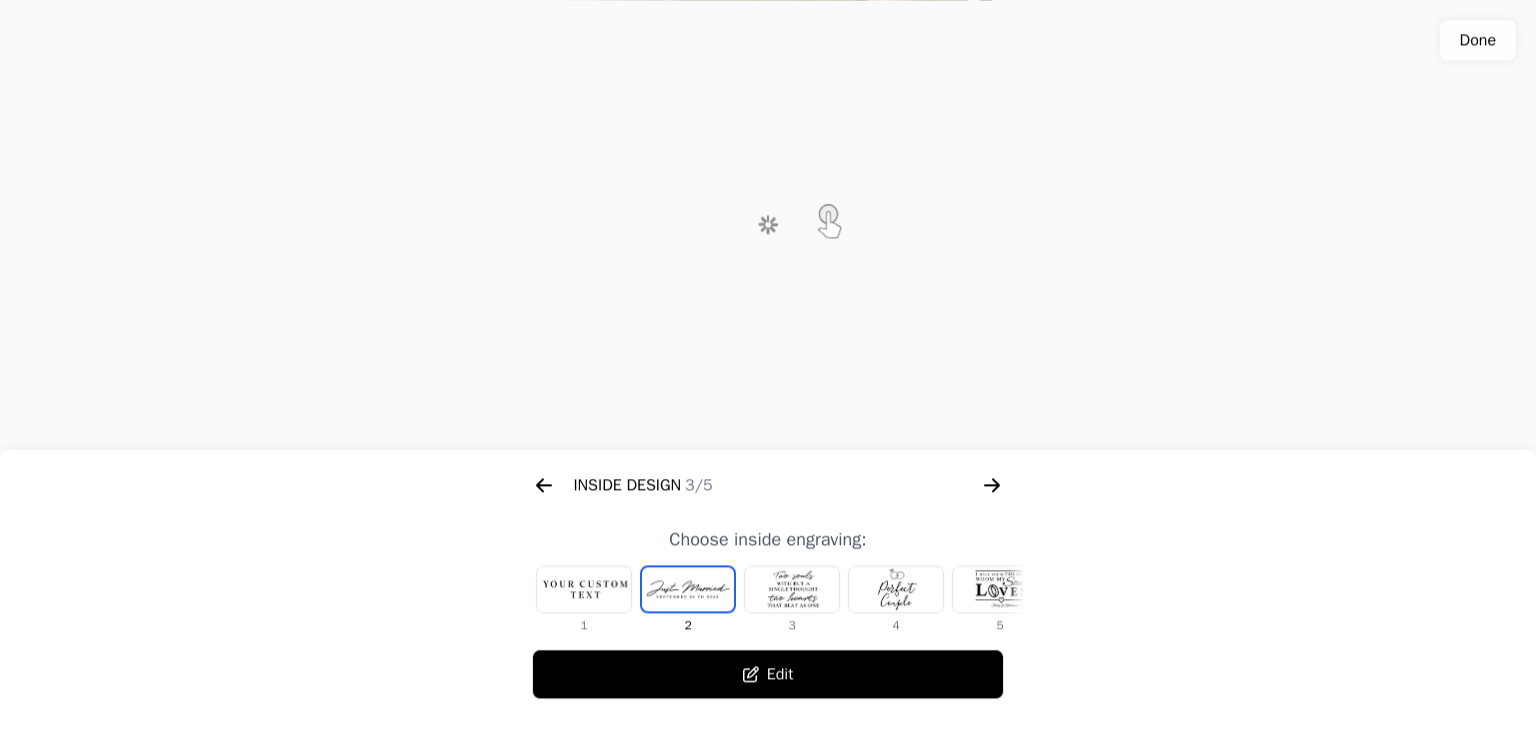scroll, scrollTop: 0, scrollLeft: 1280, axis: horizontal 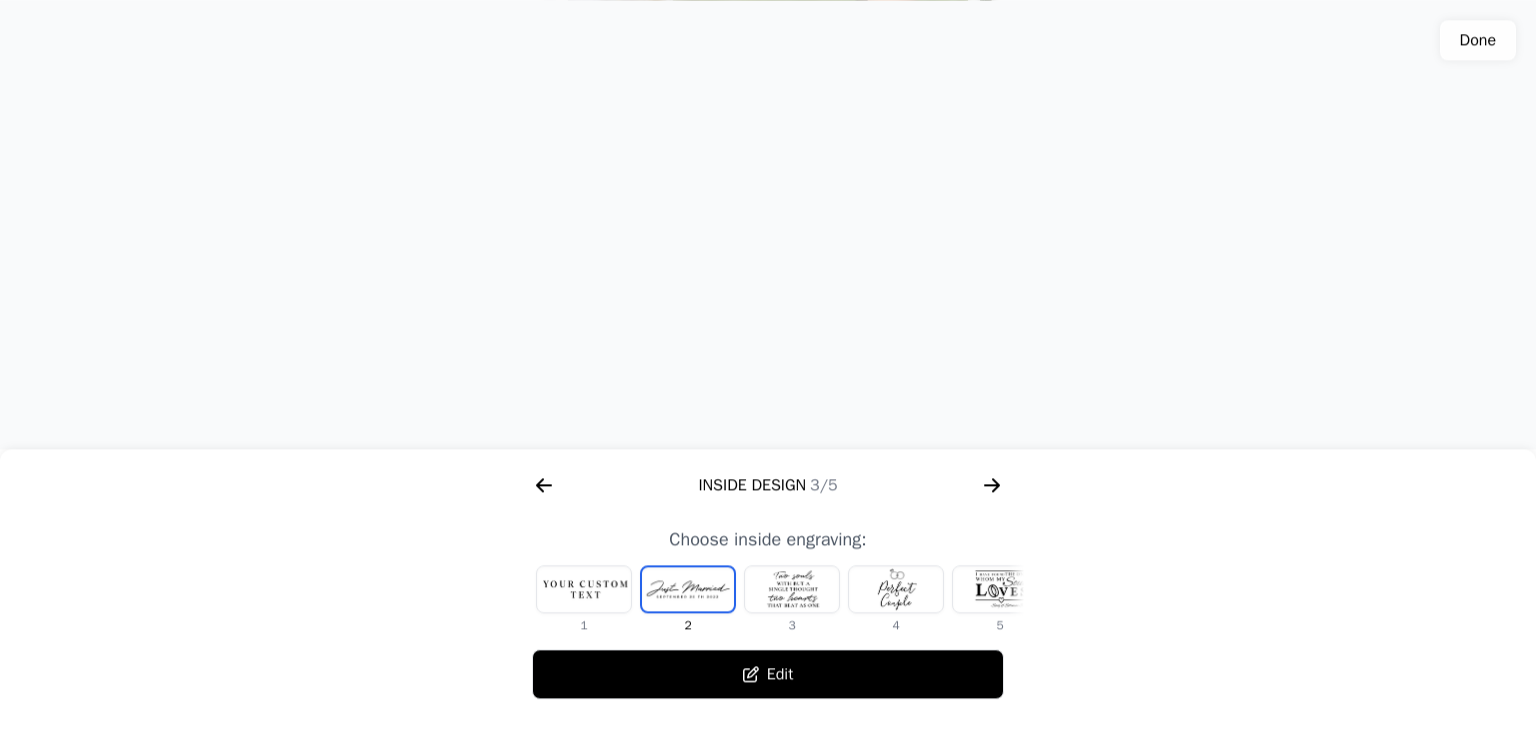 click at bounding box center (584, 589) 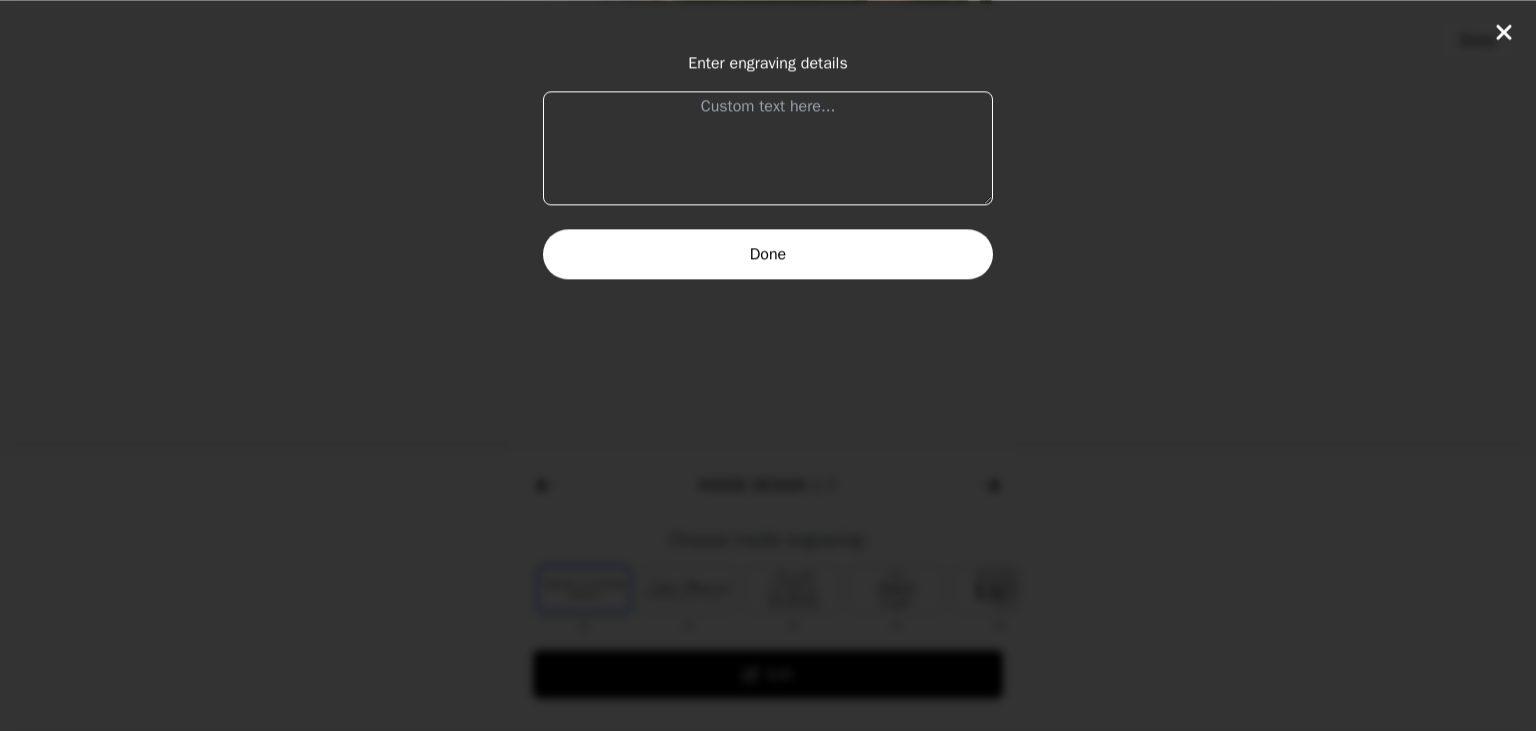 scroll, scrollTop: 0, scrollLeft: 1280, axis: horizontal 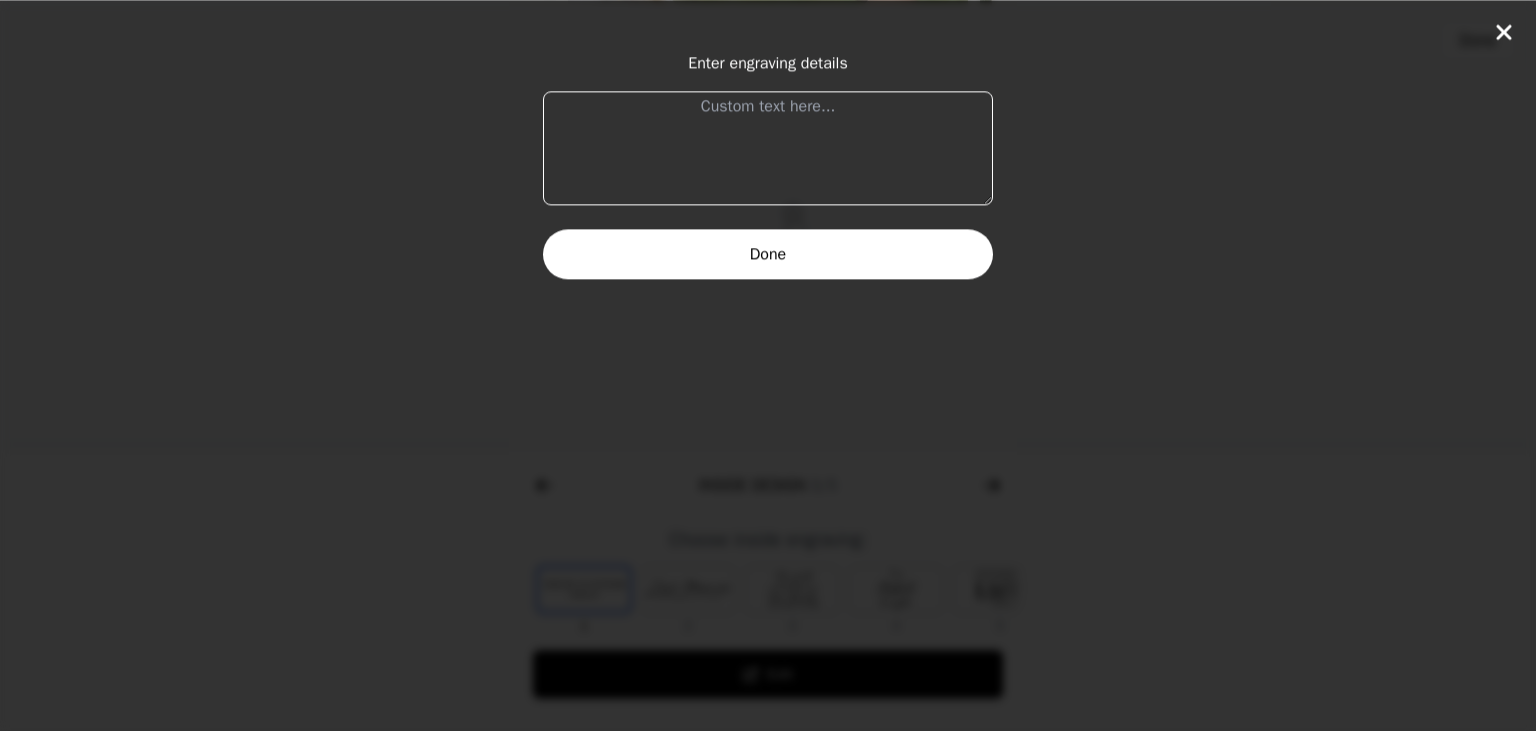 click 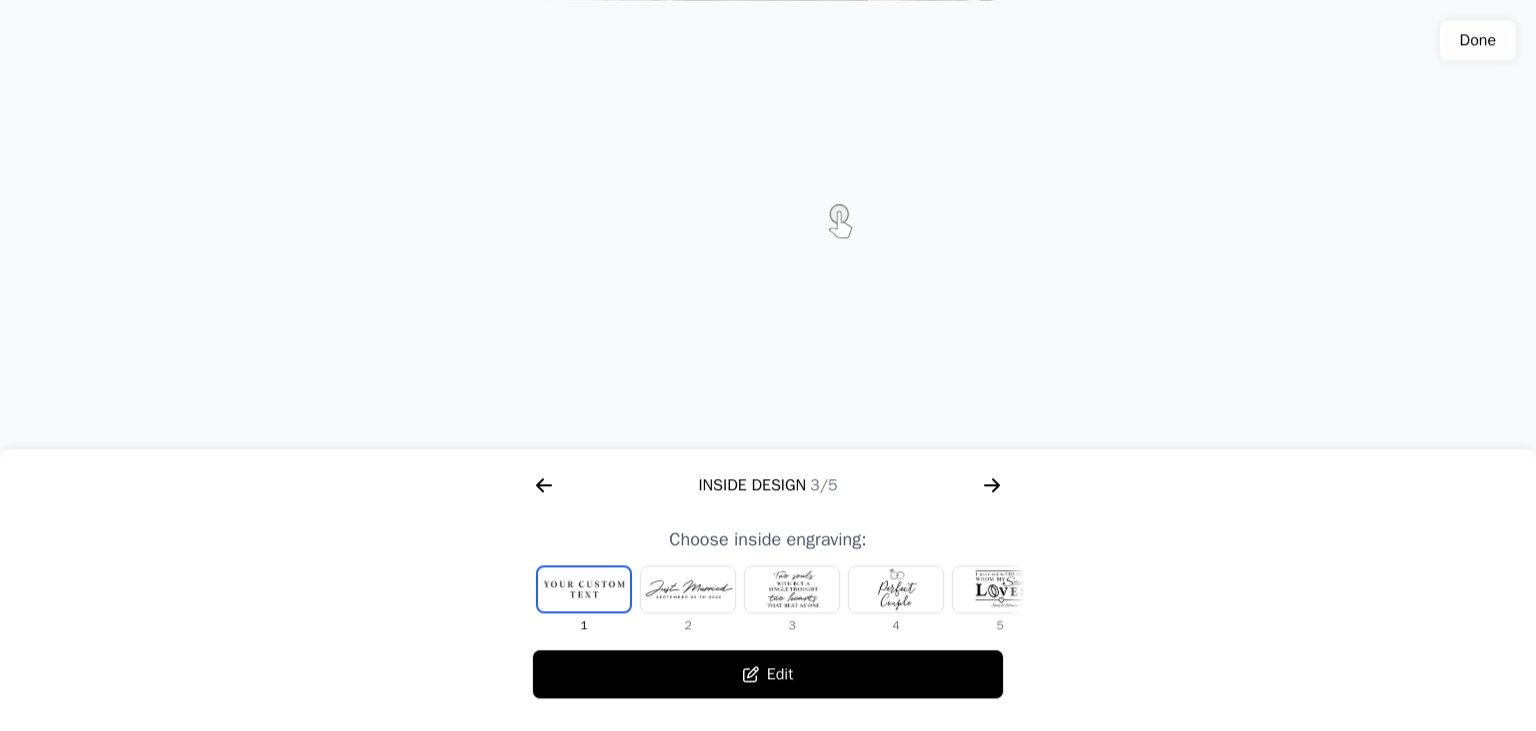 scroll, scrollTop: 0, scrollLeft: 1280, axis: horizontal 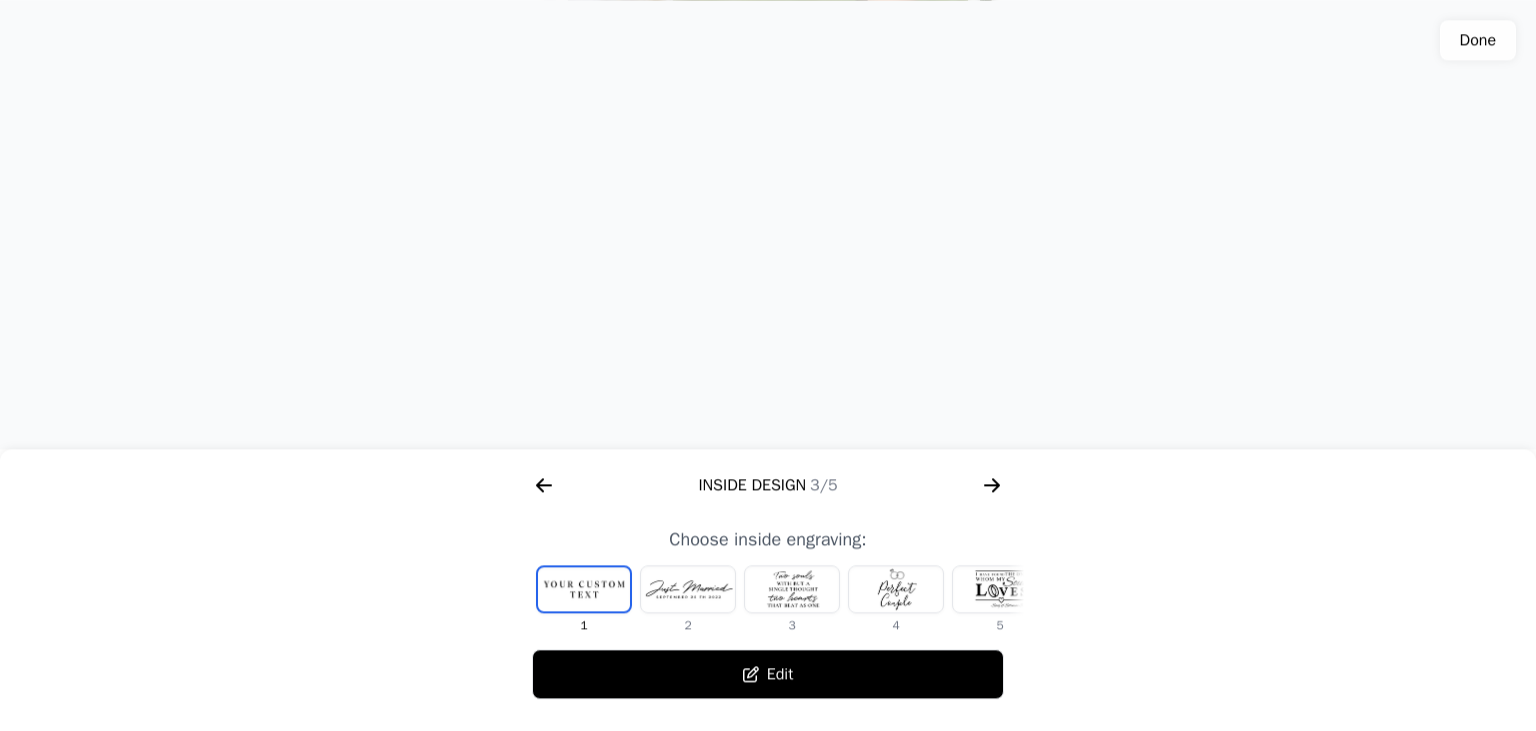 click at bounding box center [688, 589] 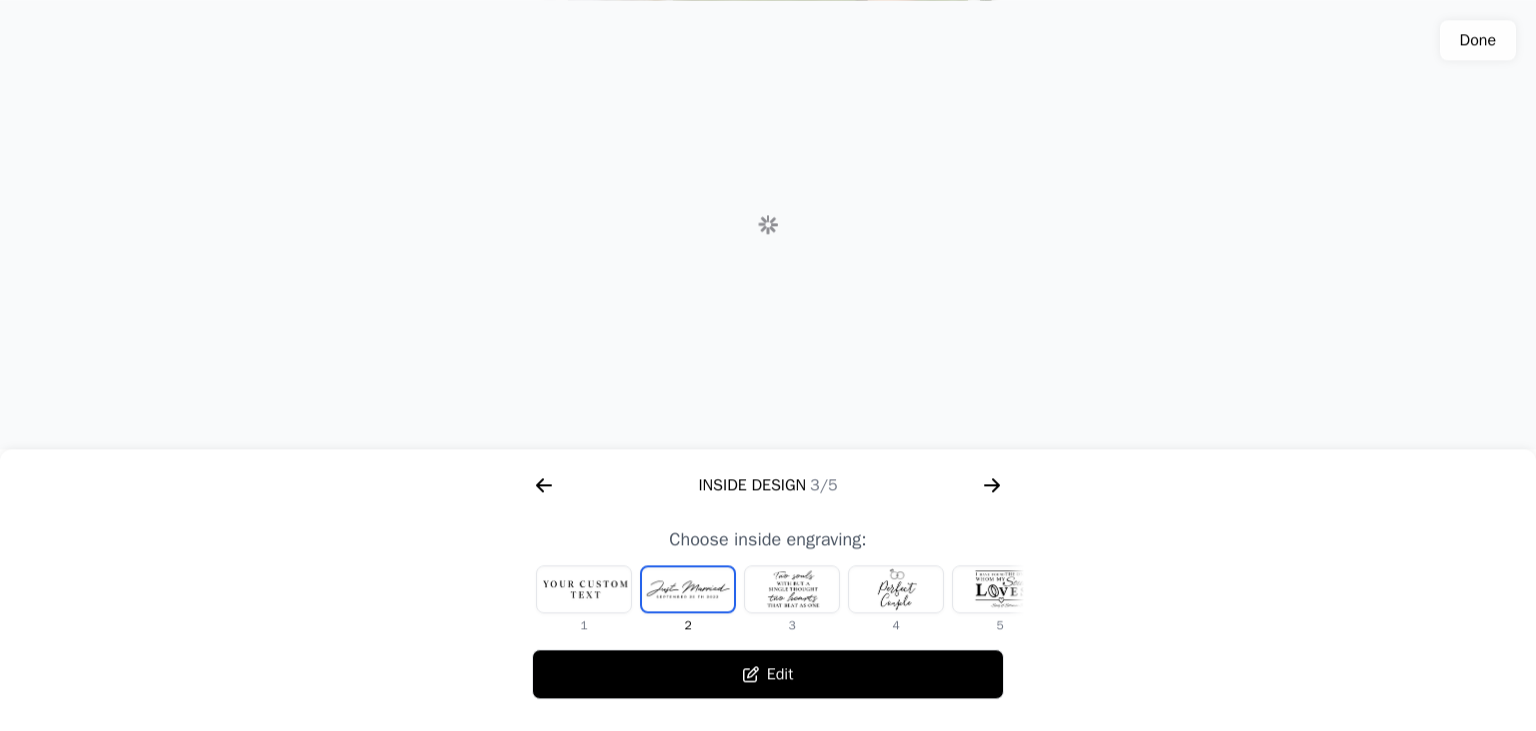 click at bounding box center (792, 589) 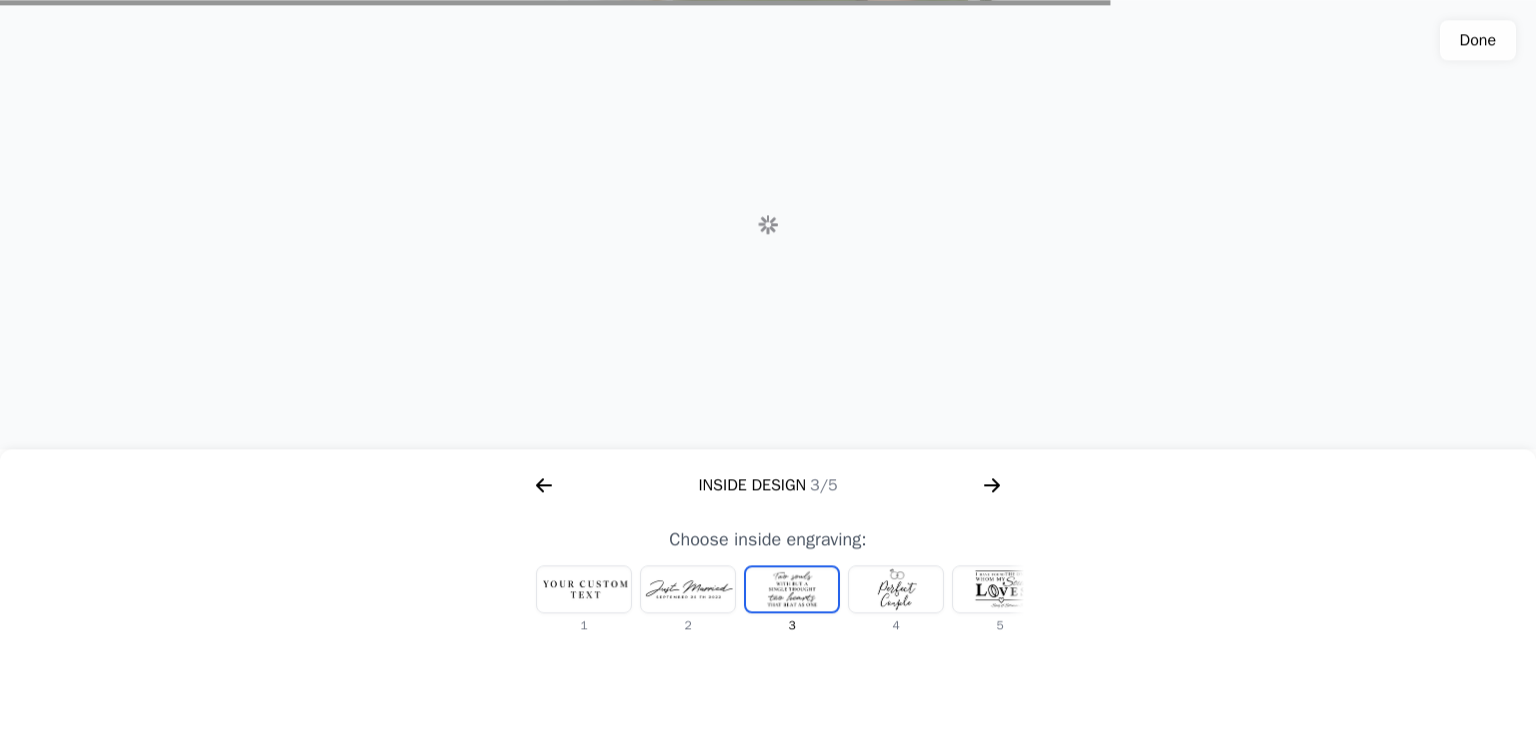 scroll, scrollTop: 0, scrollLeft: 24, axis: horizontal 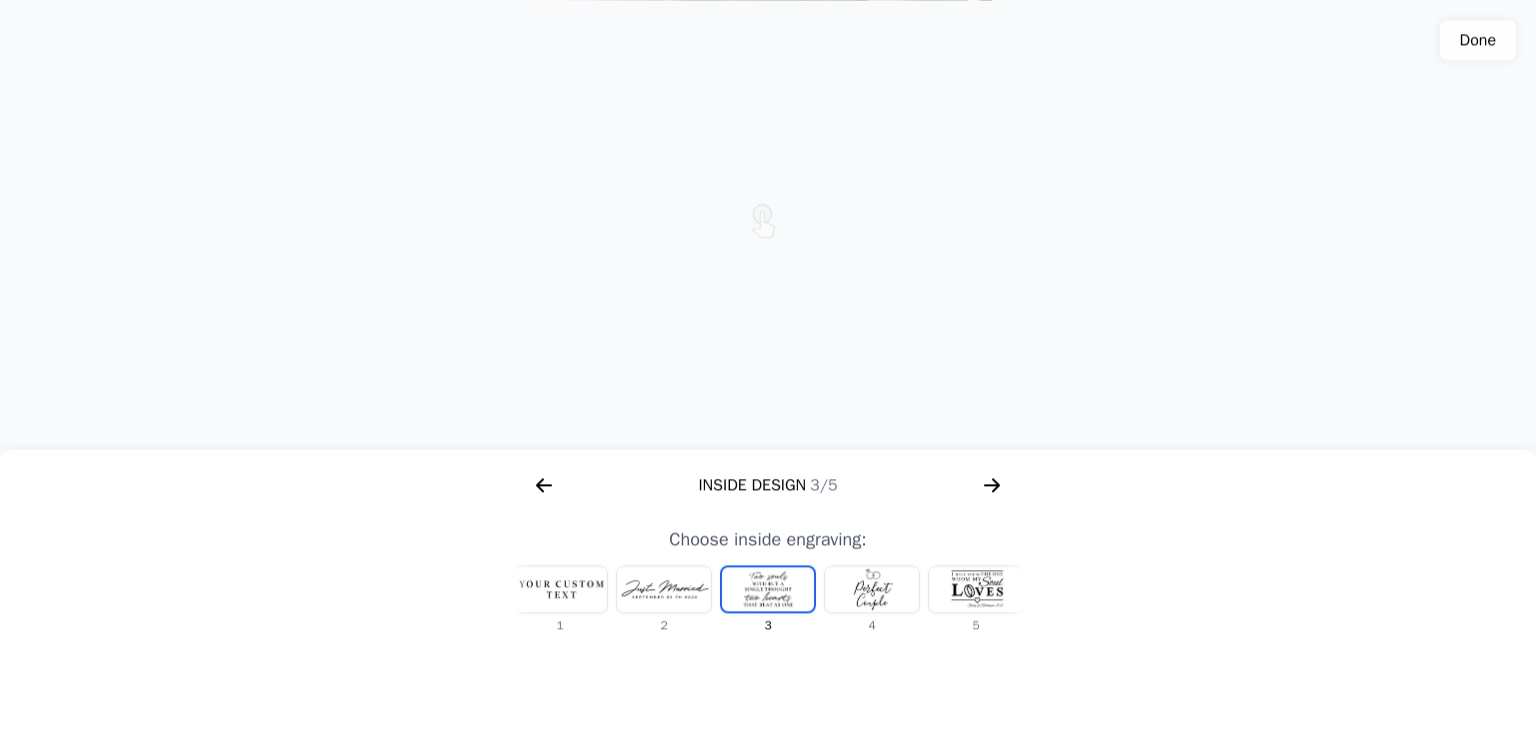 click at bounding box center [872, 589] 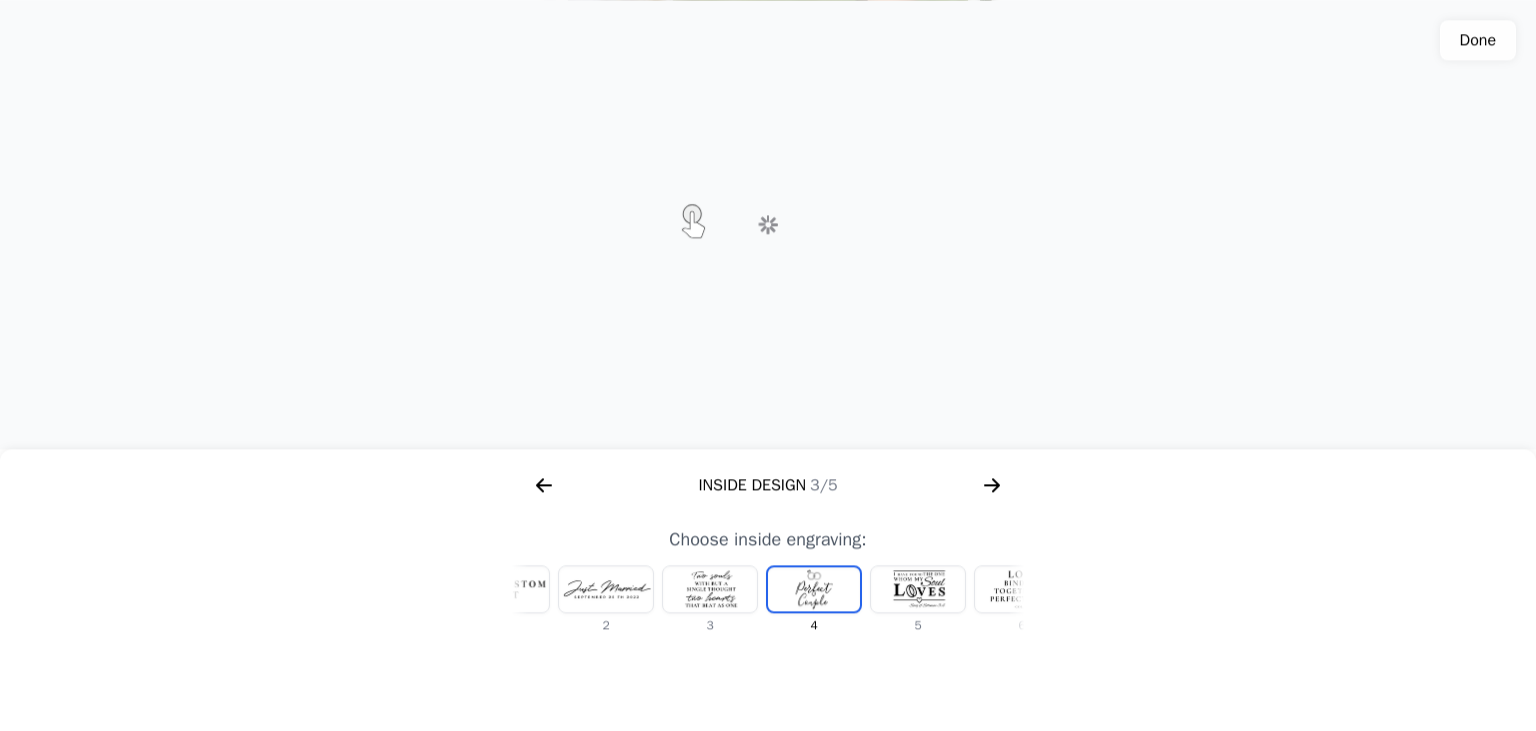 scroll, scrollTop: 0, scrollLeft: 128, axis: horizontal 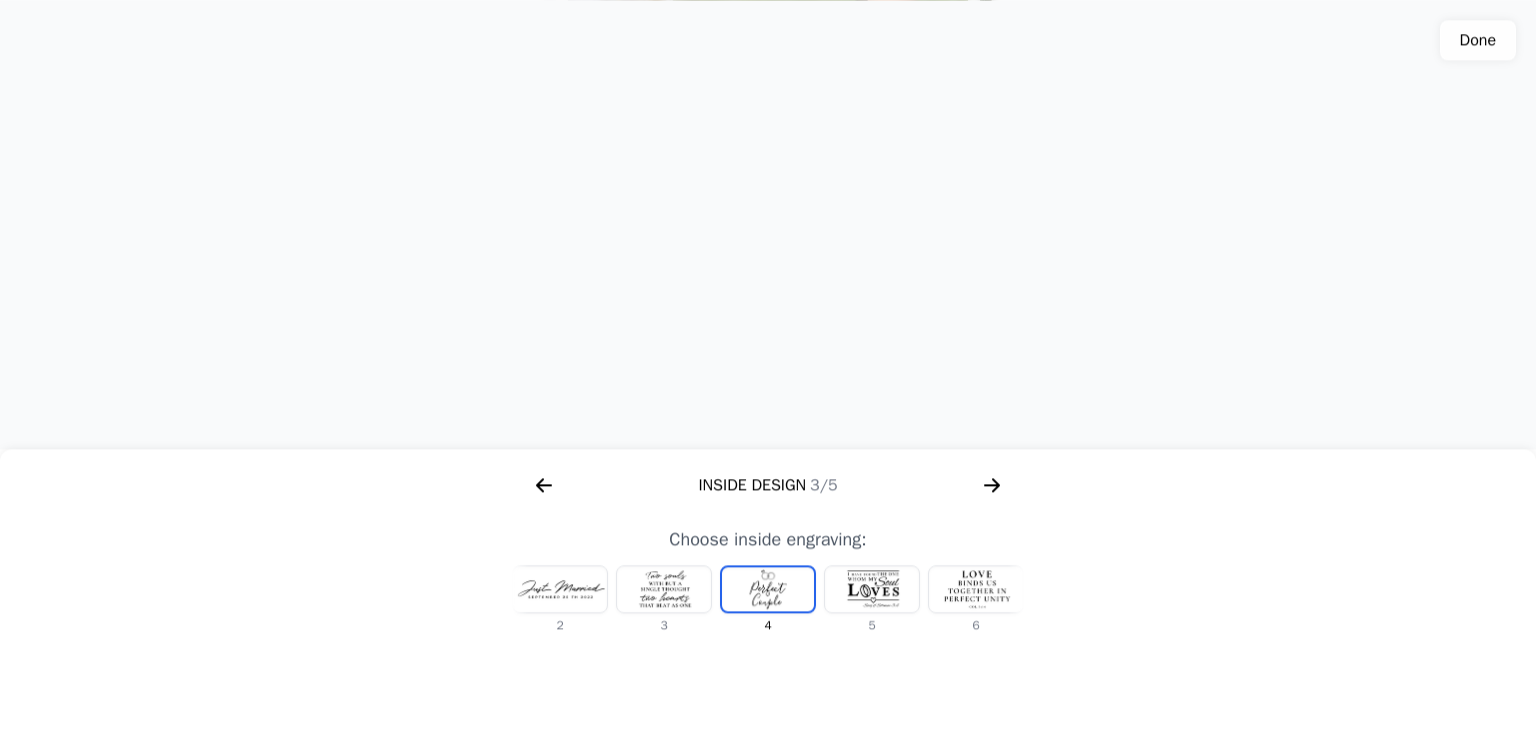 click at bounding box center [872, 589] 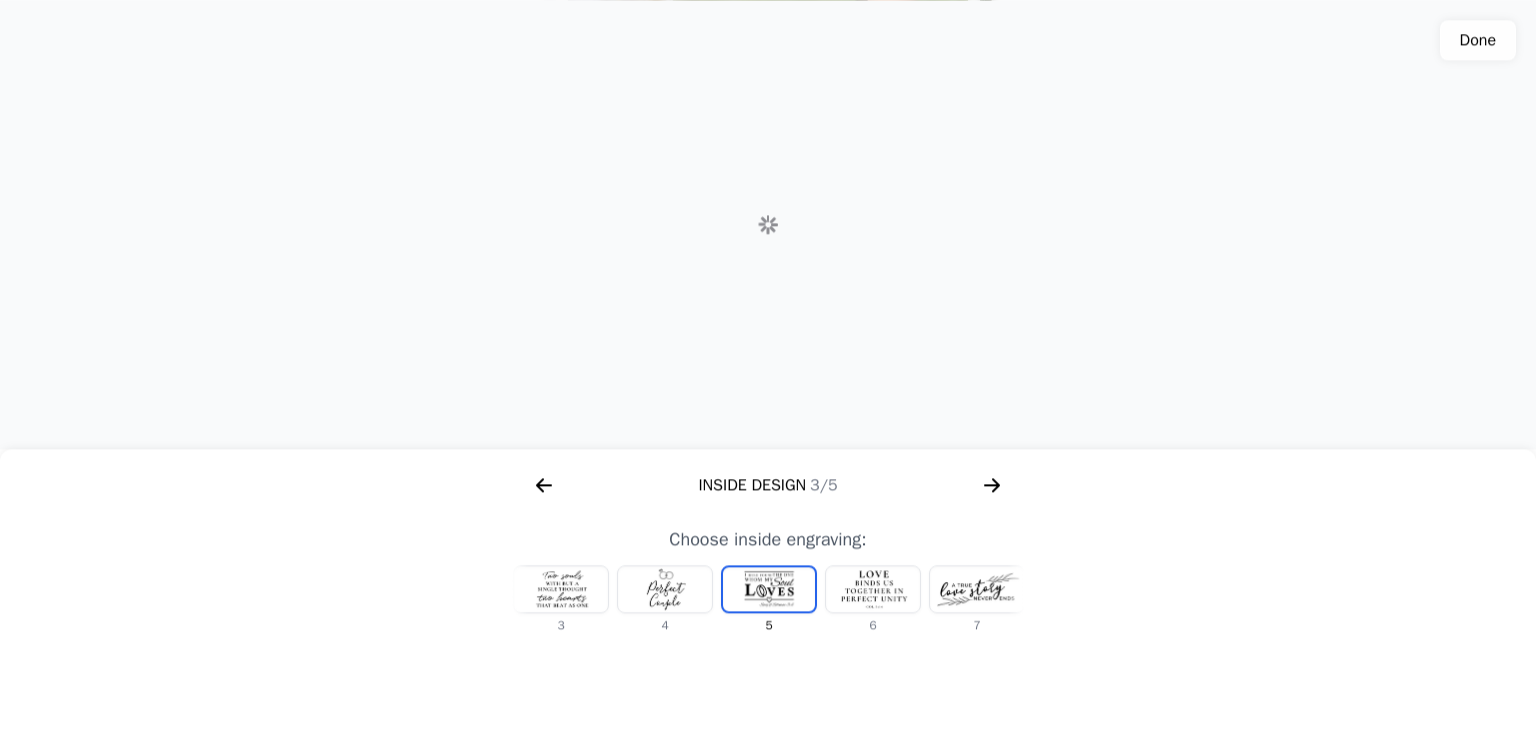 scroll, scrollTop: 0, scrollLeft: 232, axis: horizontal 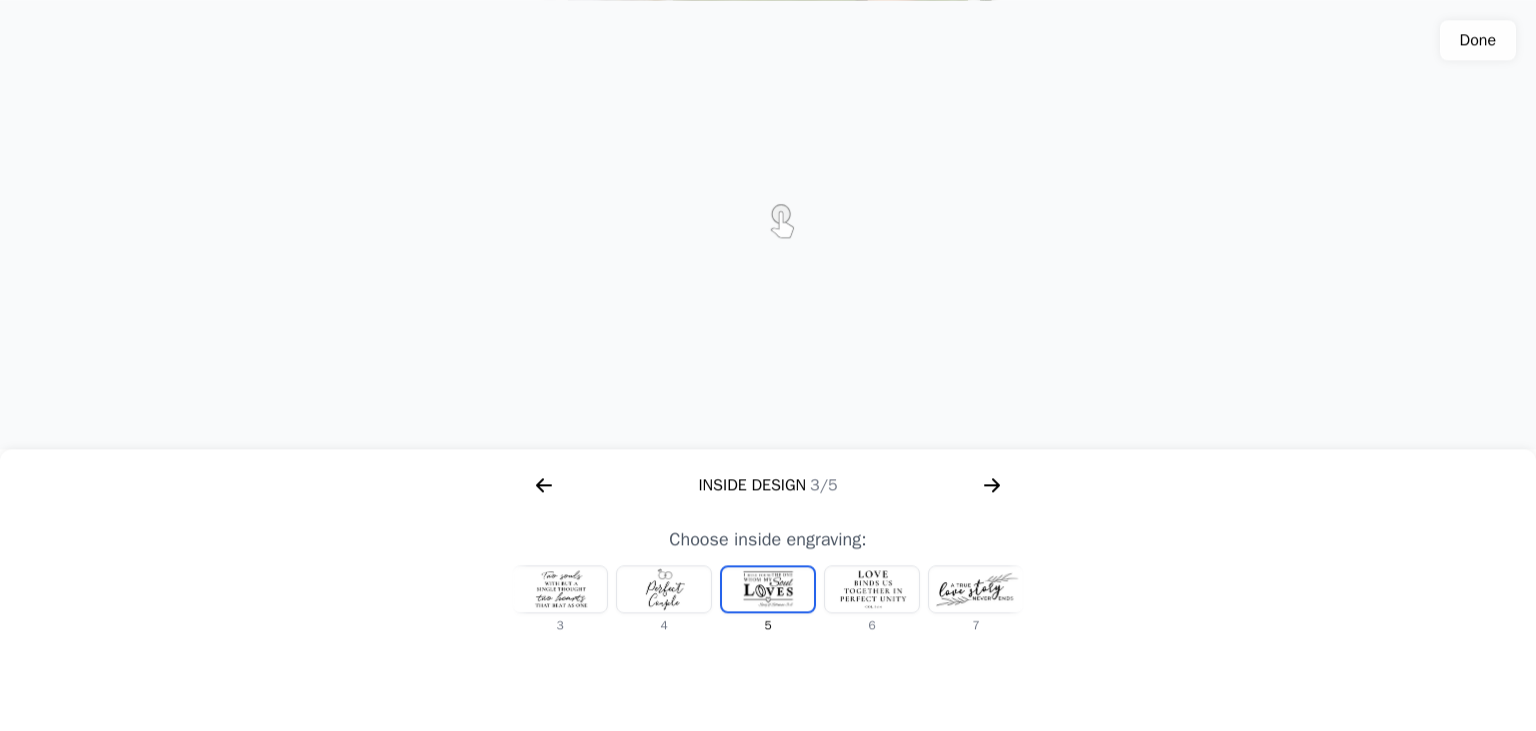 click at bounding box center [872, 589] 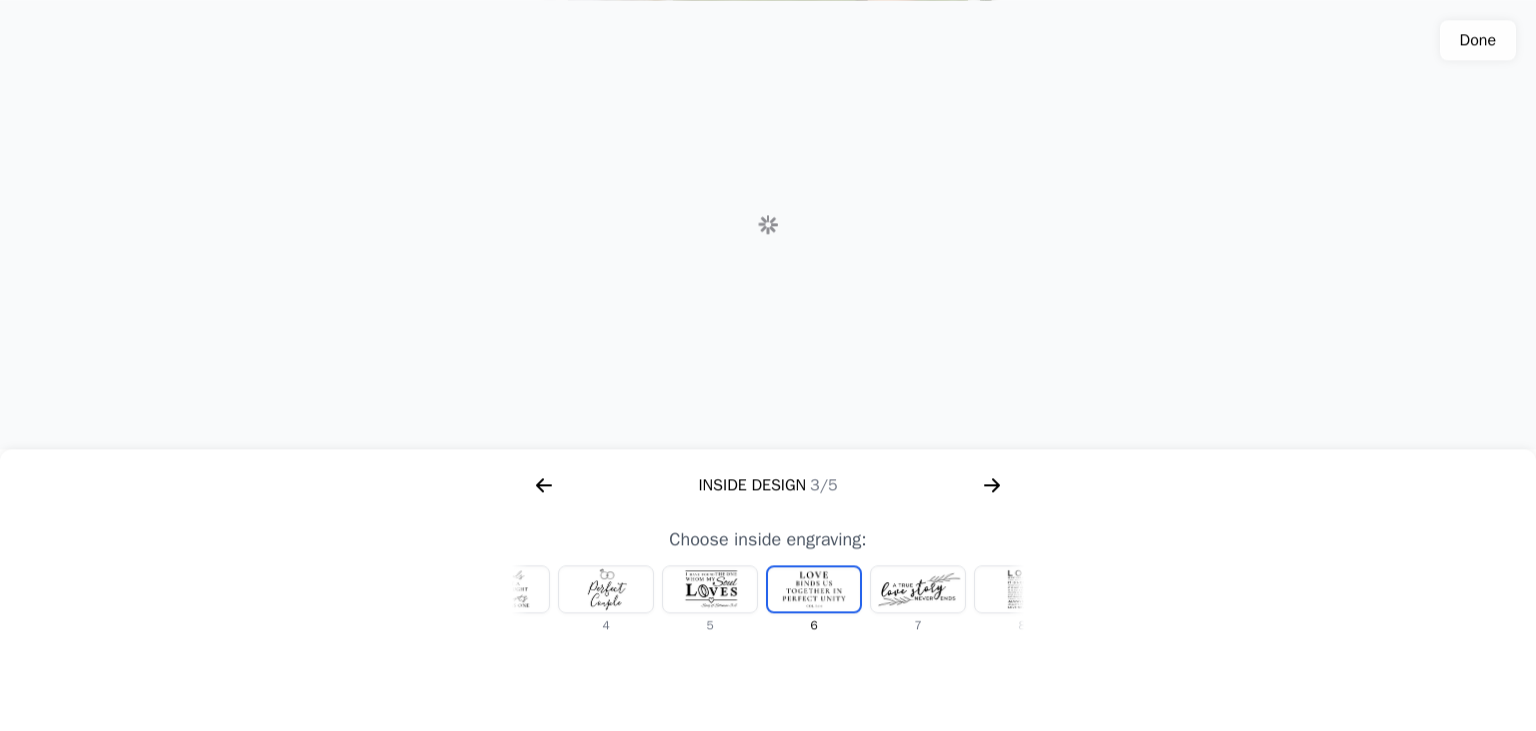 scroll, scrollTop: 0, scrollLeft: 336, axis: horizontal 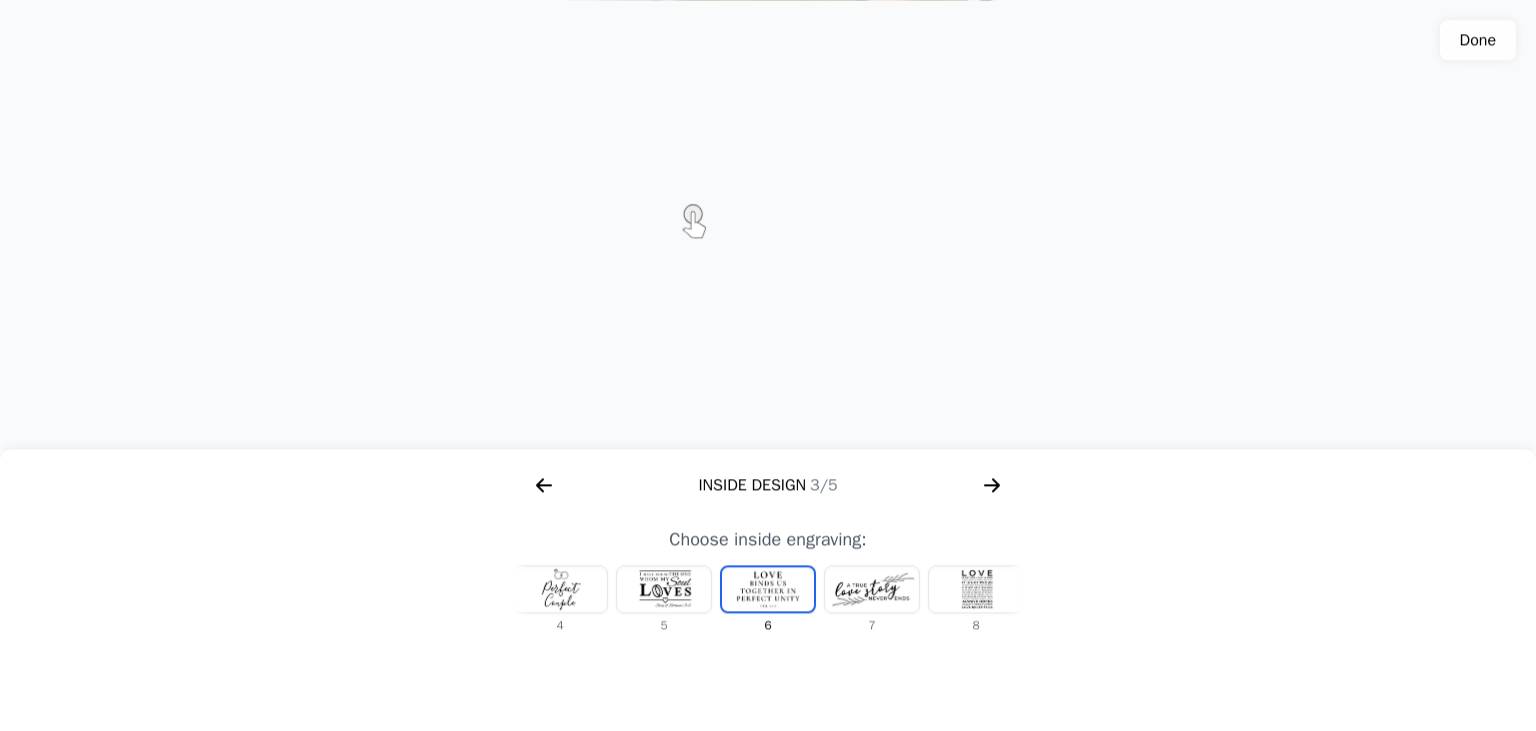 click at bounding box center (976, 589) 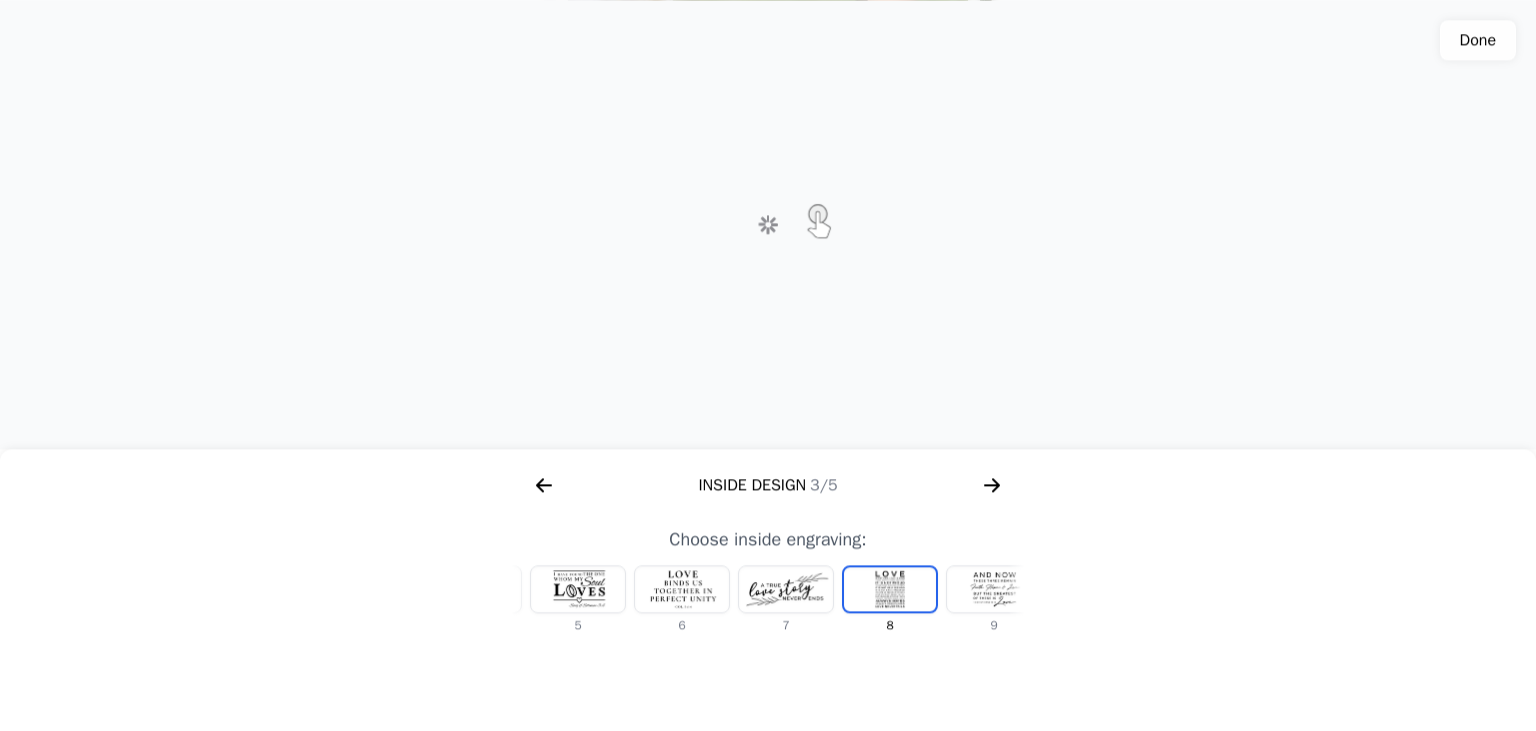 scroll, scrollTop: 0, scrollLeft: 476, axis: horizontal 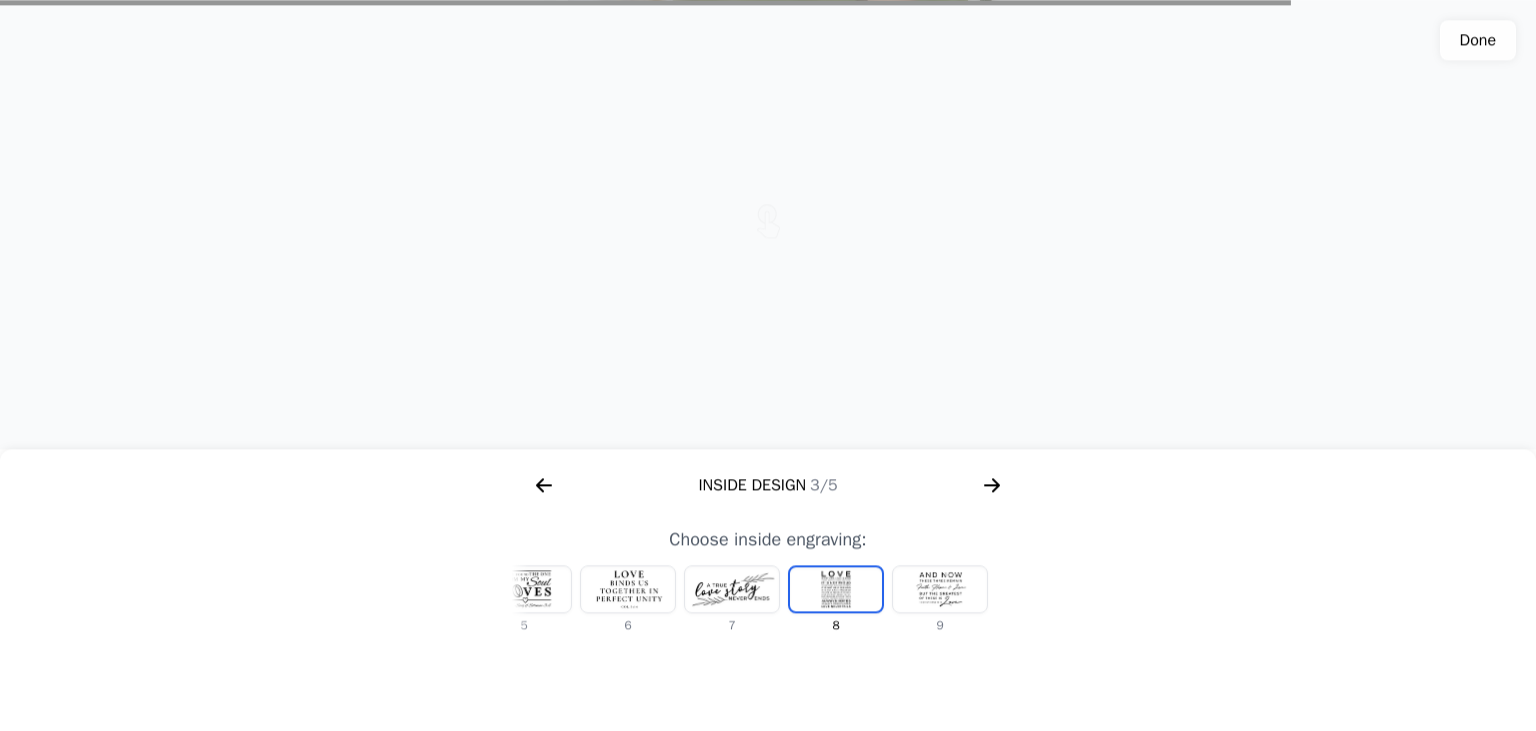 click at bounding box center (940, 589) 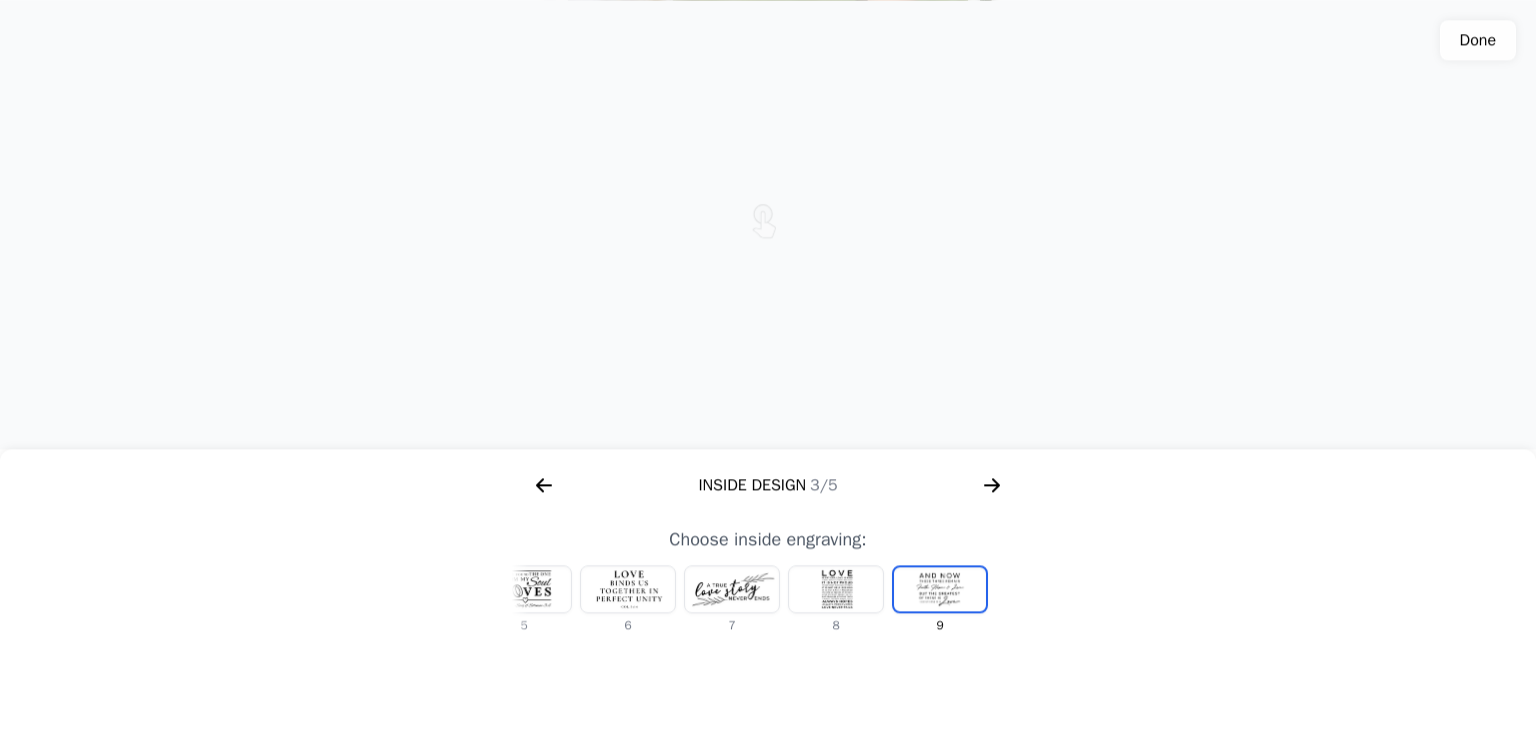 click 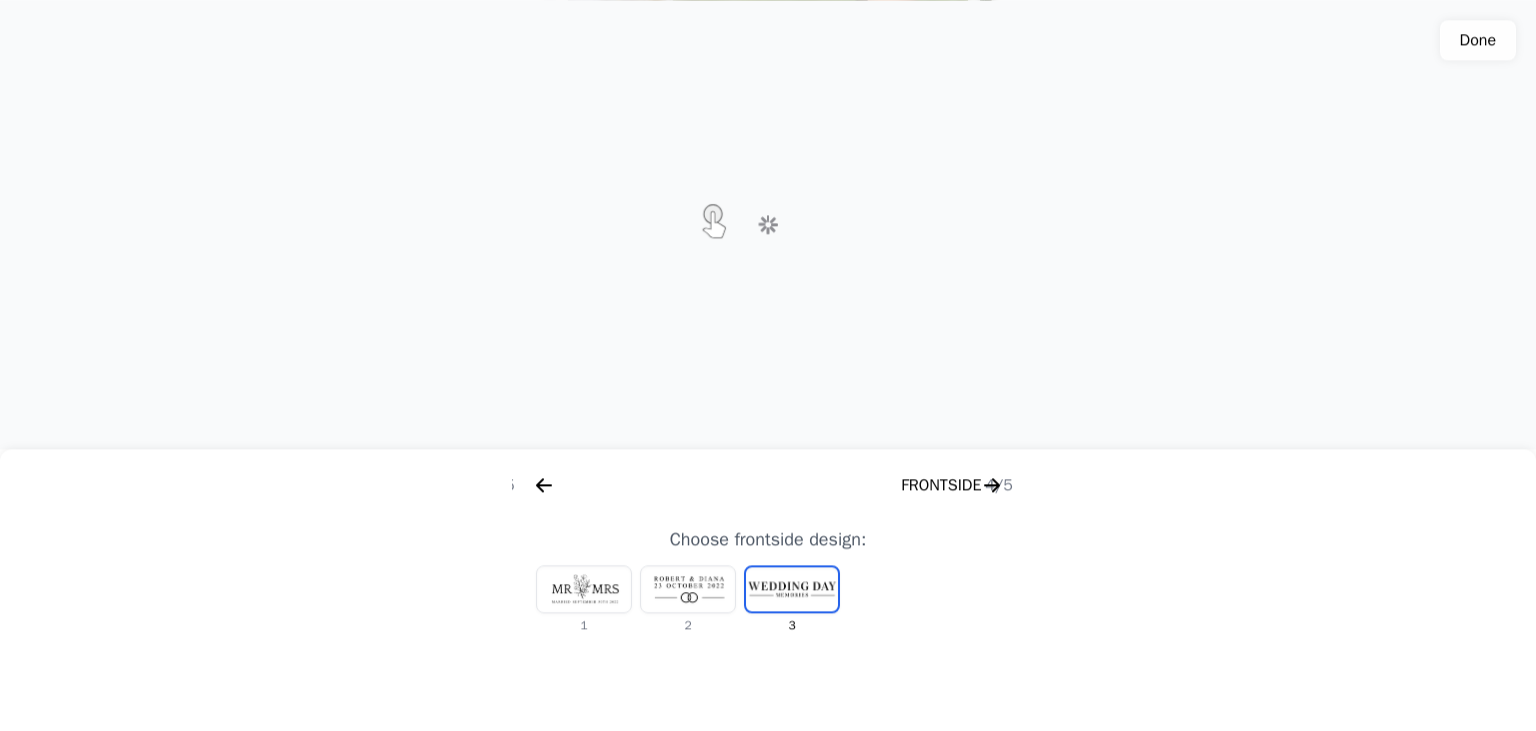 scroll, scrollTop: 0, scrollLeft: 1792, axis: horizontal 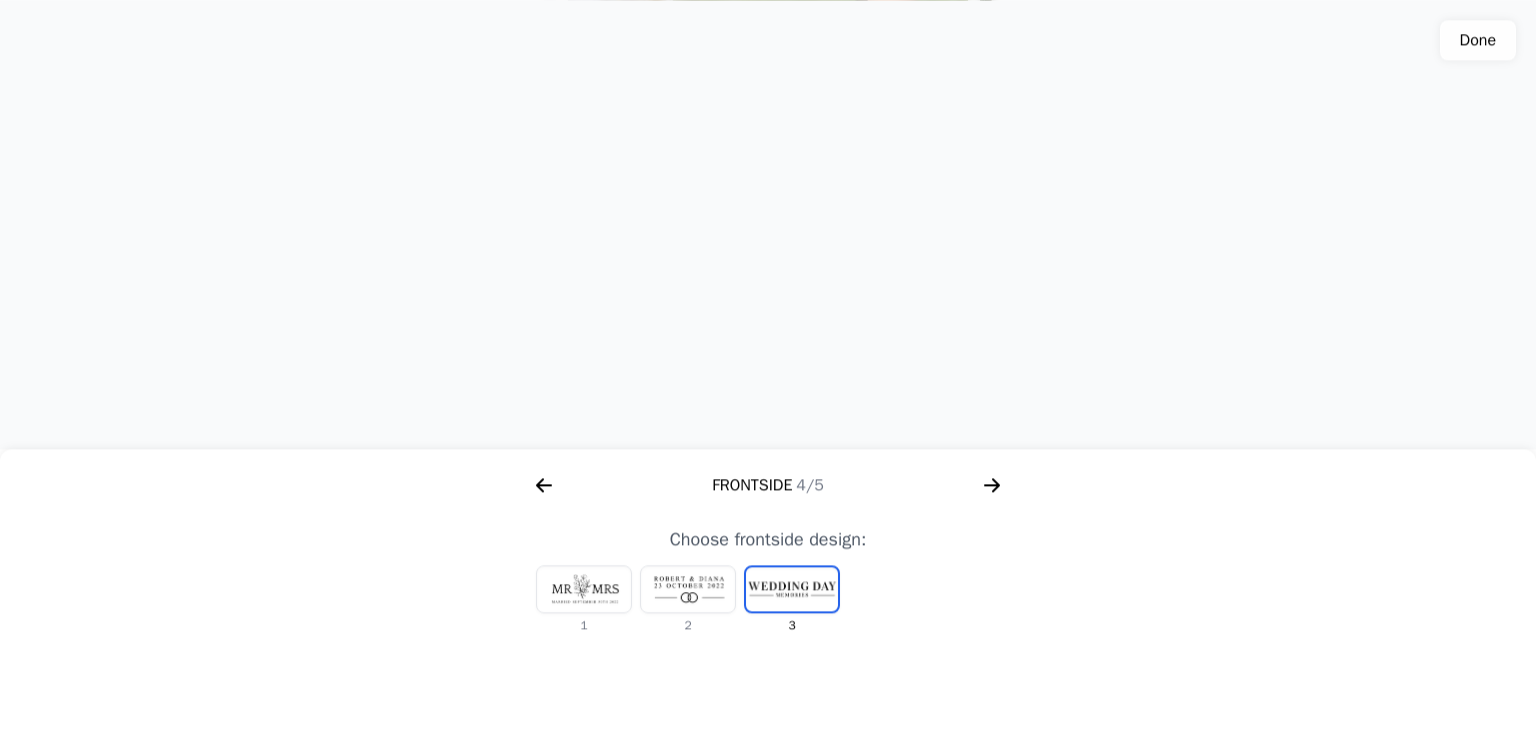 click at bounding box center (688, 589) 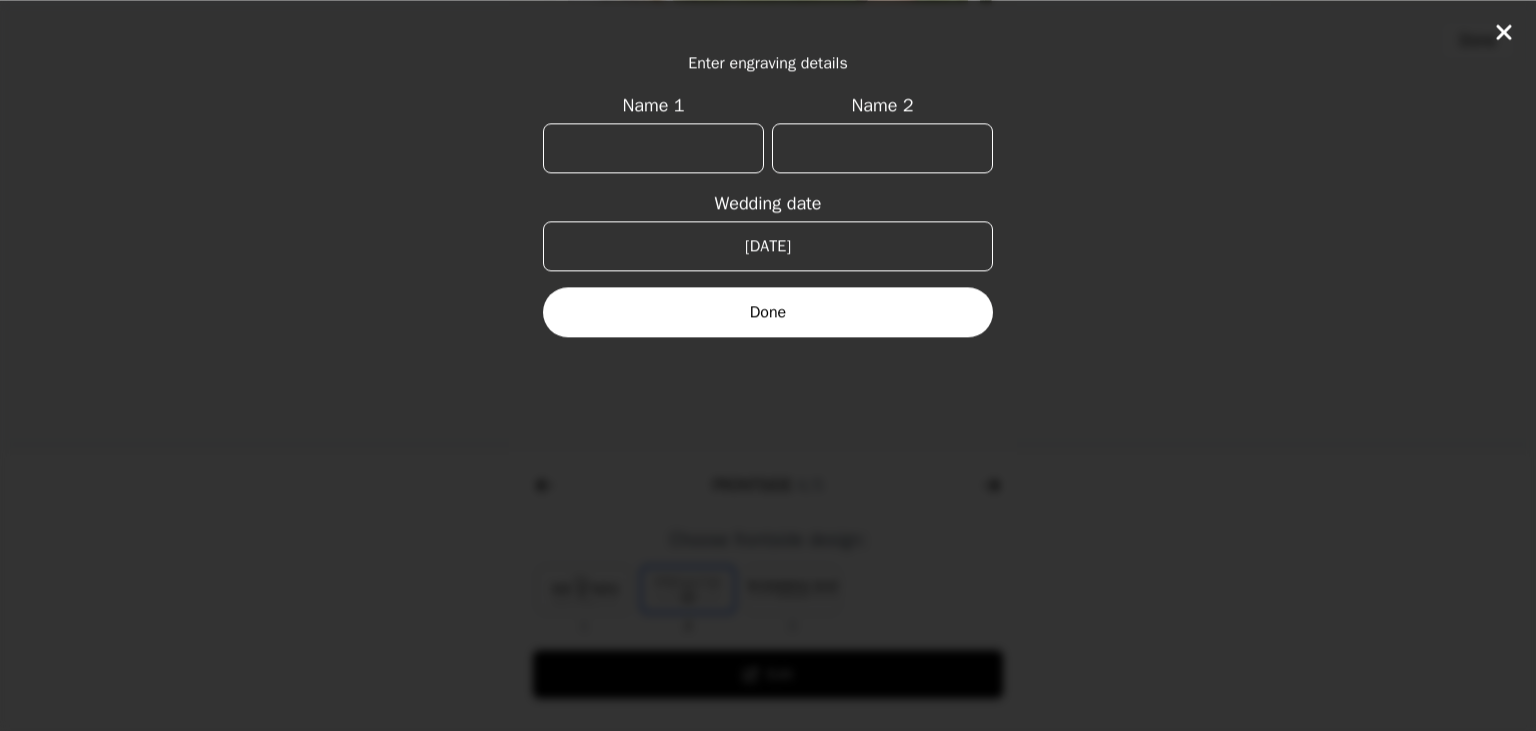 scroll, scrollTop: 0, scrollLeft: 1792, axis: horizontal 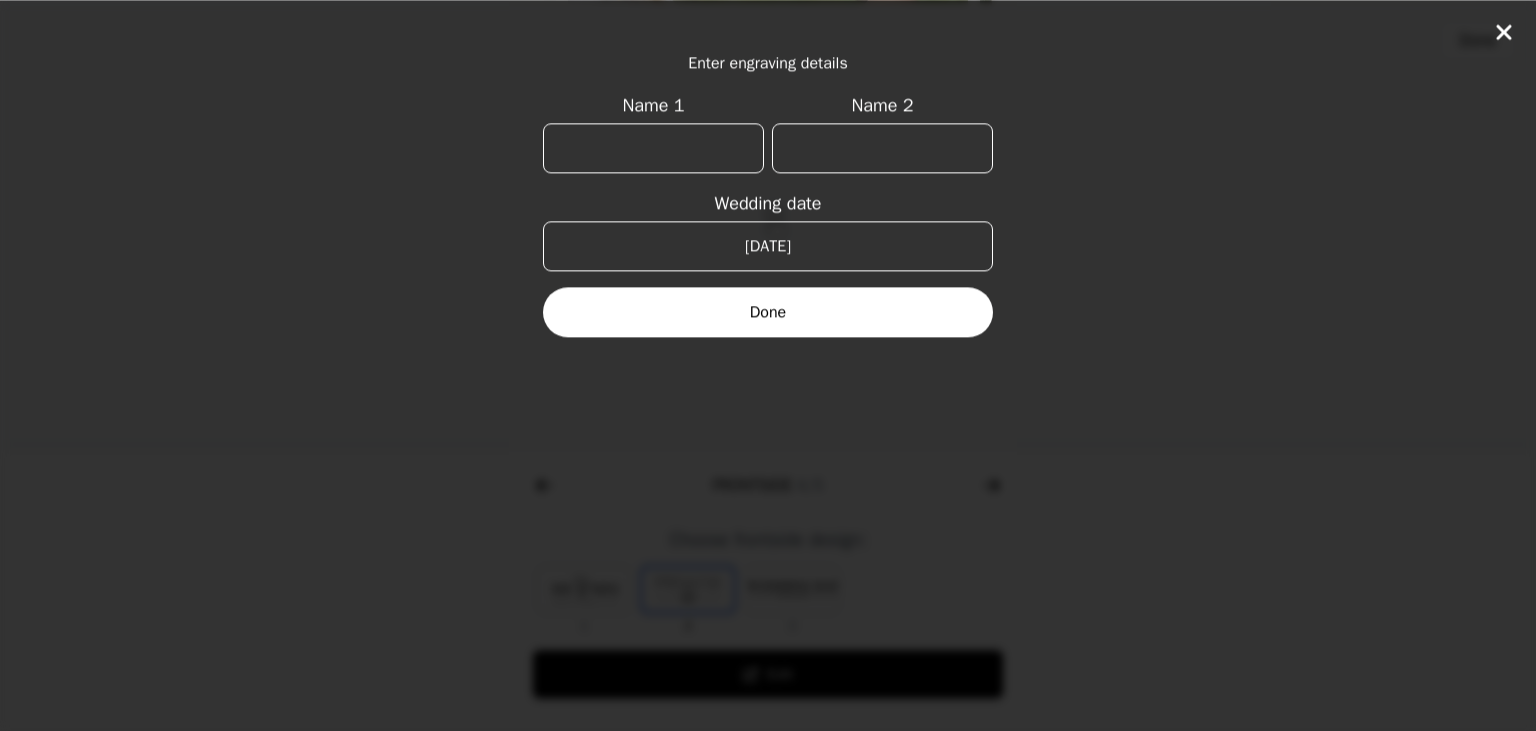 click on "Name 1" at bounding box center [653, 148] 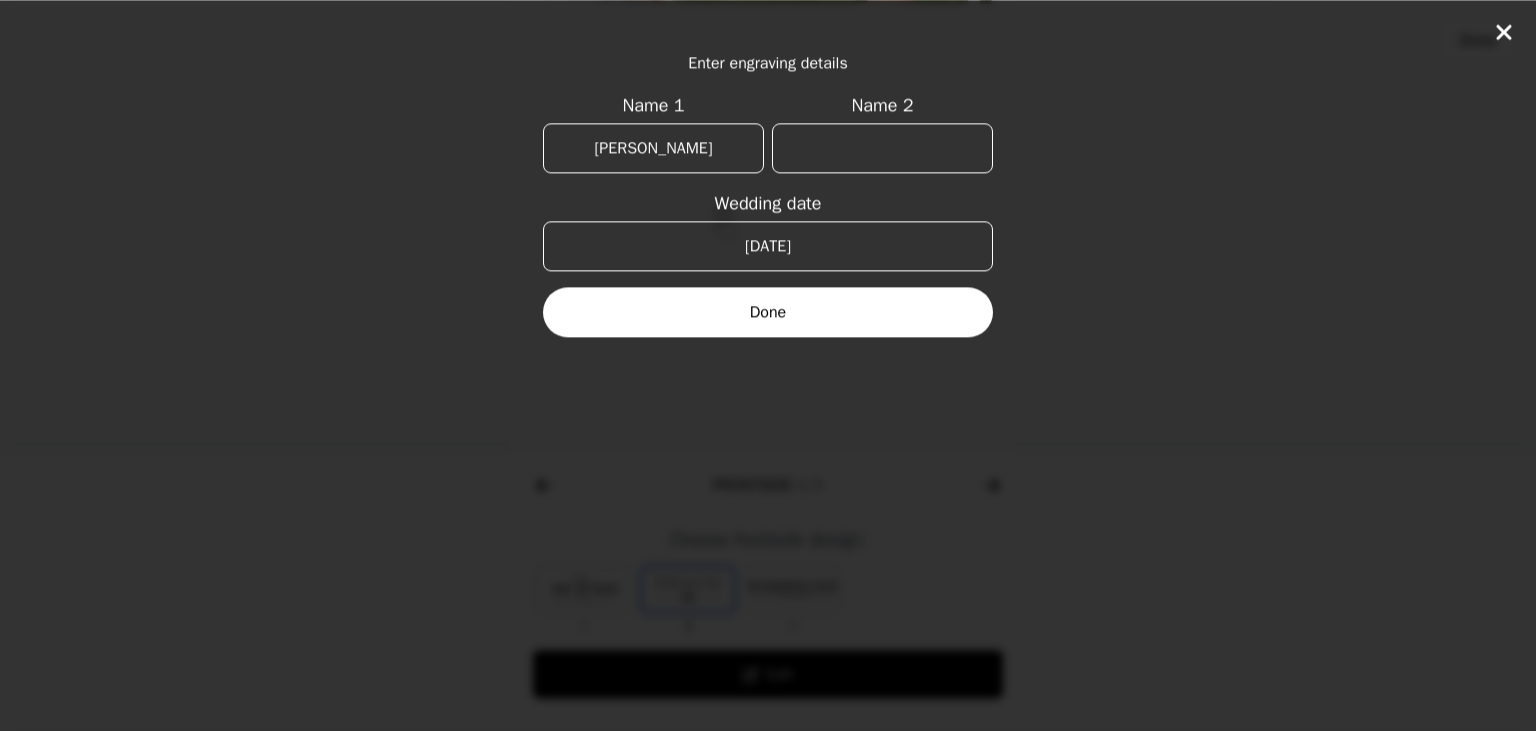 type on "[PERSON_NAME]" 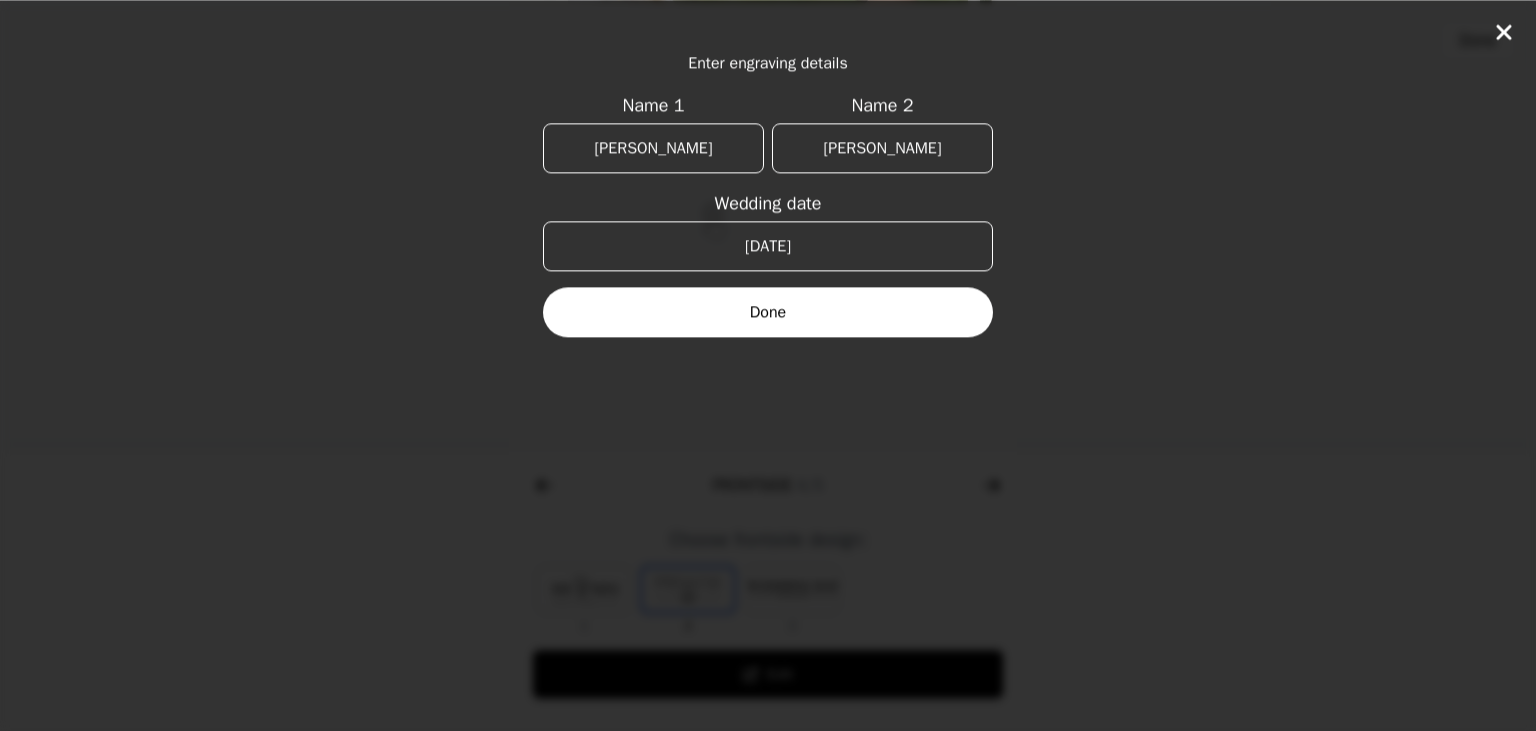 type on "[PERSON_NAME]" 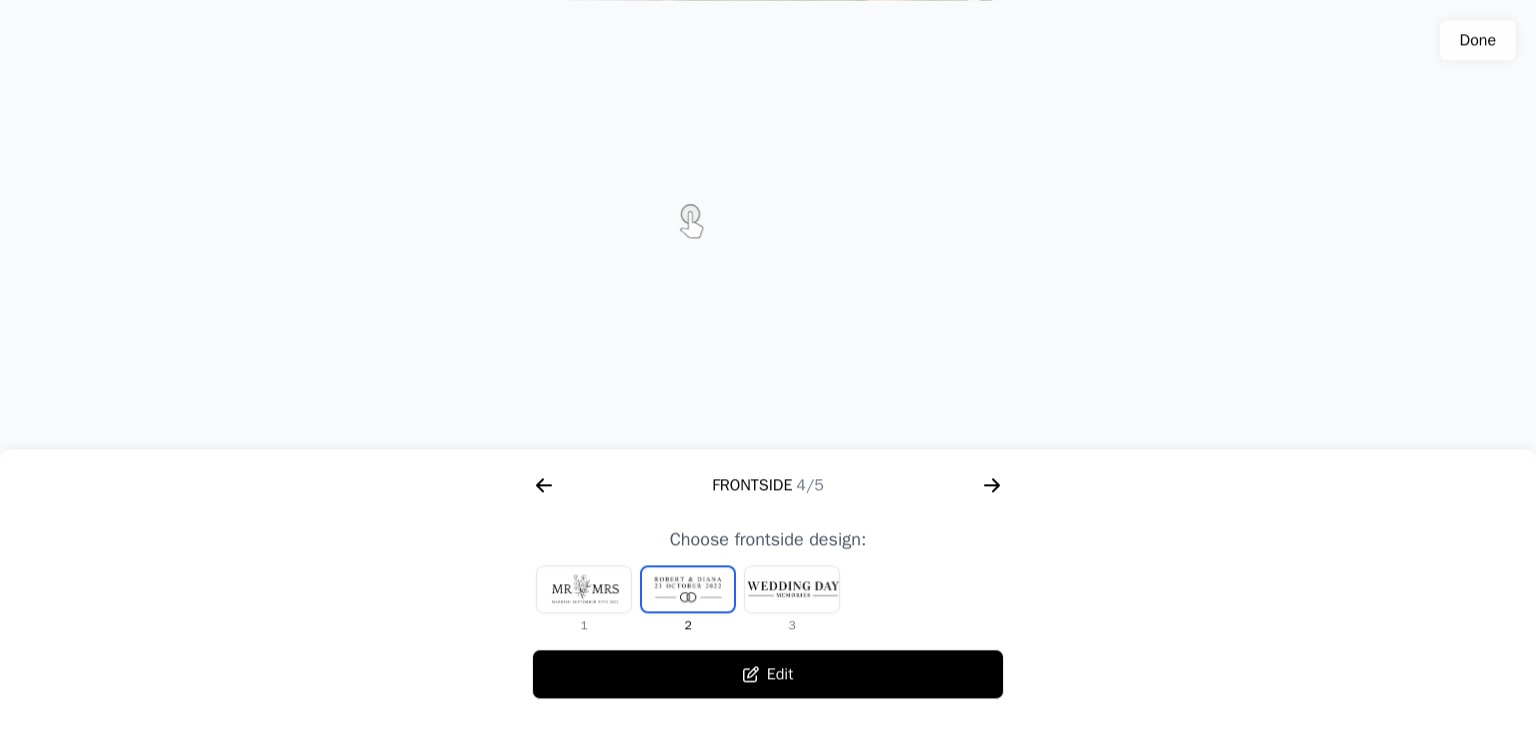 scroll, scrollTop: 0, scrollLeft: 1792, axis: horizontal 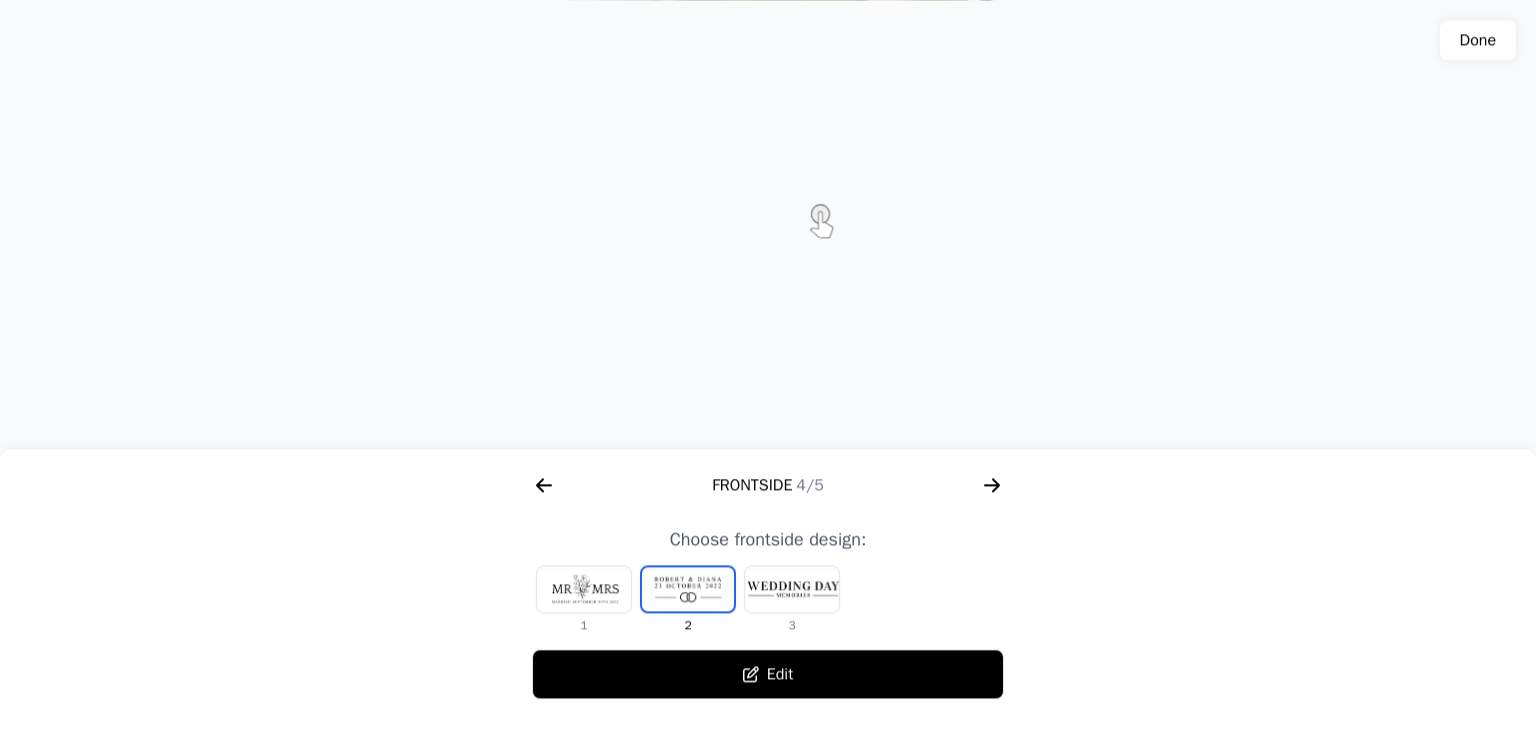 click 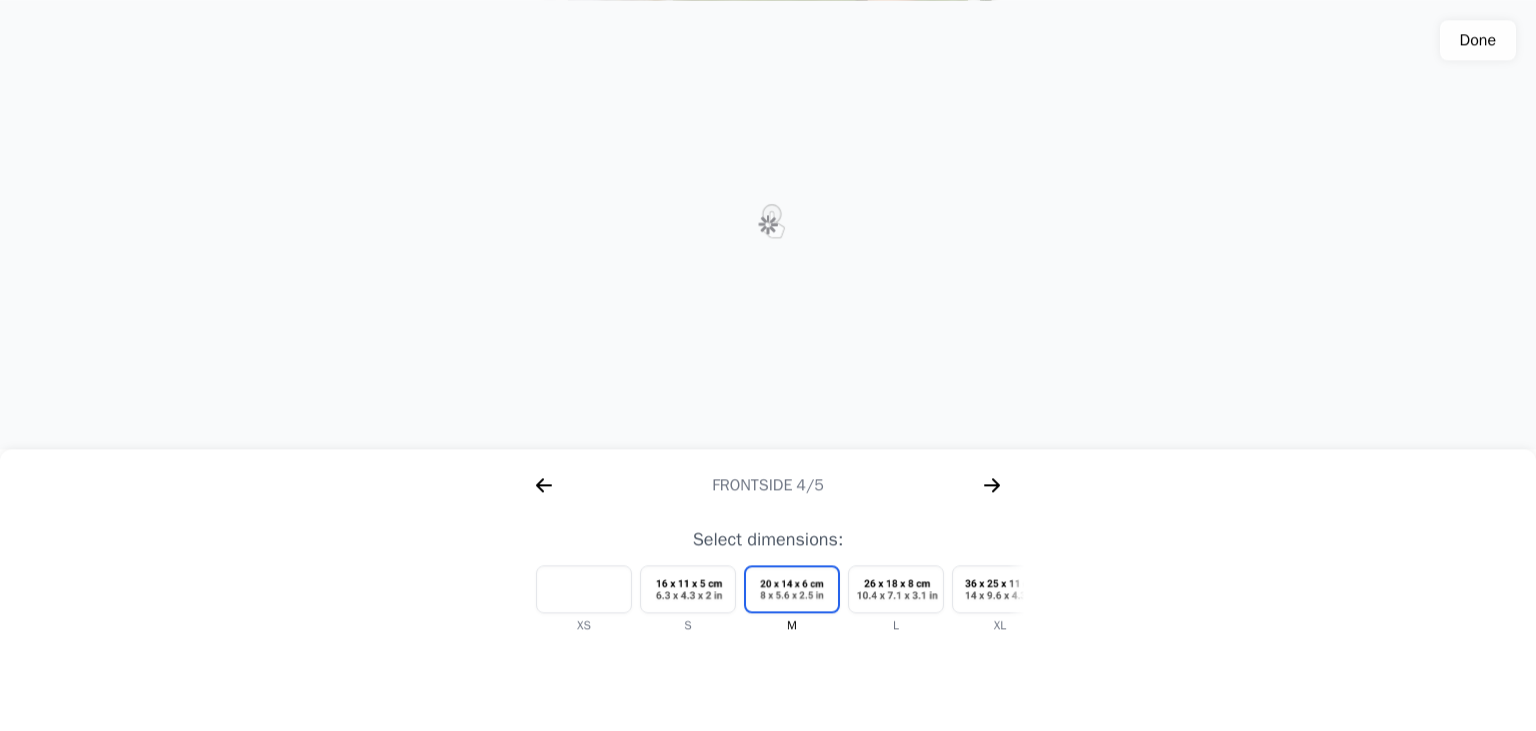 scroll, scrollTop: 0, scrollLeft: 2304, axis: horizontal 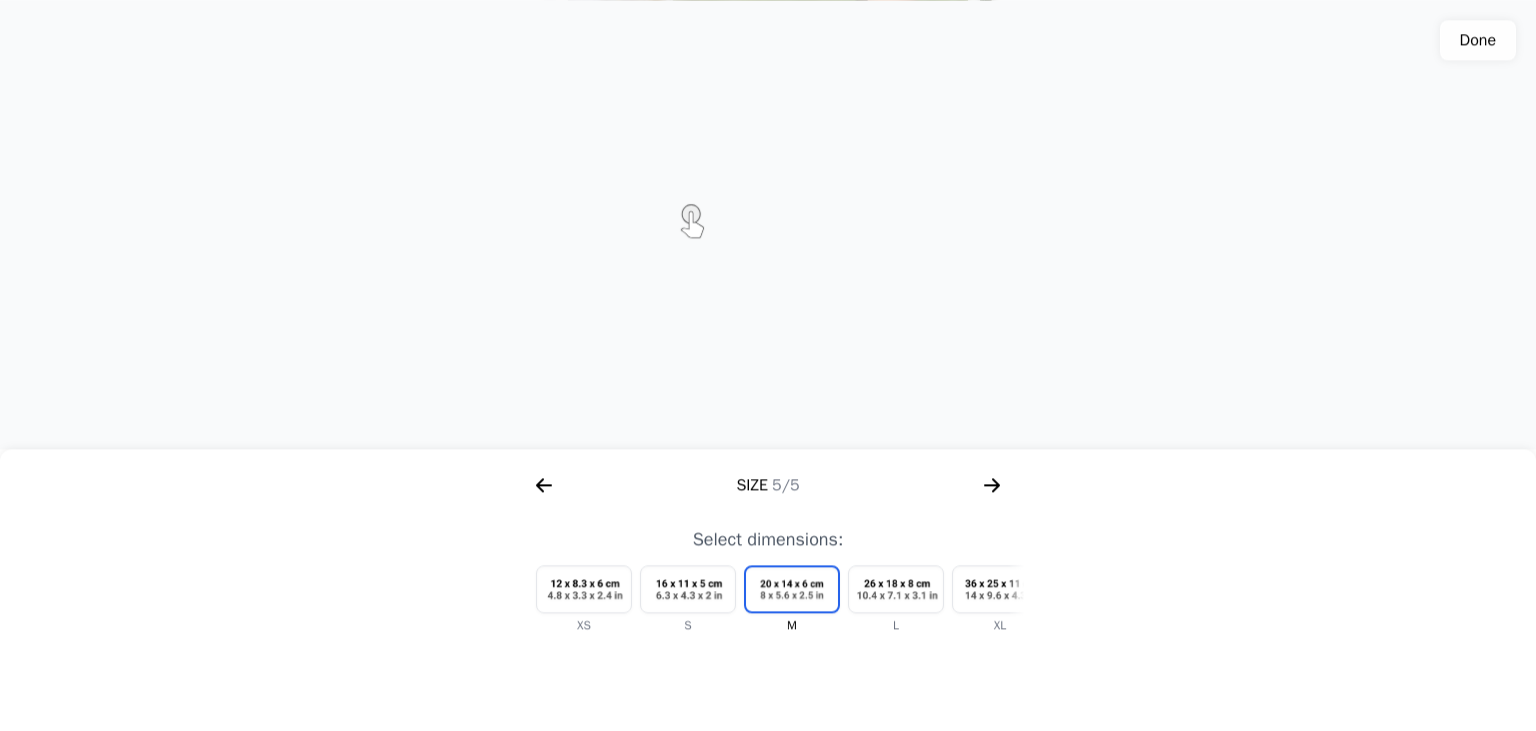 click at bounding box center (1000, 589) 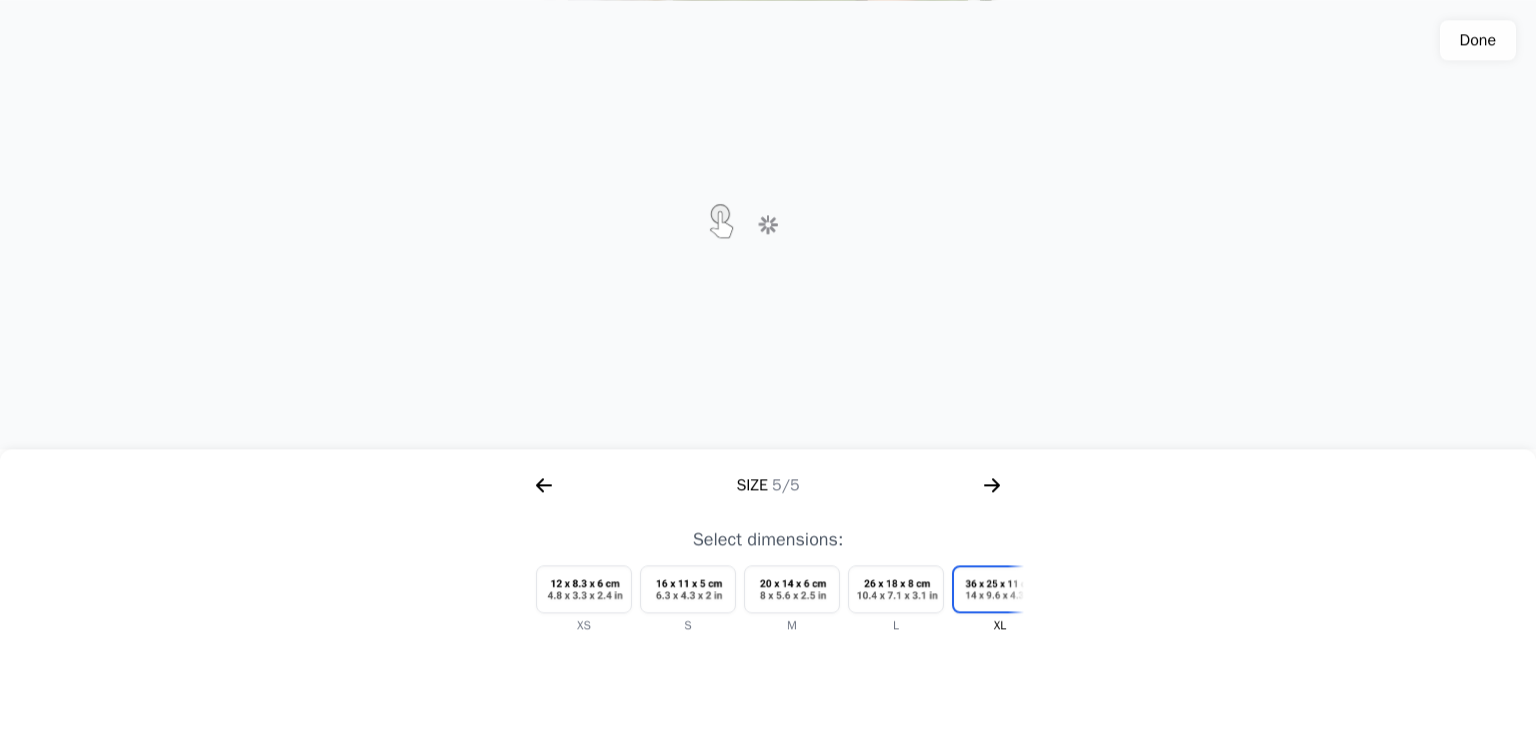 scroll, scrollTop: 0, scrollLeft: 60, axis: horizontal 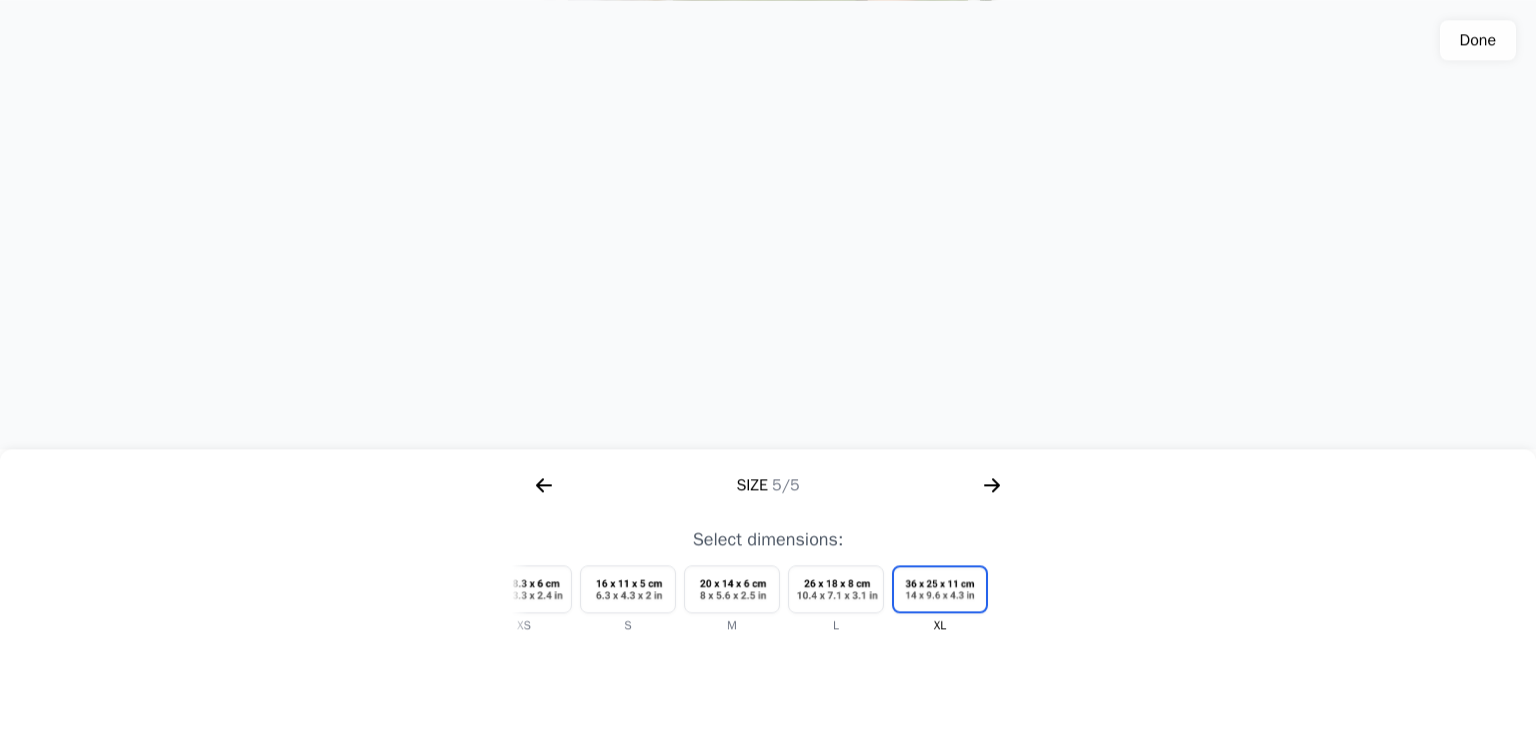 click at bounding box center (768, 225) 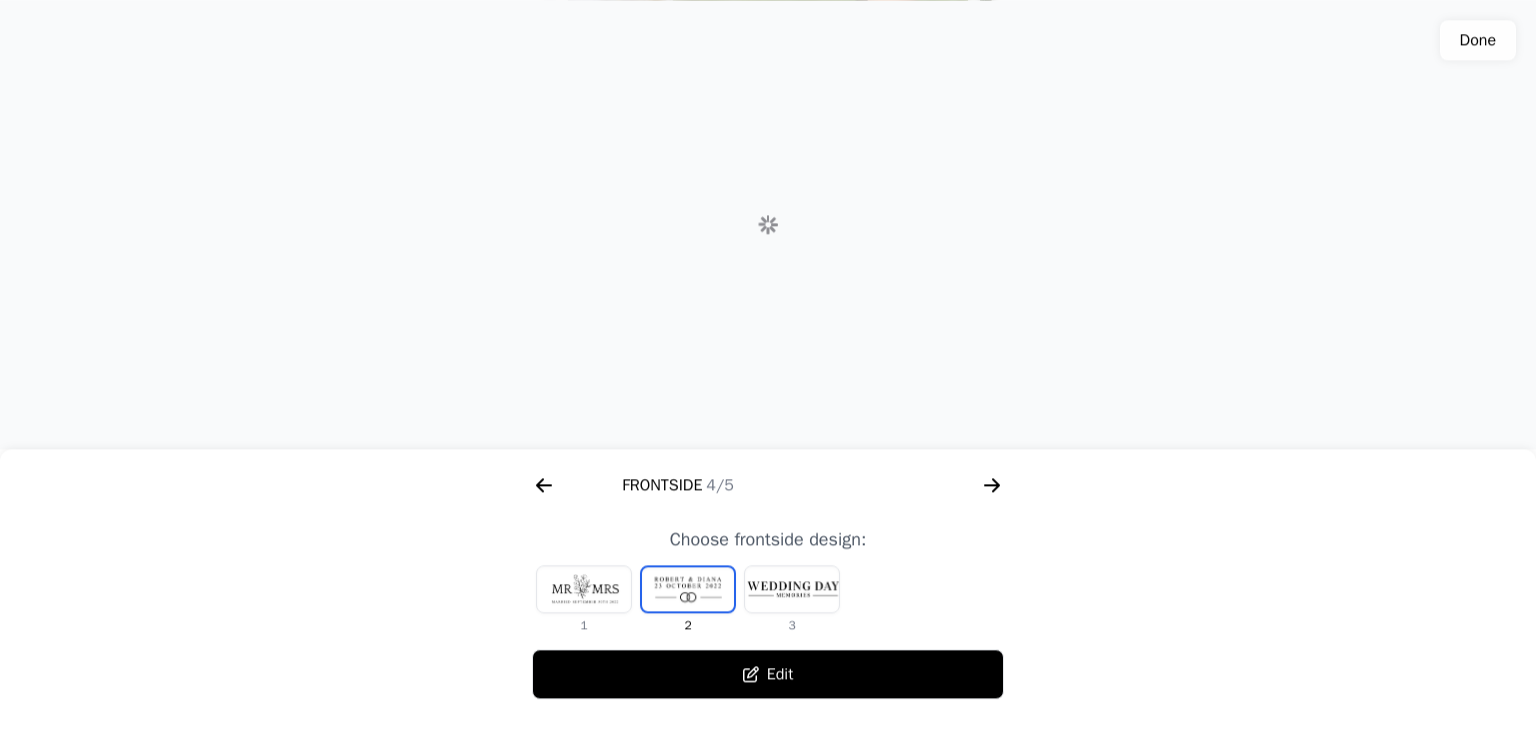click 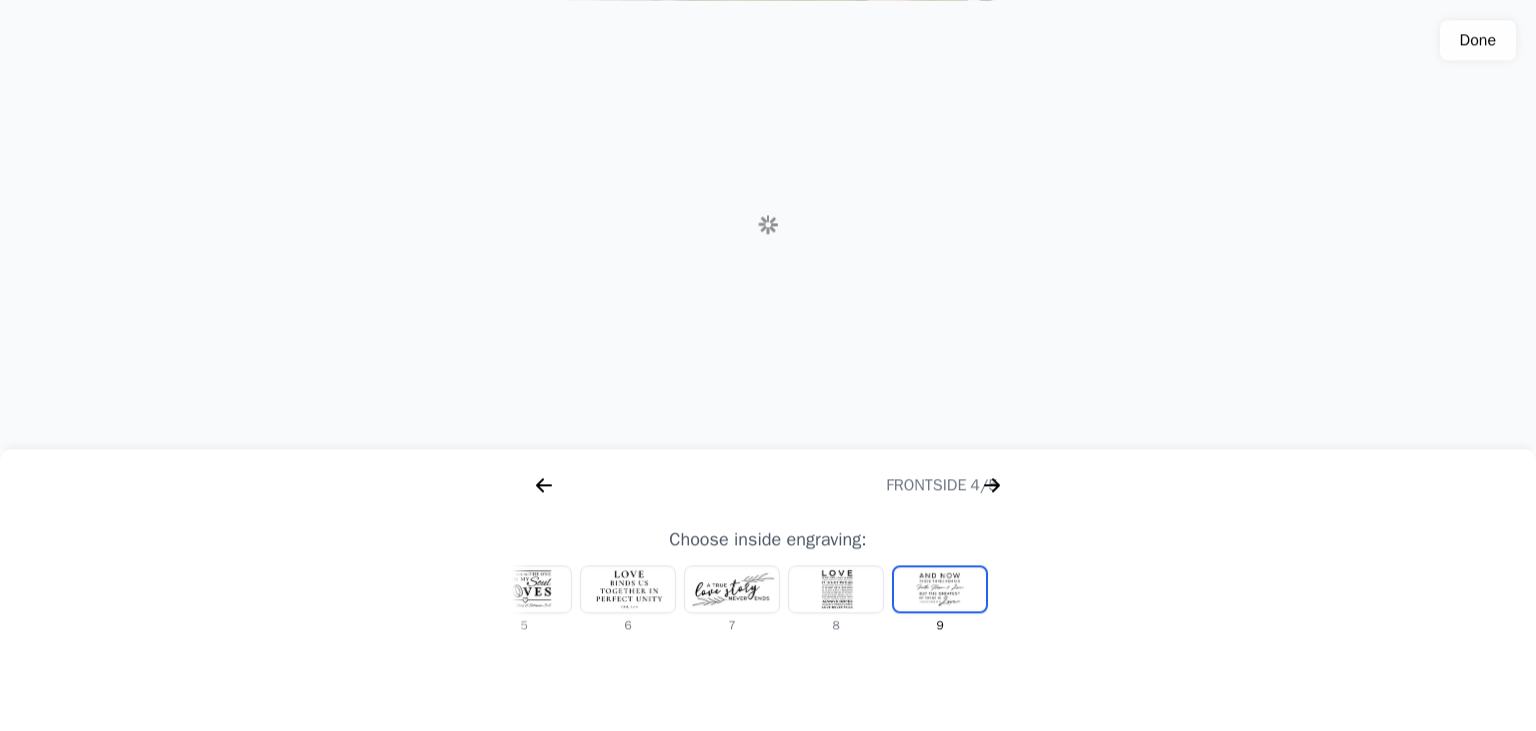 scroll, scrollTop: 0, scrollLeft: 1280, axis: horizontal 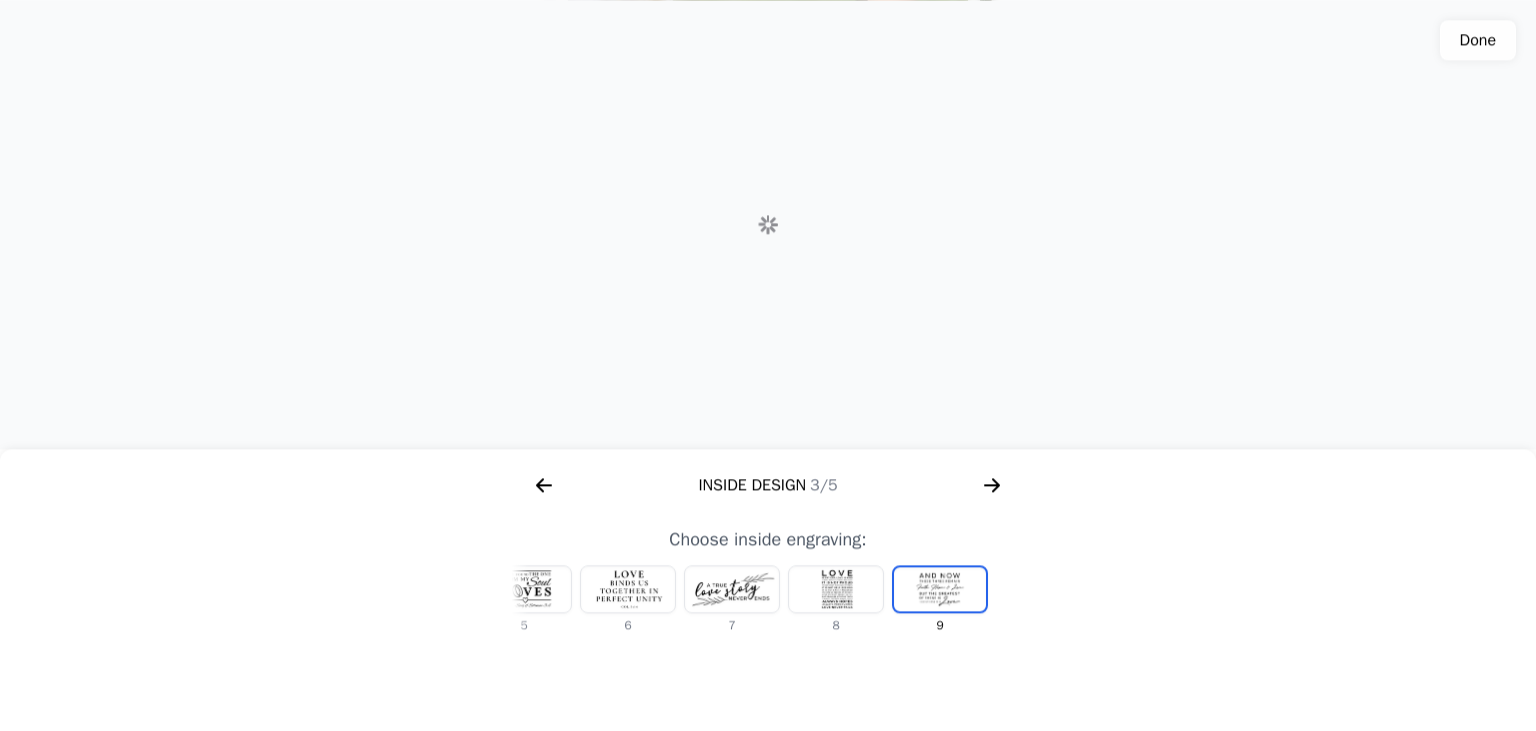 click 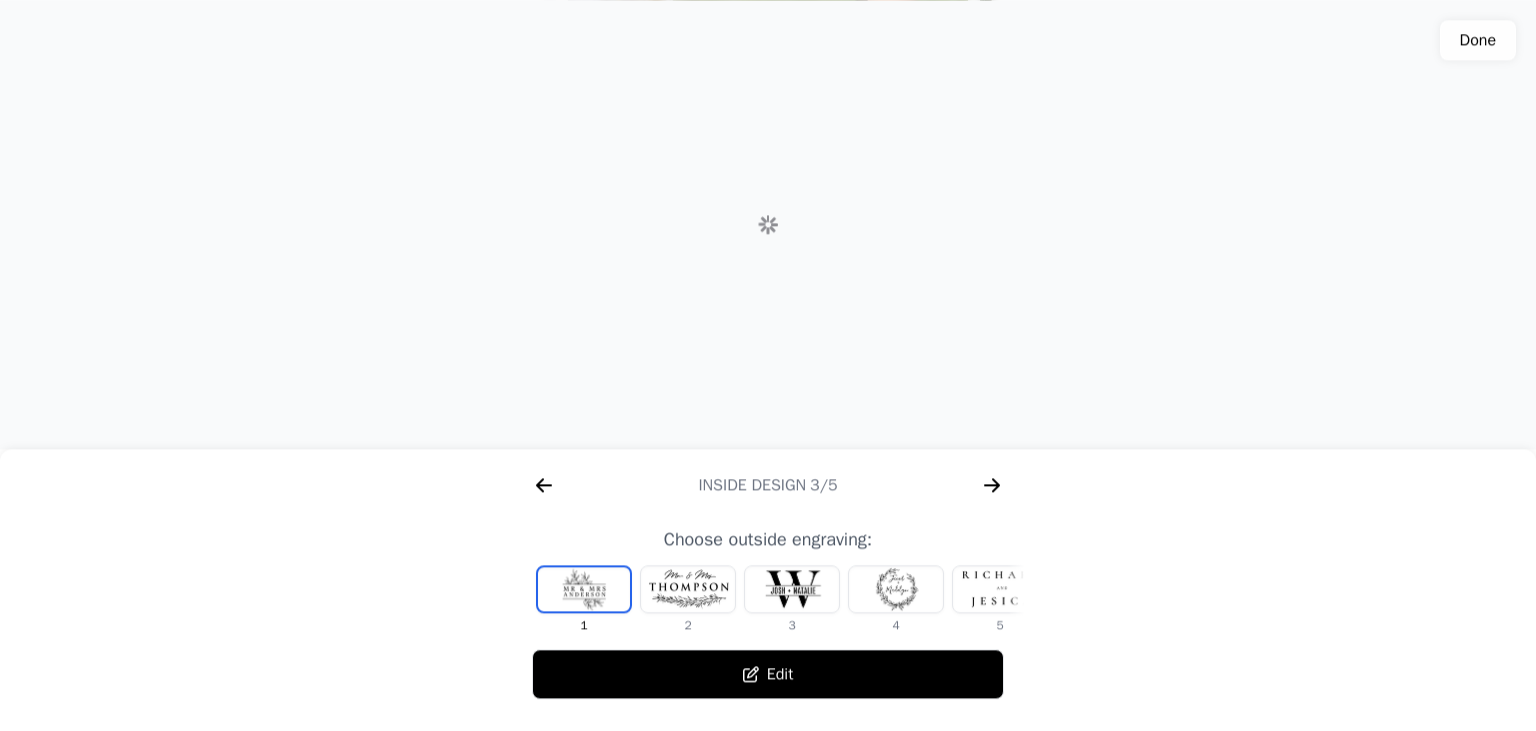scroll, scrollTop: 0, scrollLeft: 768, axis: horizontal 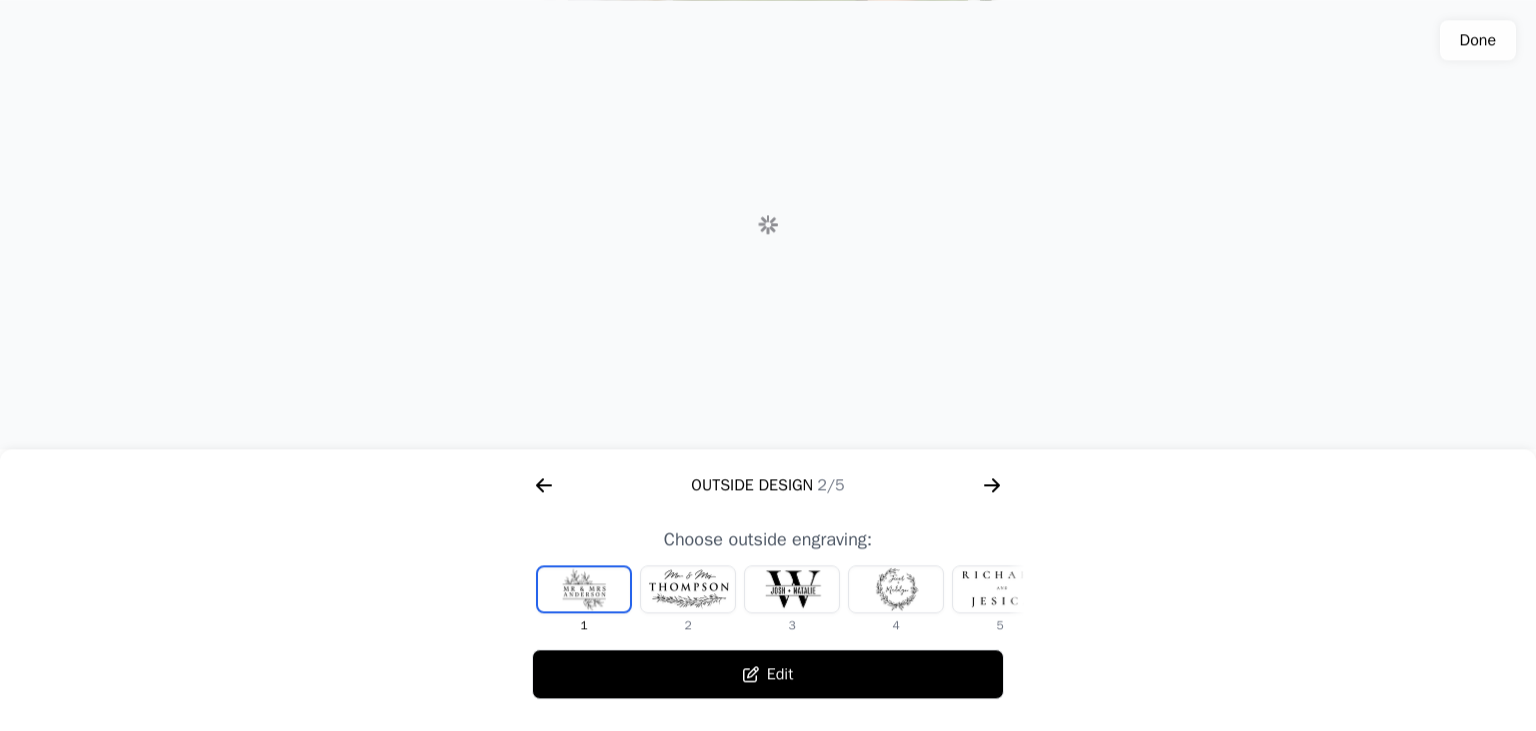 drag, startPoint x: 998, startPoint y: 481, endPoint x: 1006, endPoint y: 467, distance: 16.124516 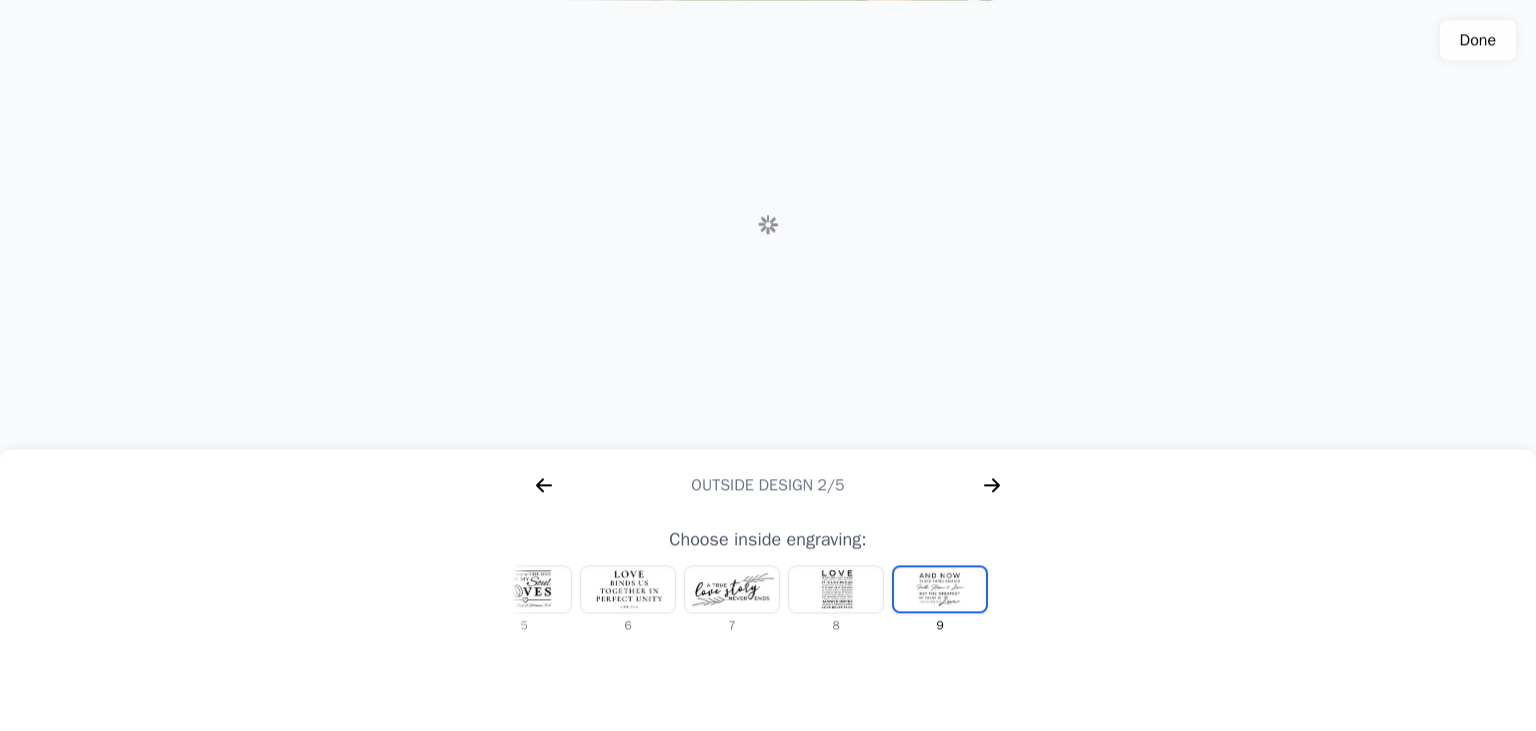scroll, scrollTop: 0, scrollLeft: 1280, axis: horizontal 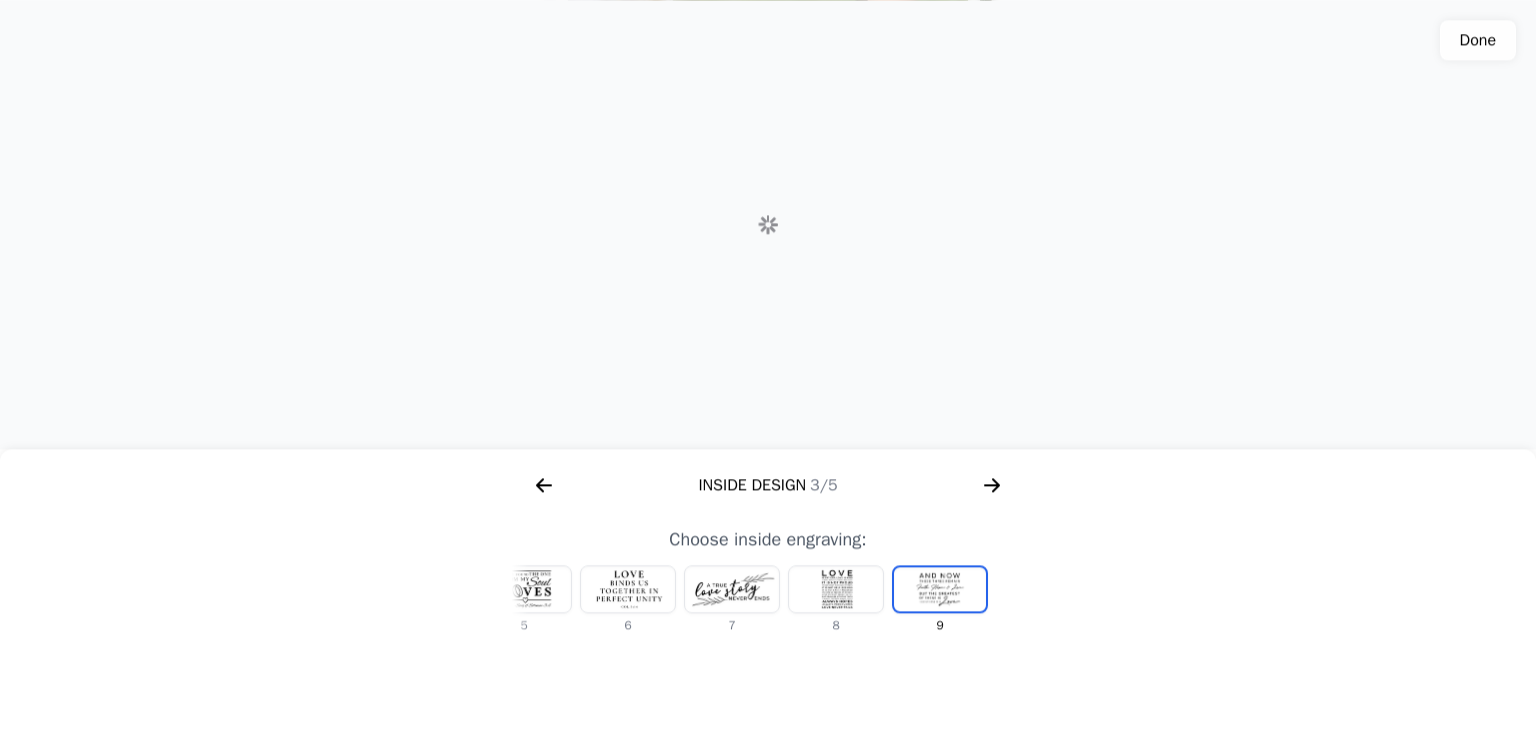 click 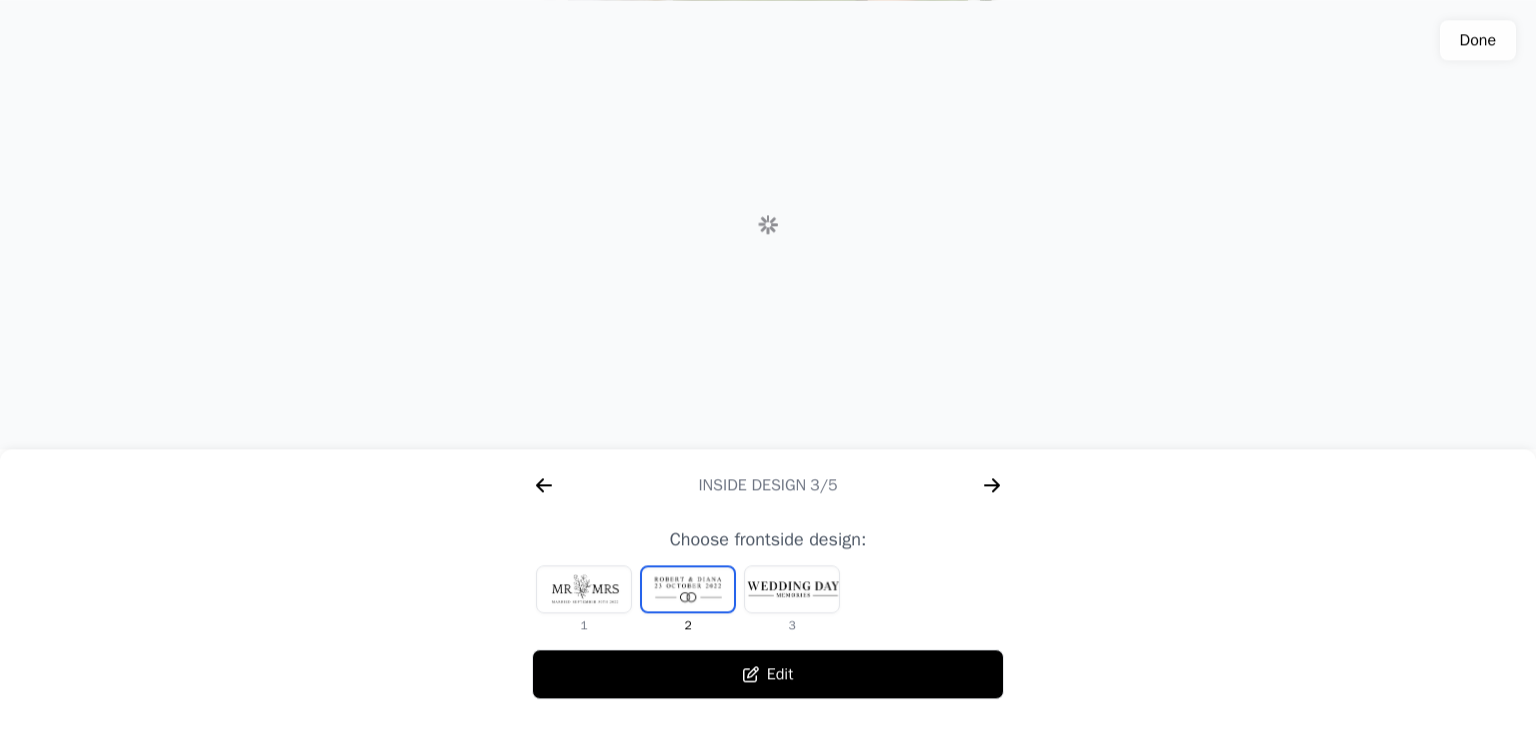 scroll, scrollTop: 0, scrollLeft: 1792, axis: horizontal 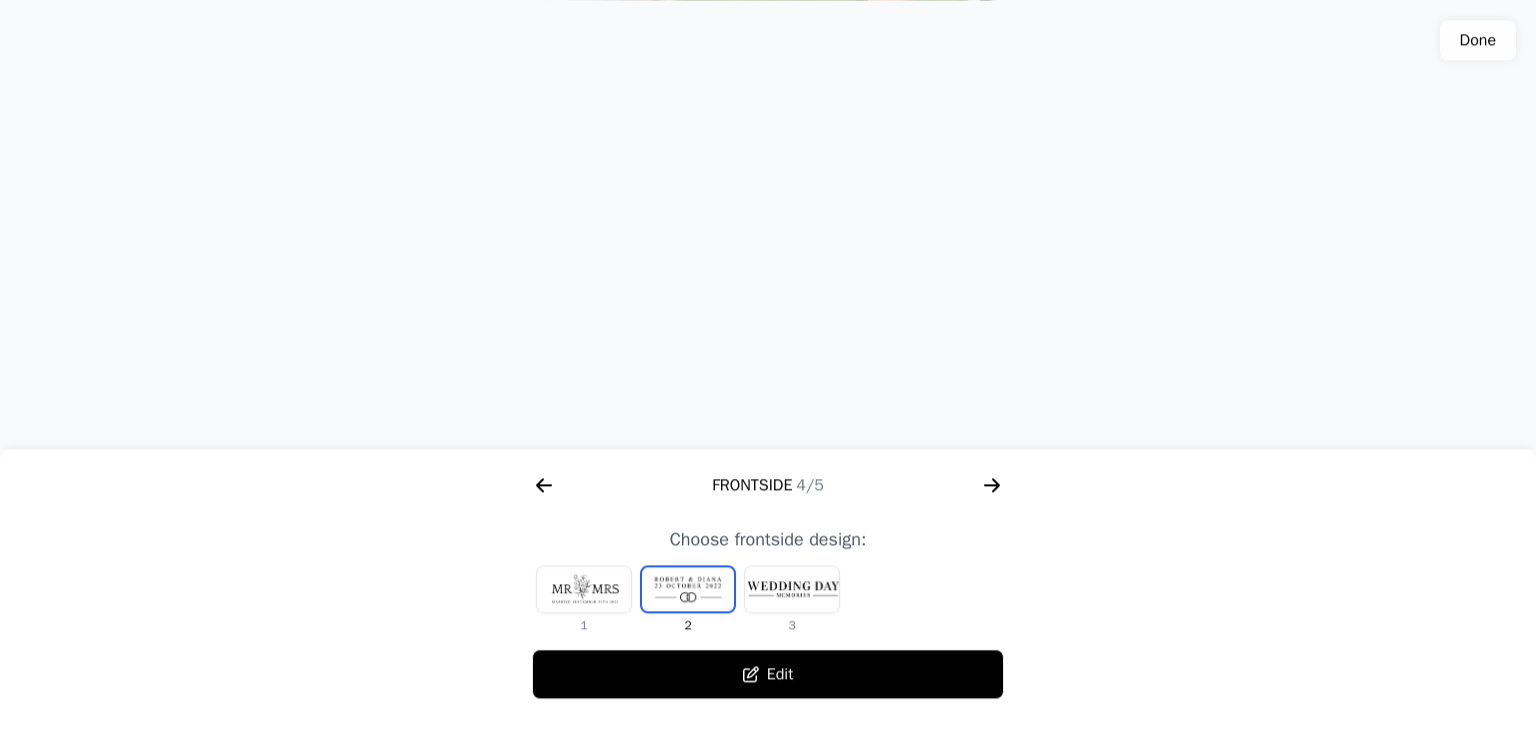 click 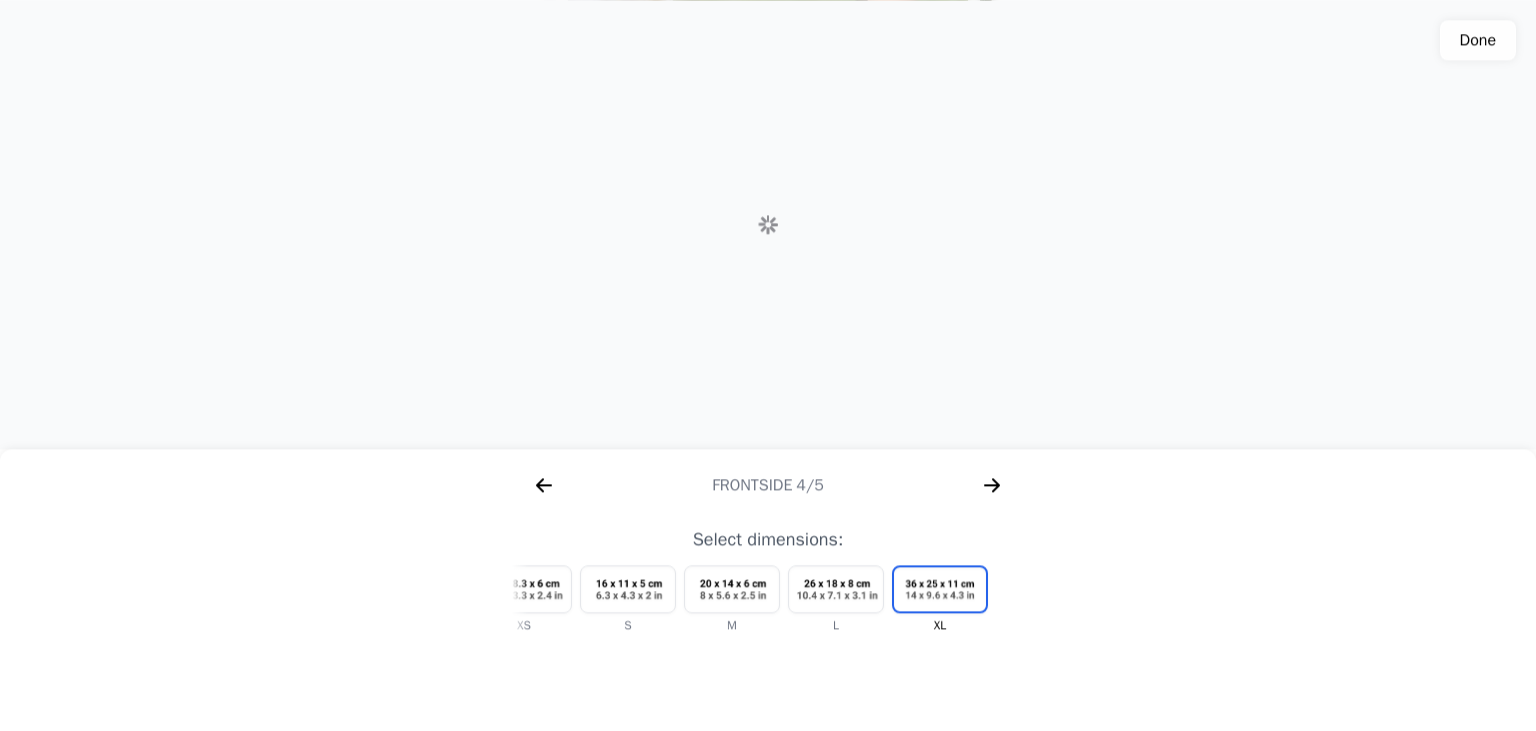 scroll, scrollTop: 0, scrollLeft: 2304, axis: horizontal 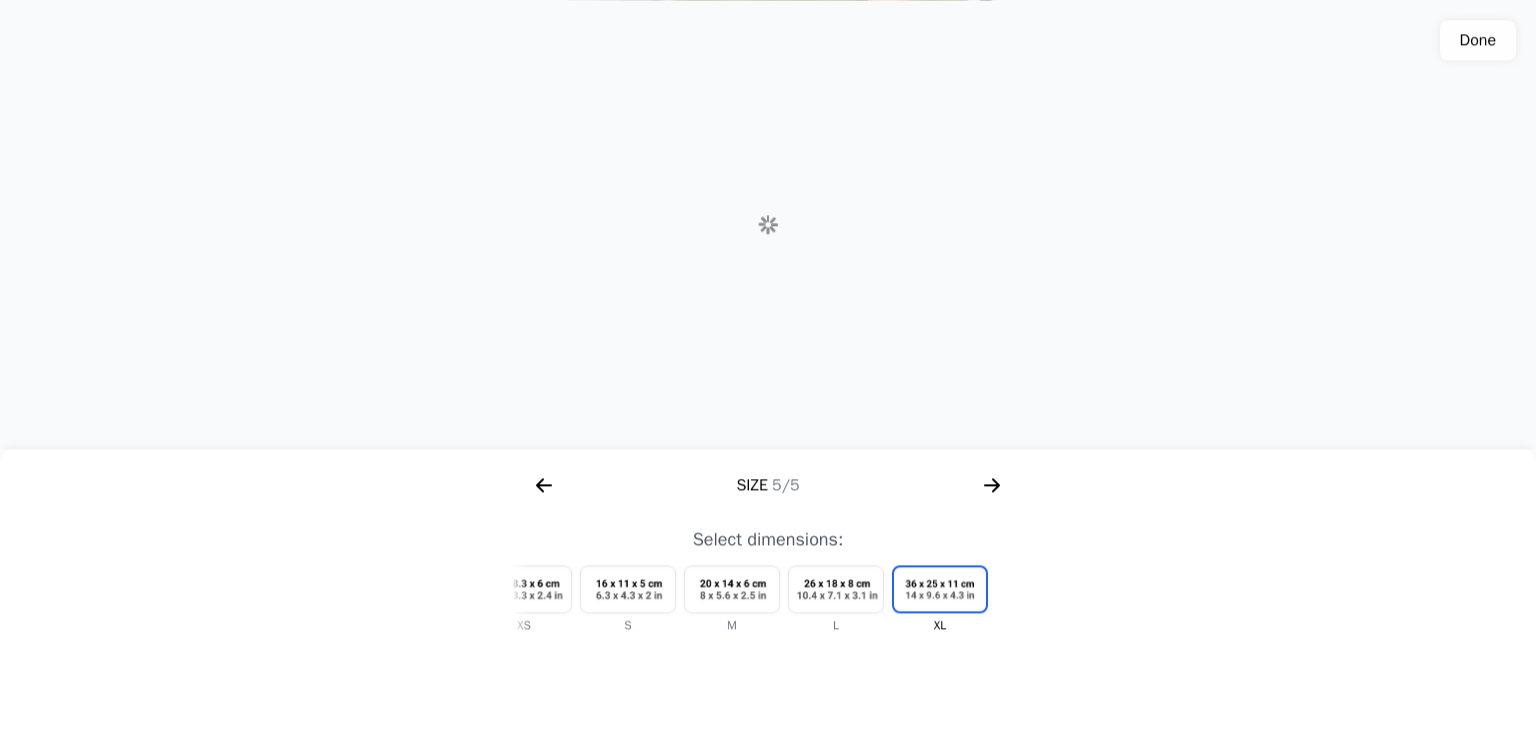 click 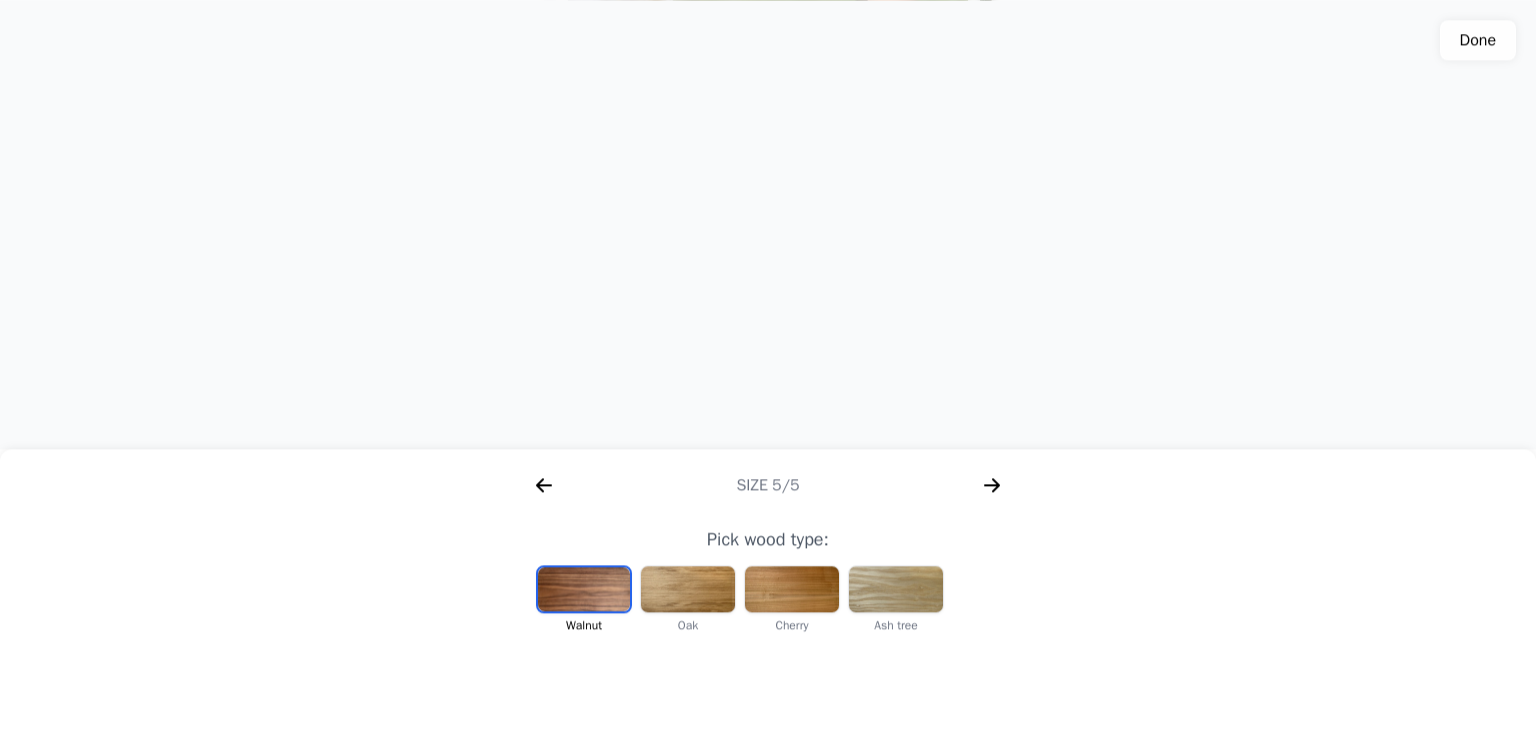 scroll, scrollTop: 0, scrollLeft: 256, axis: horizontal 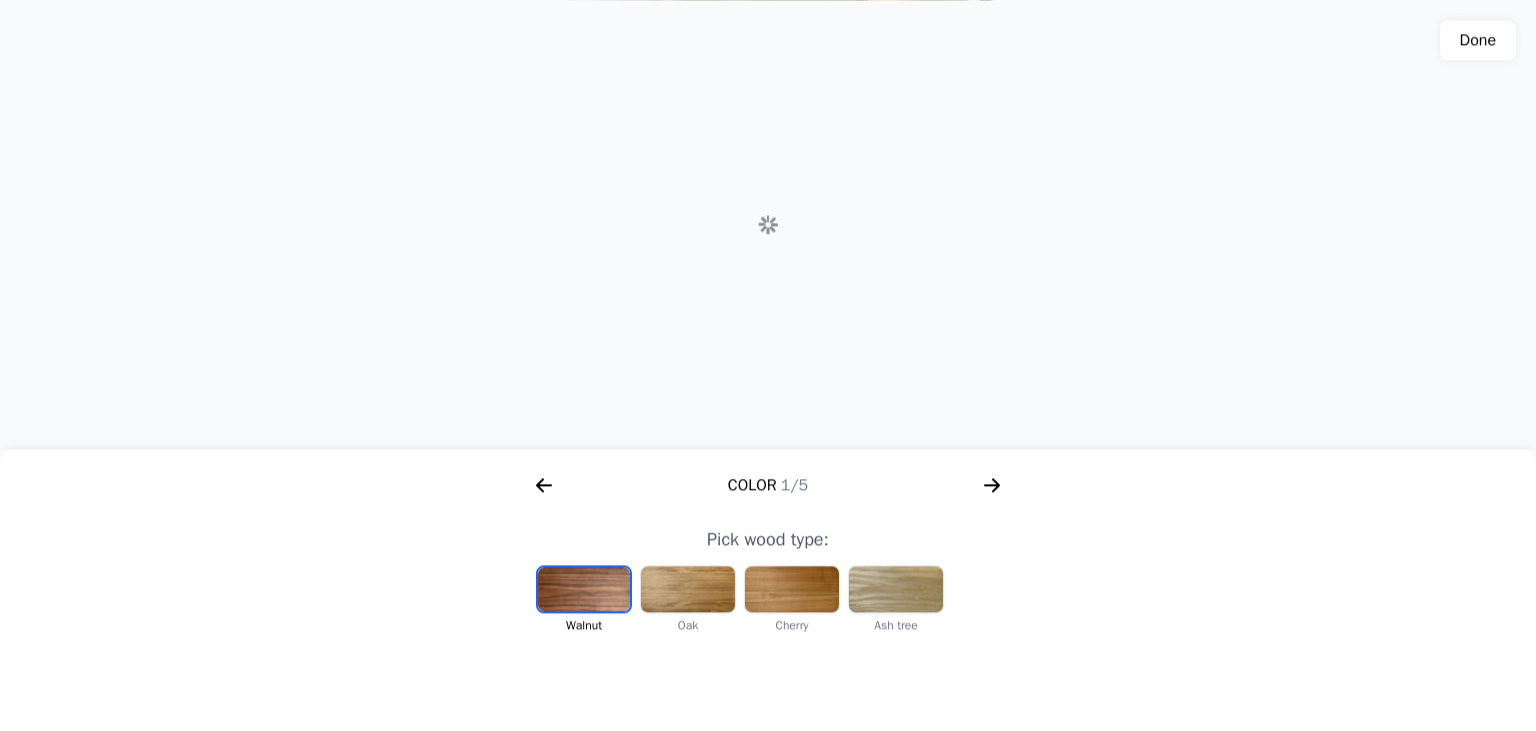 click 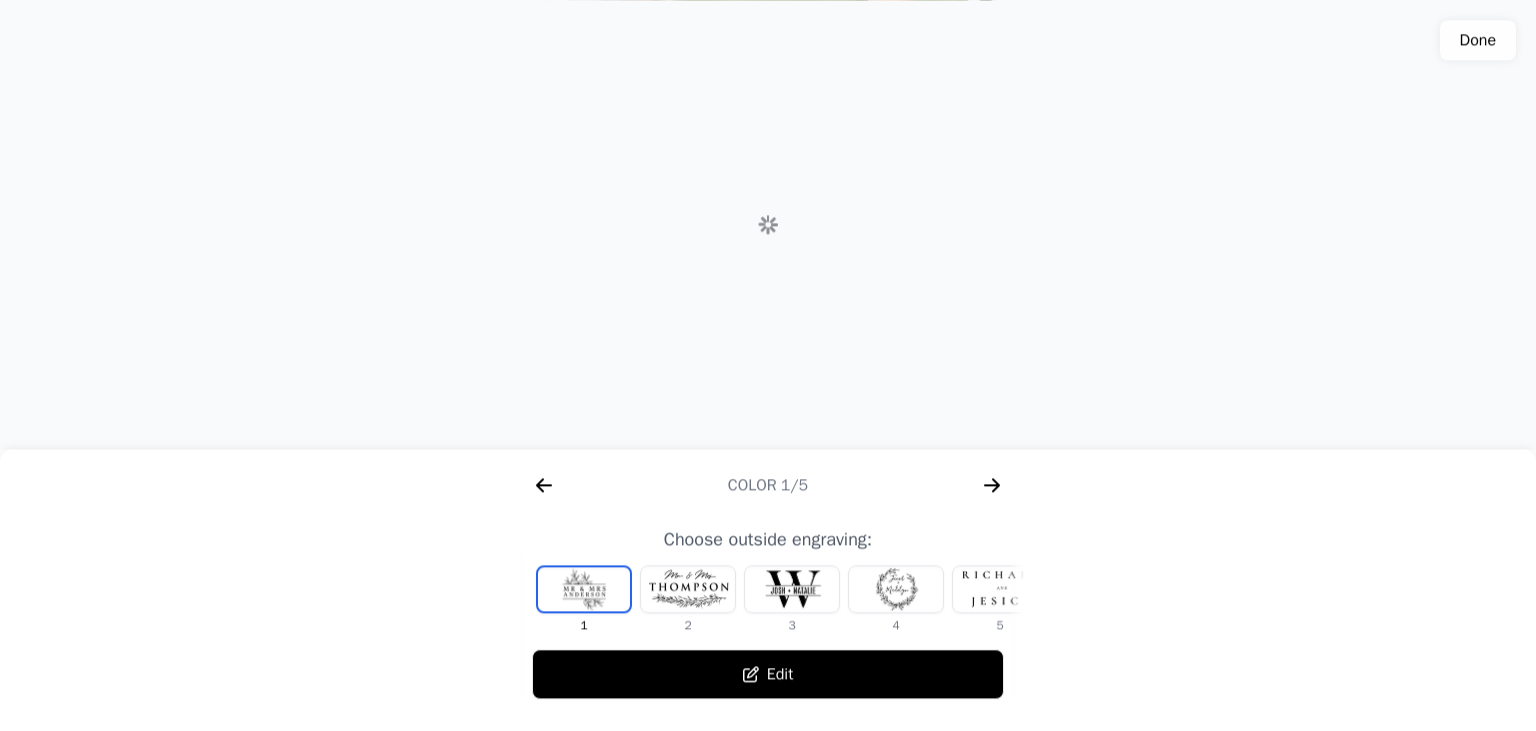 scroll, scrollTop: 0, scrollLeft: 768, axis: horizontal 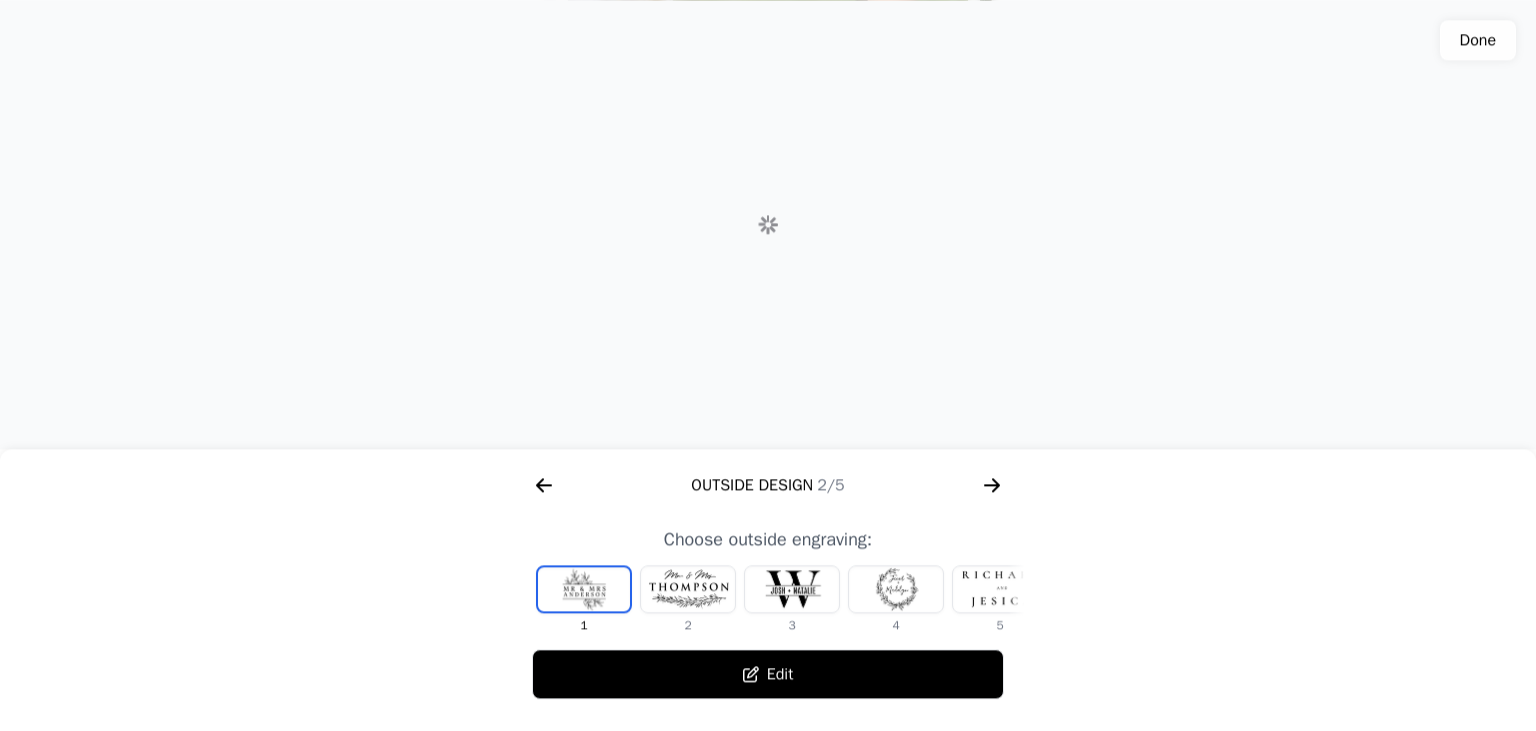 click at bounding box center [584, 589] 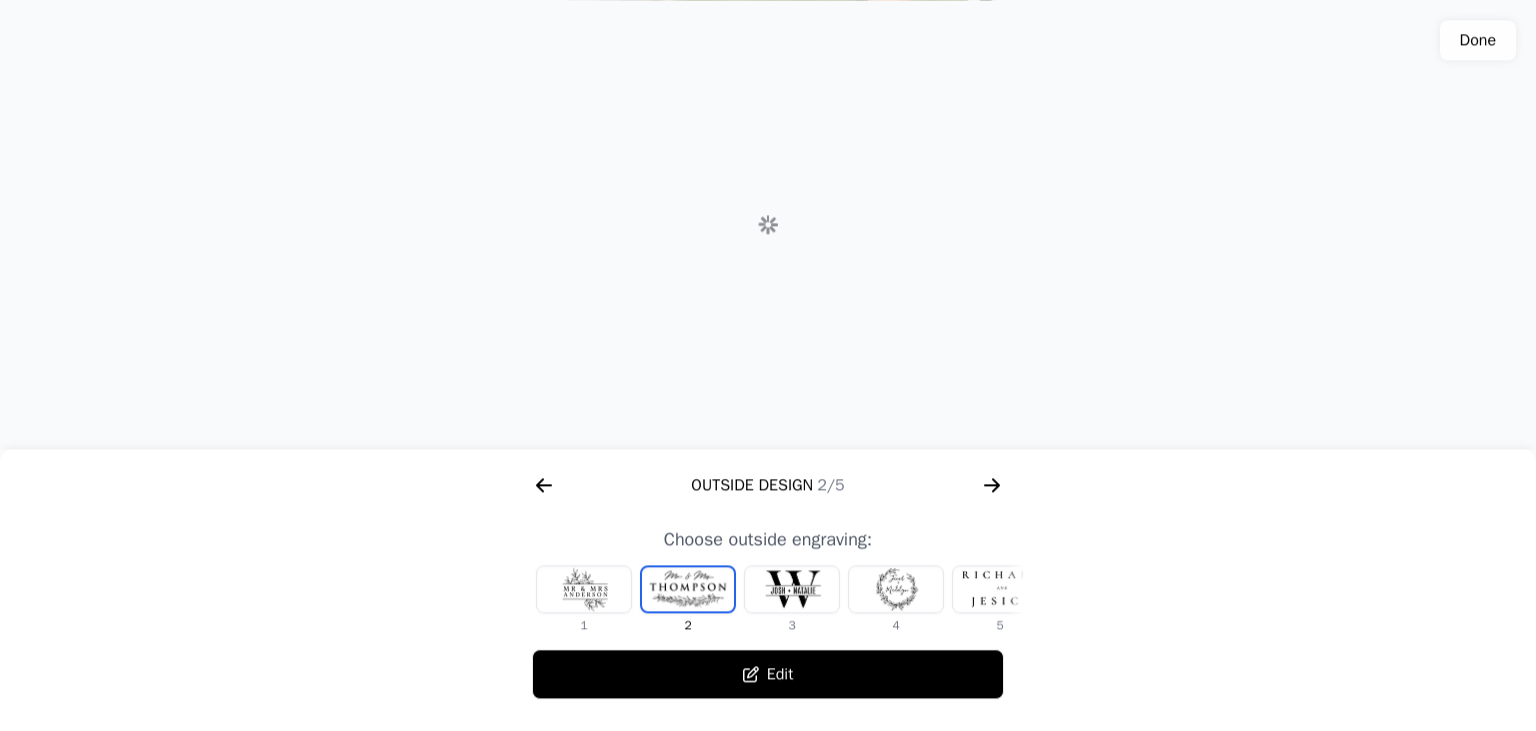 click at bounding box center (688, 589) 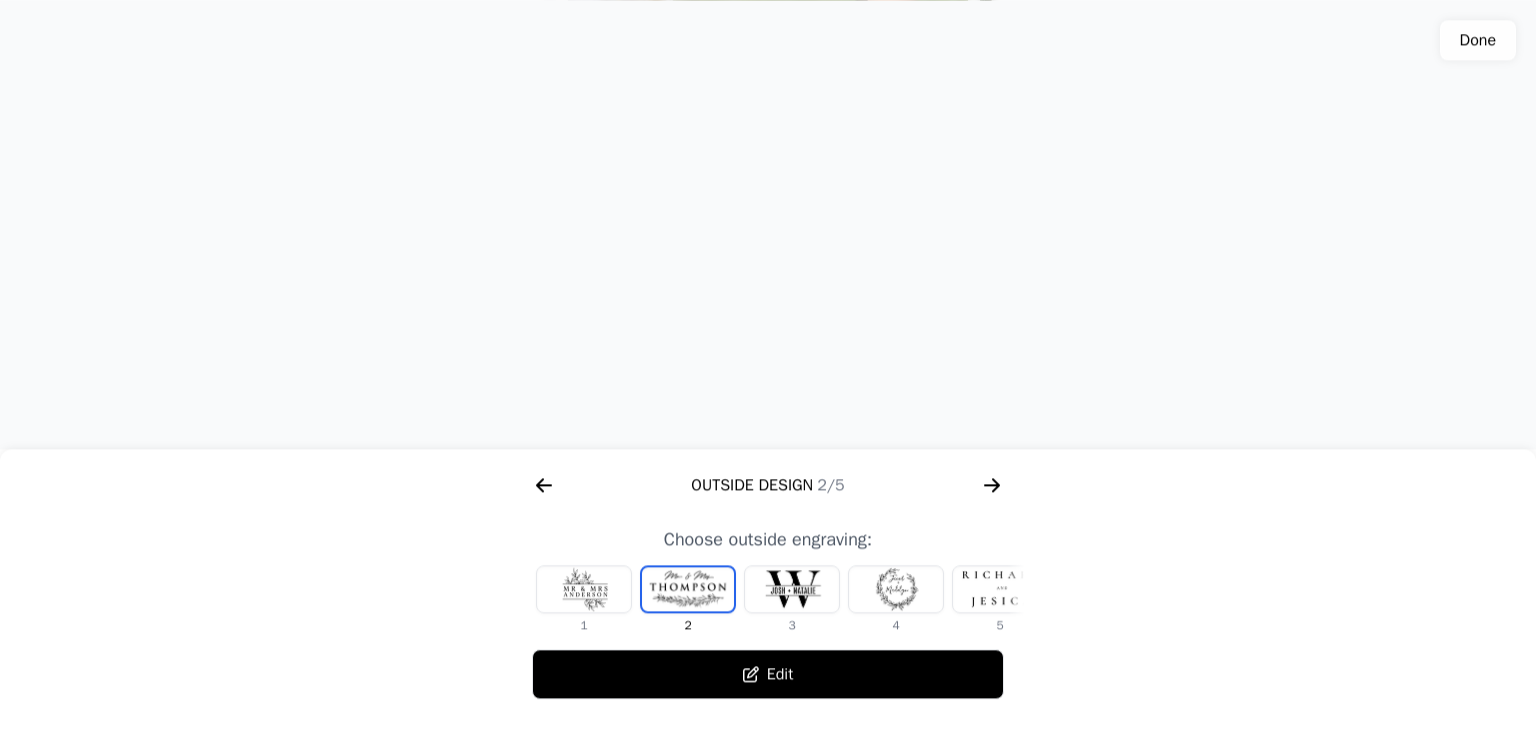 click at bounding box center (792, 589) 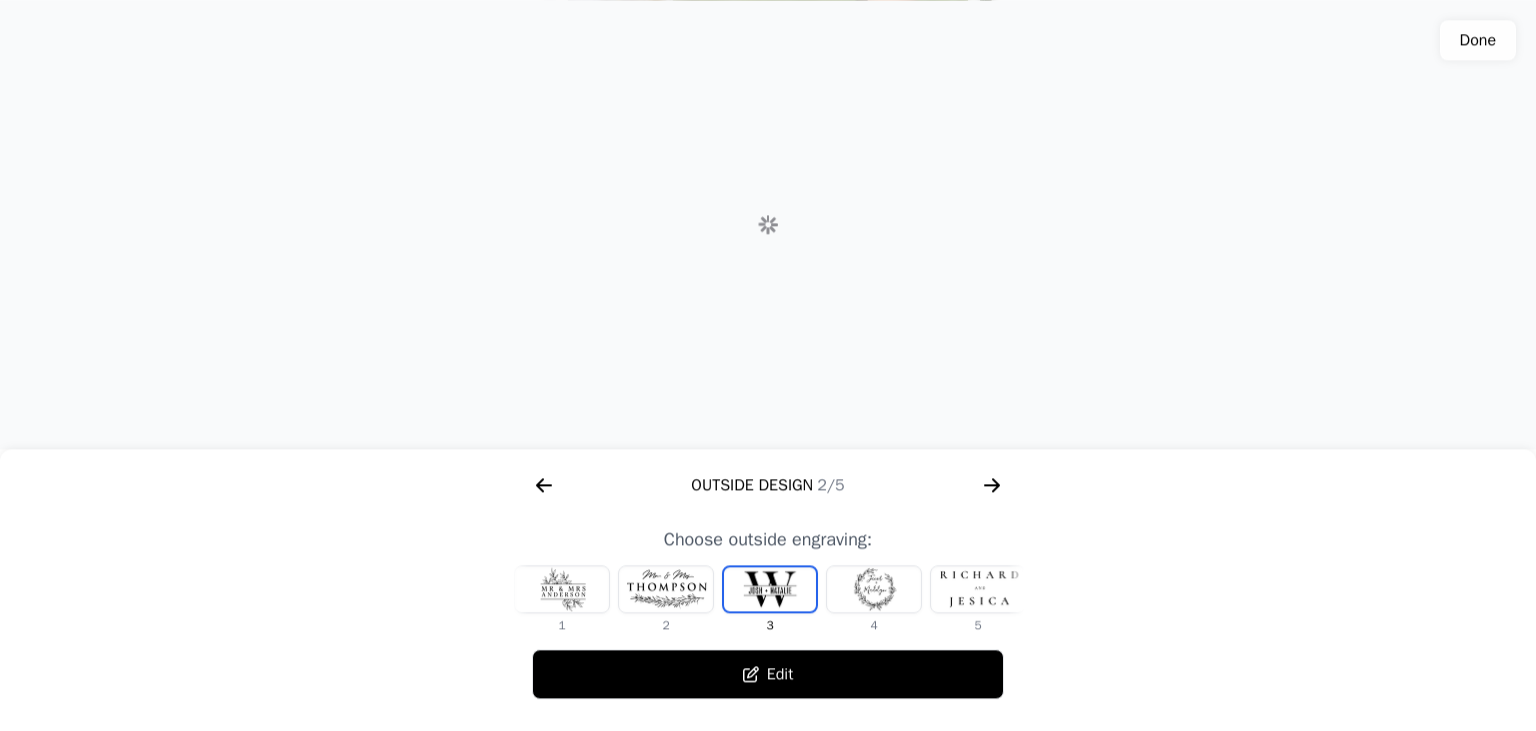 scroll, scrollTop: 0, scrollLeft: 24, axis: horizontal 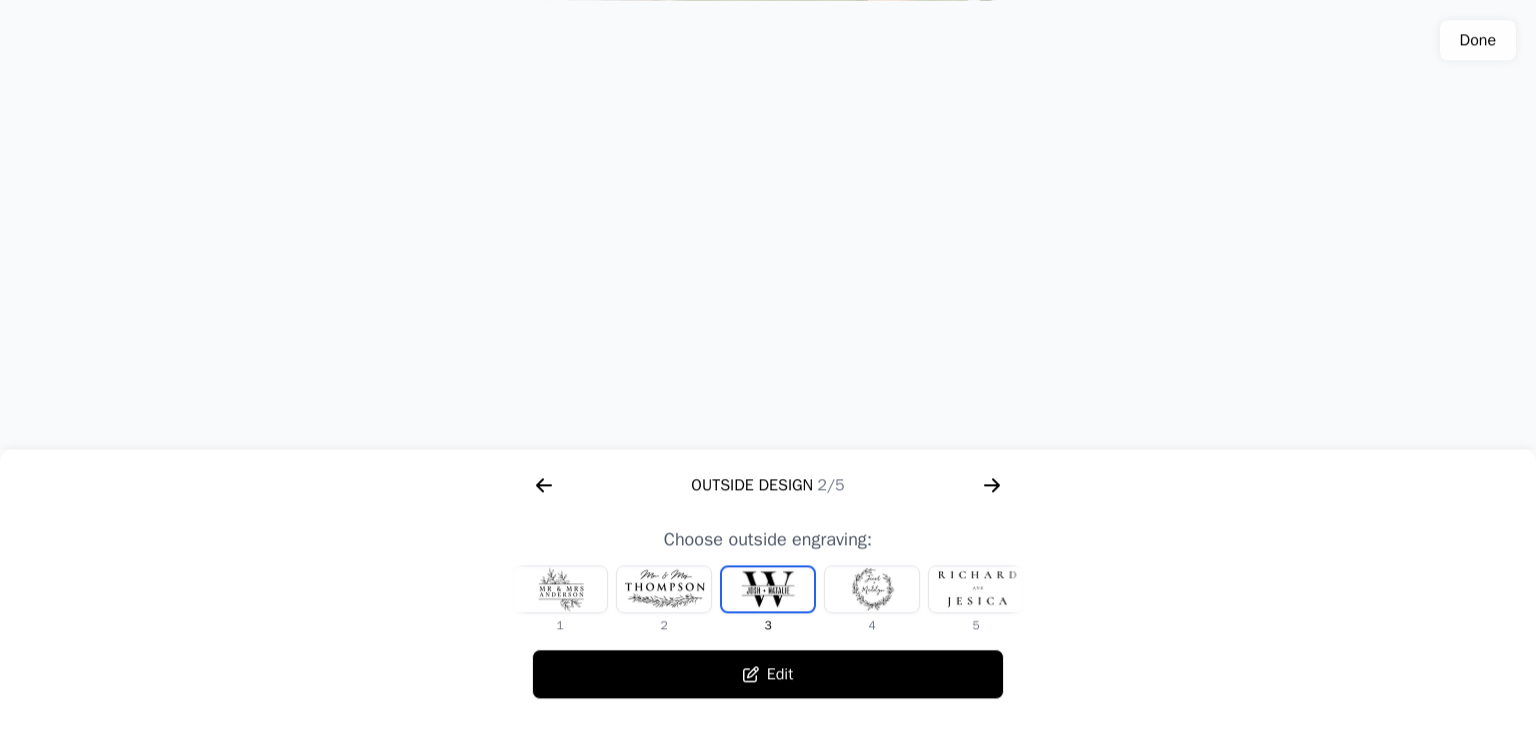 click at bounding box center (872, 589) 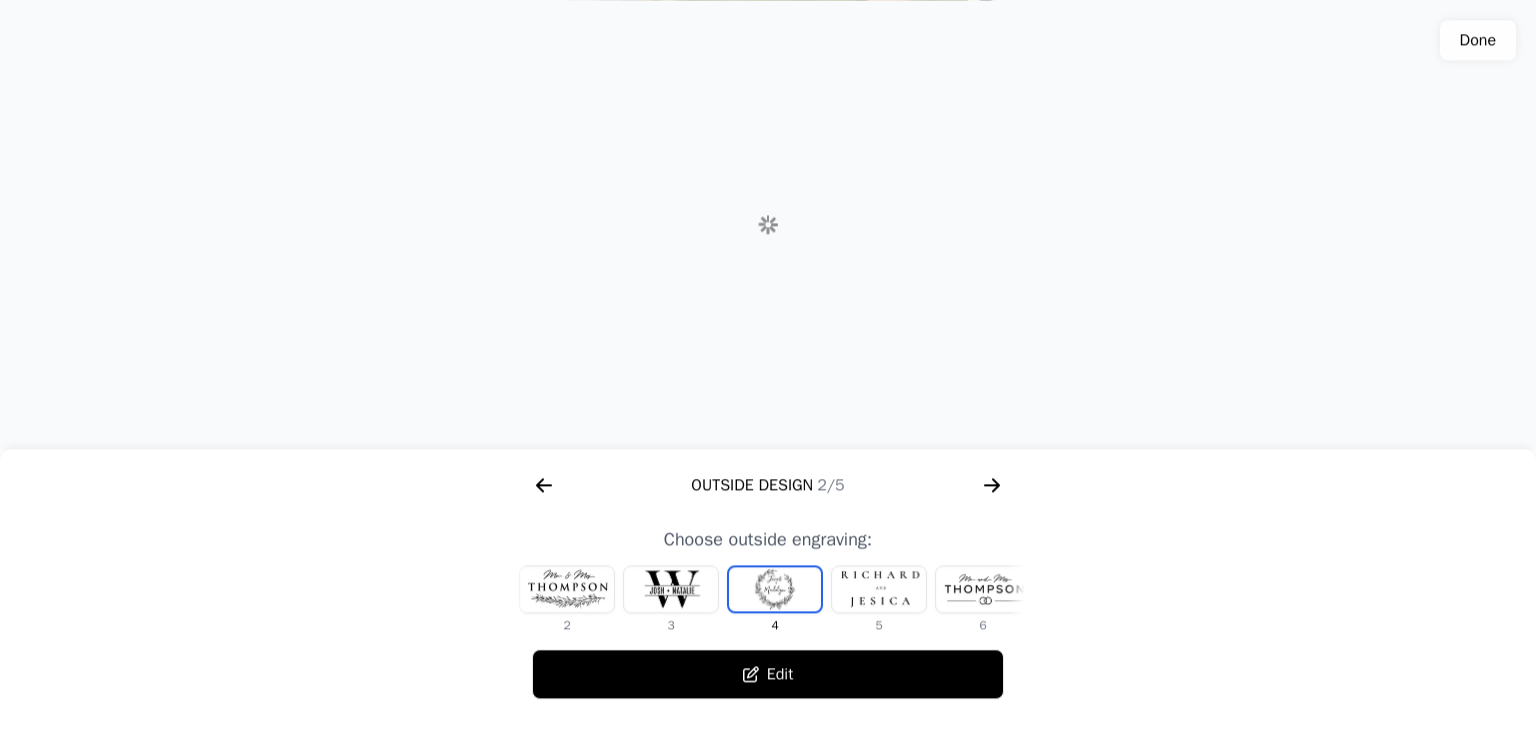 scroll, scrollTop: 0, scrollLeft: 128, axis: horizontal 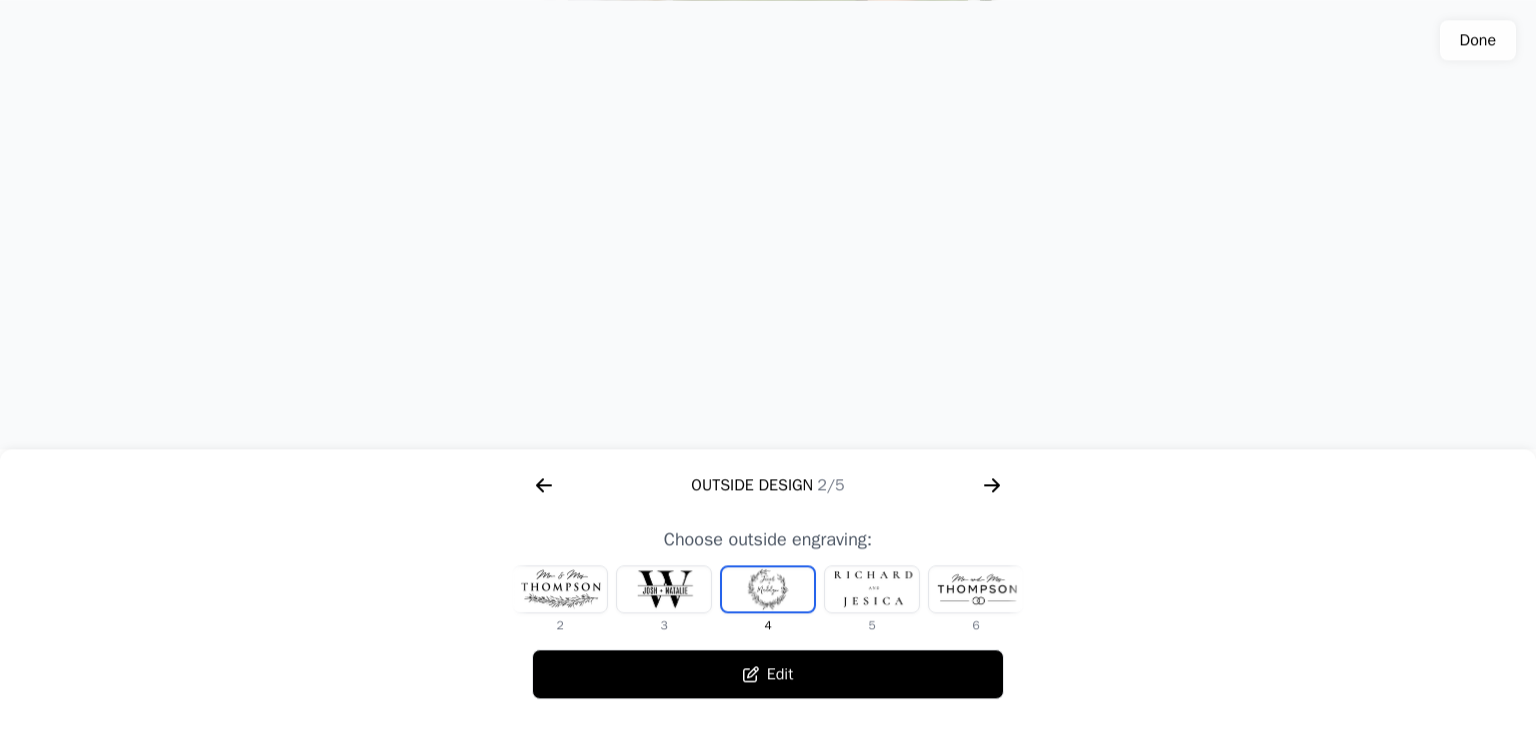 click at bounding box center [872, 589] 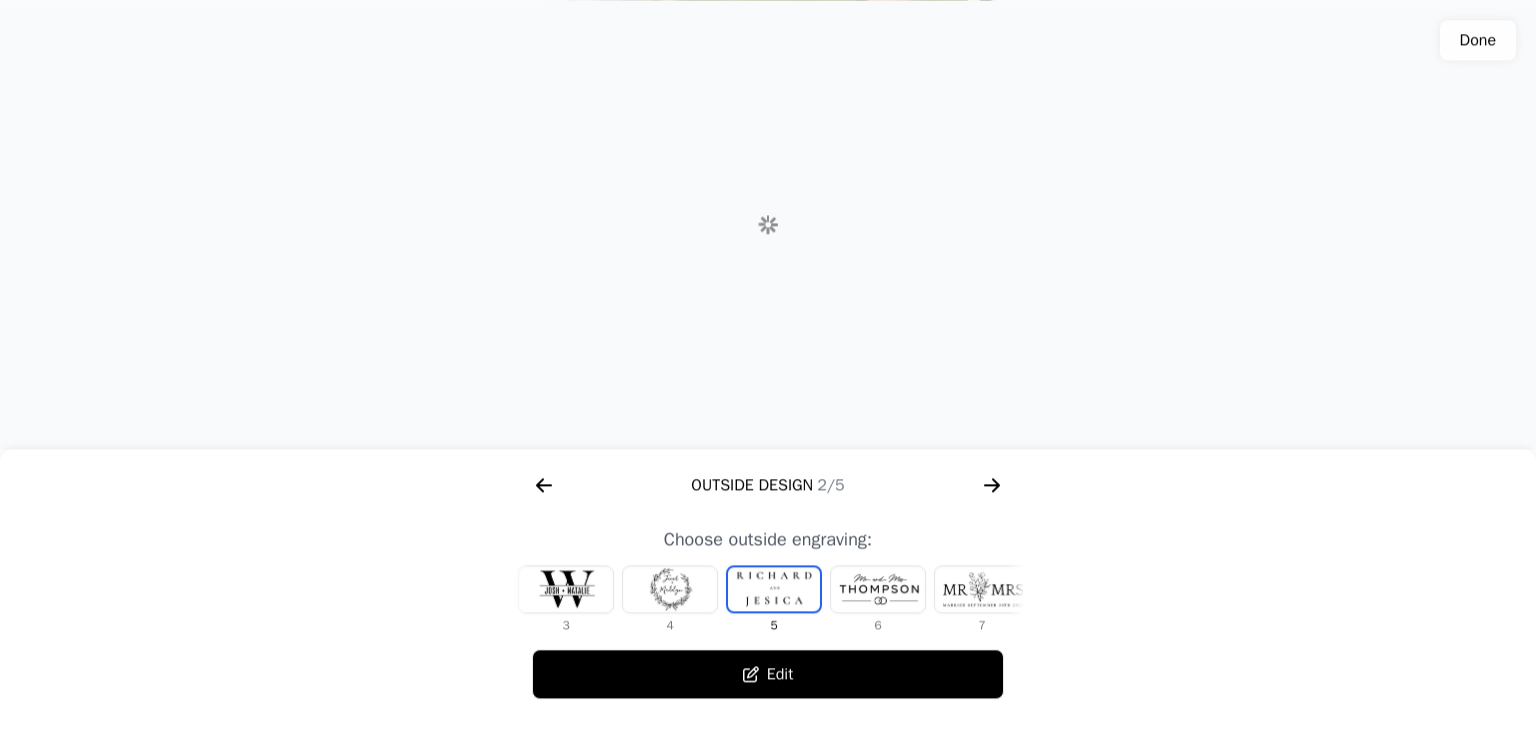 scroll, scrollTop: 0, scrollLeft: 232, axis: horizontal 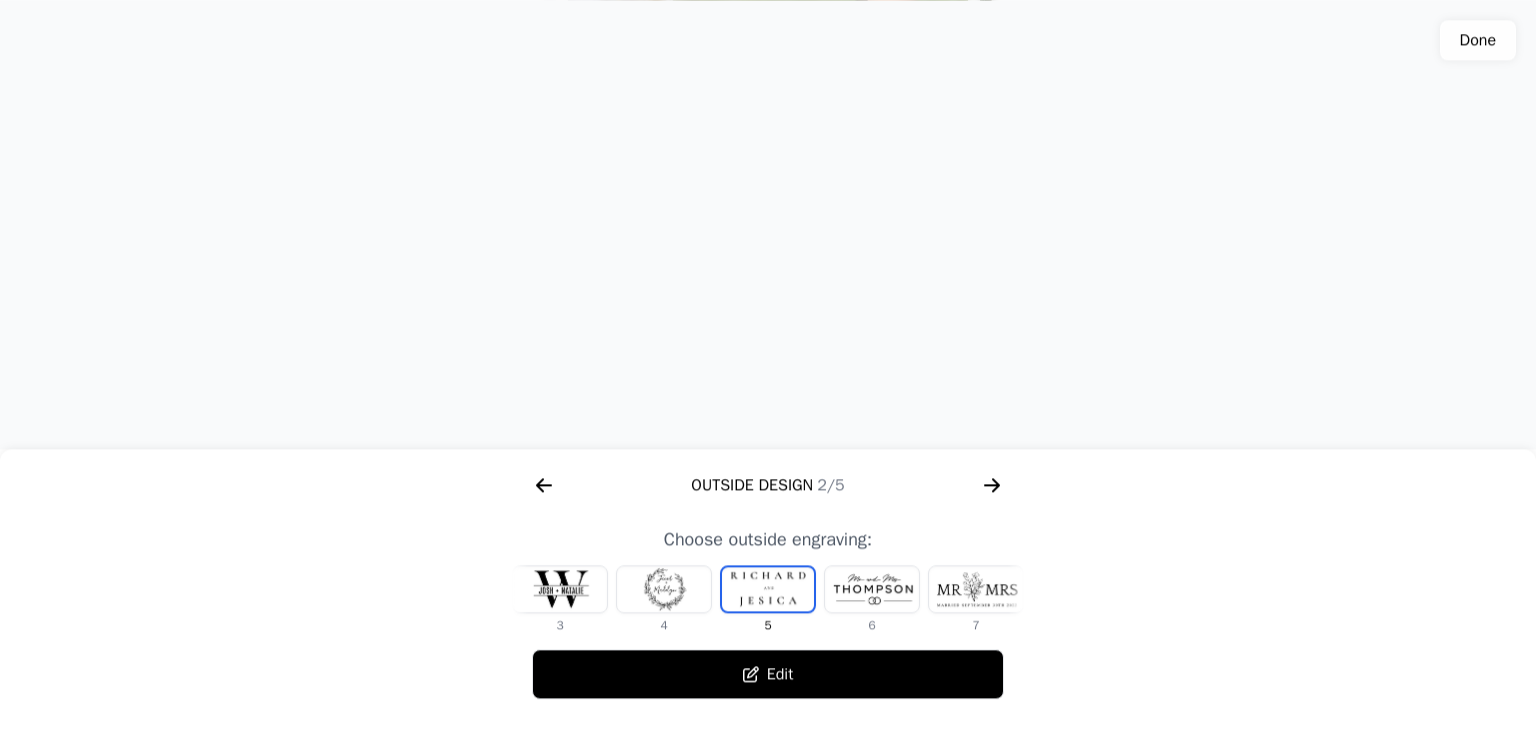 click at bounding box center (872, 589) 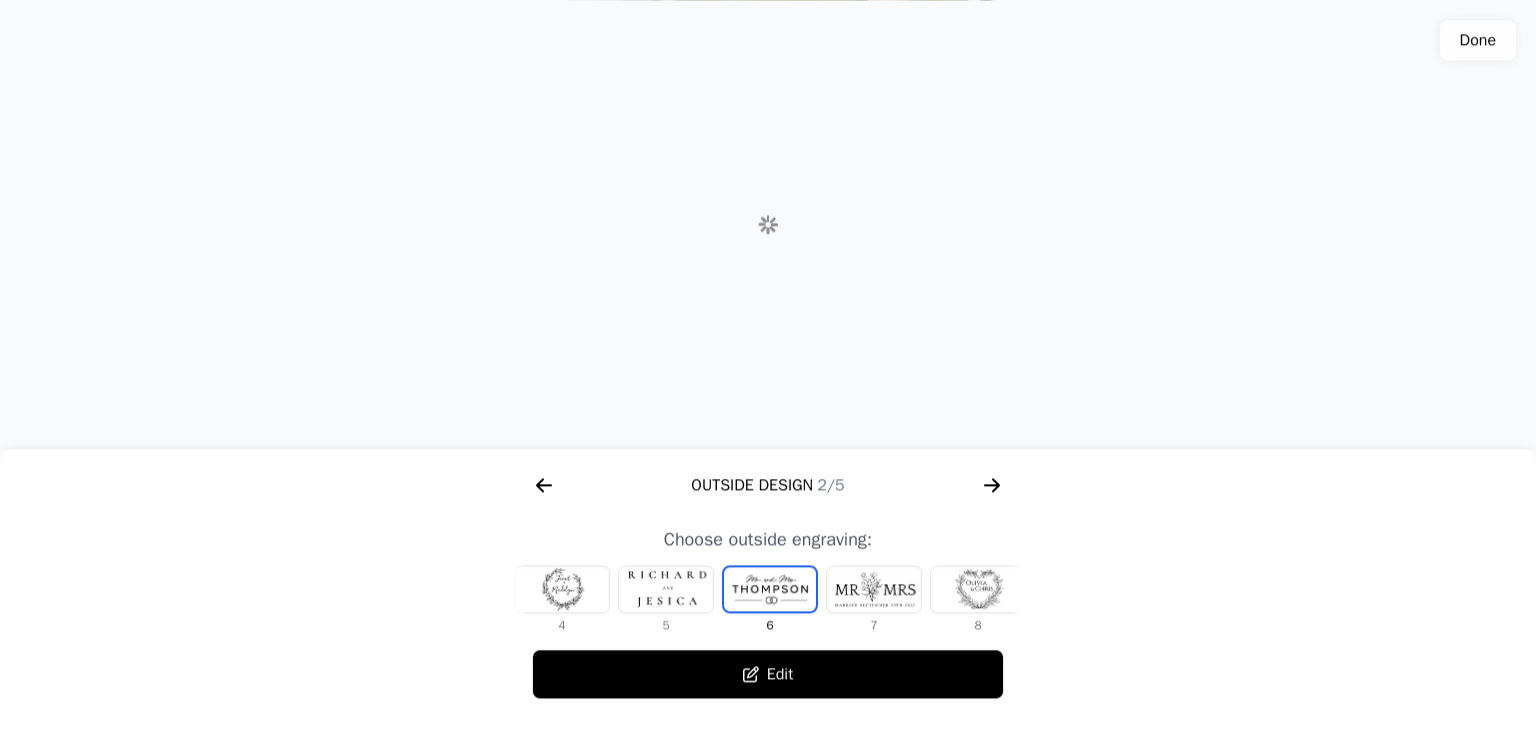 scroll, scrollTop: 0, scrollLeft: 336, axis: horizontal 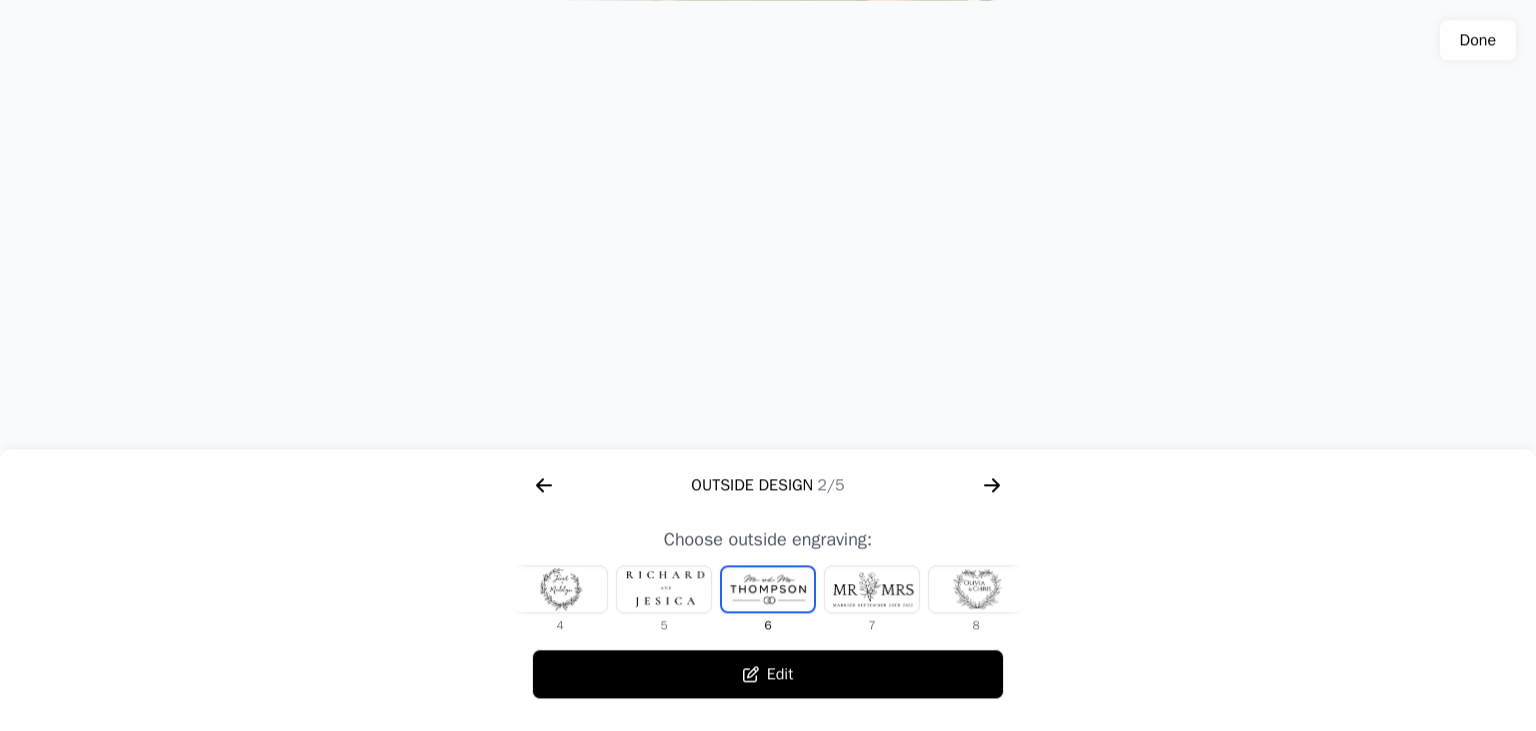 click at bounding box center (976, 589) 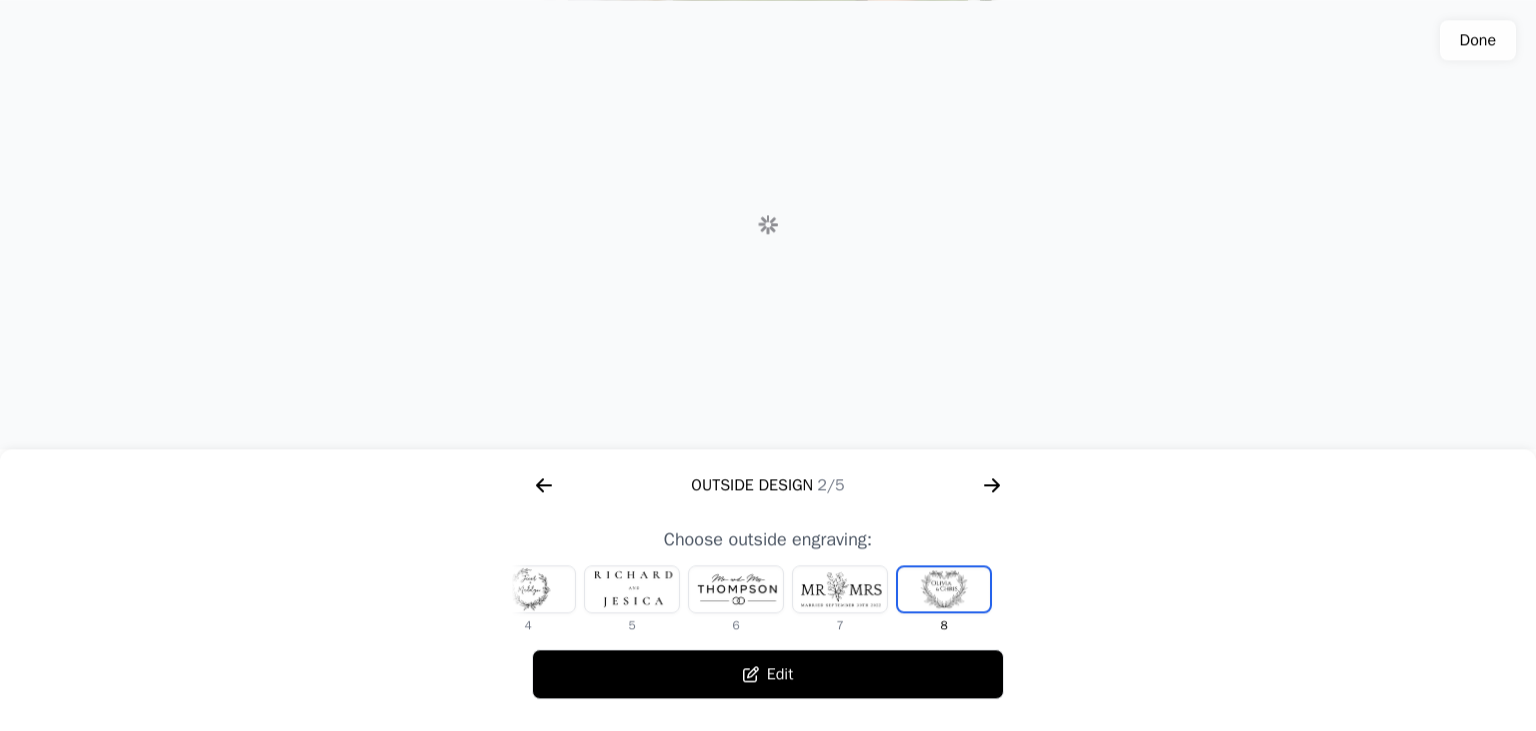 scroll, scrollTop: 0, scrollLeft: 372, axis: horizontal 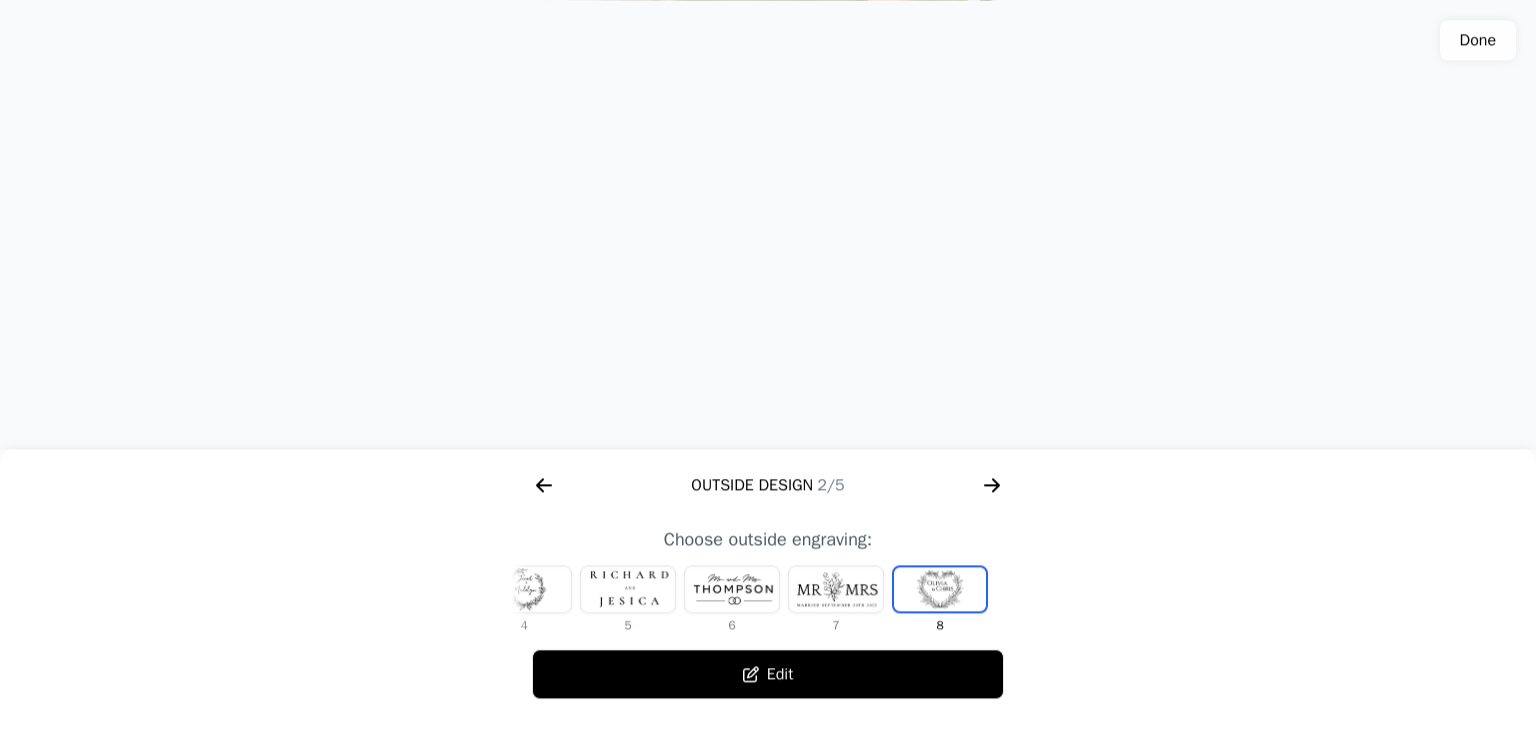 click at bounding box center (836, 589) 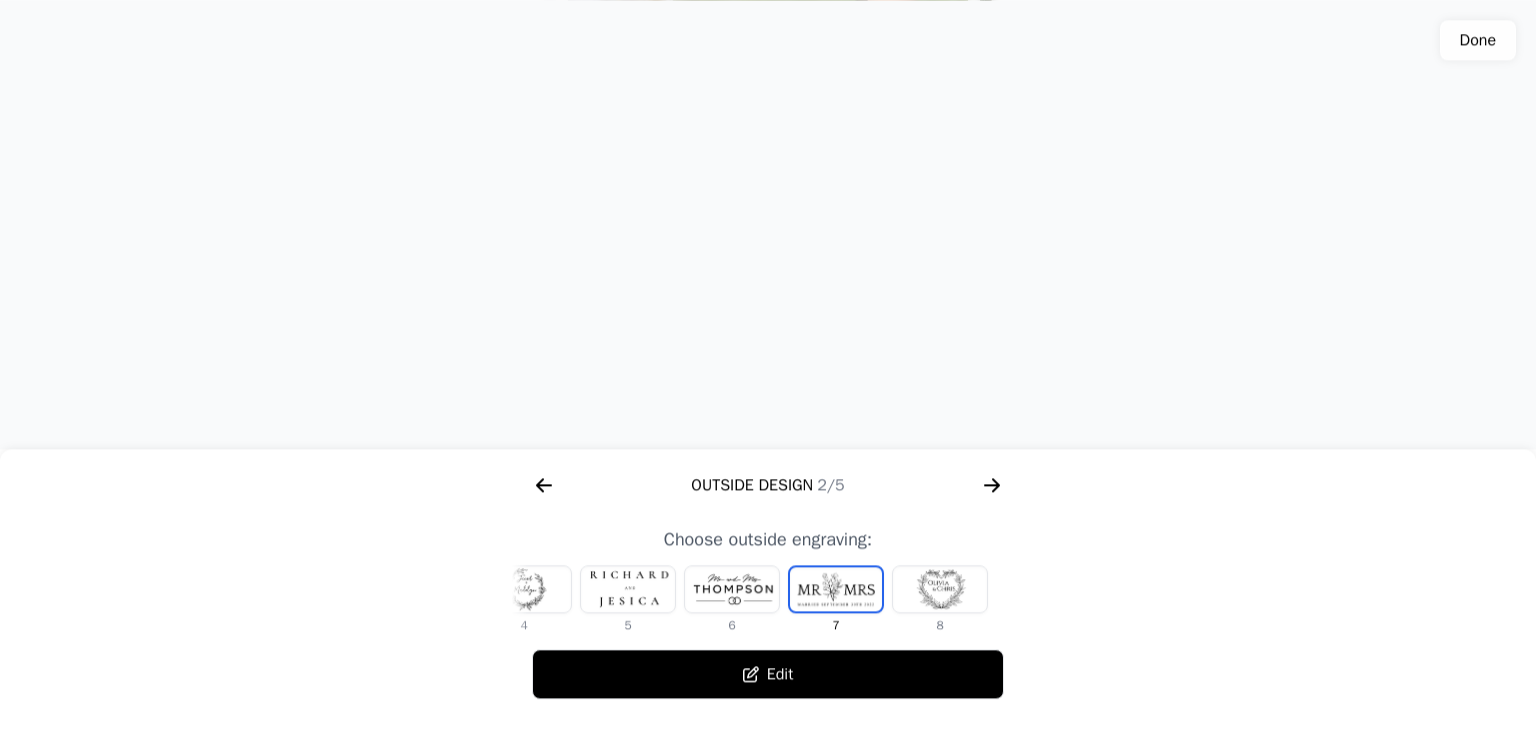click 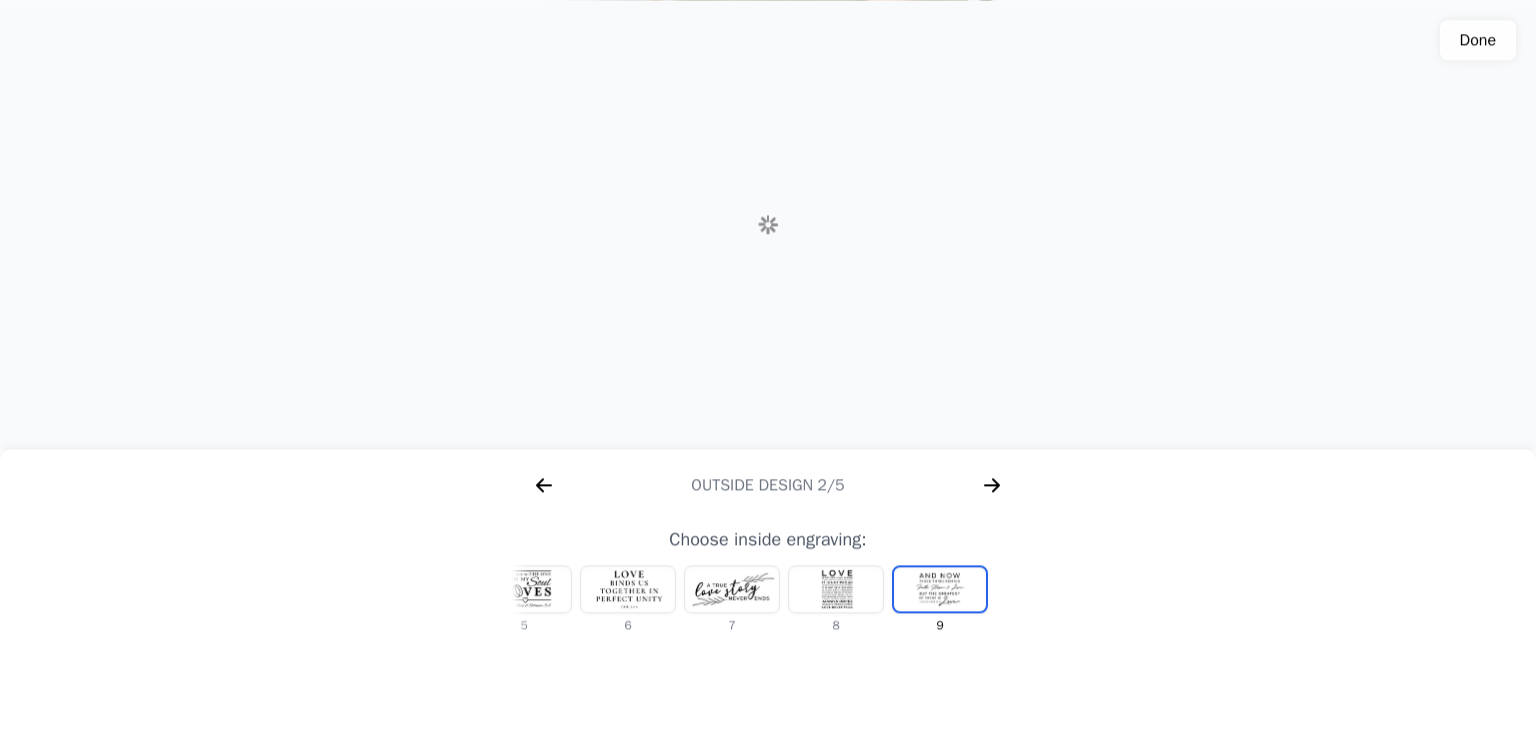 scroll, scrollTop: 0, scrollLeft: 1280, axis: horizontal 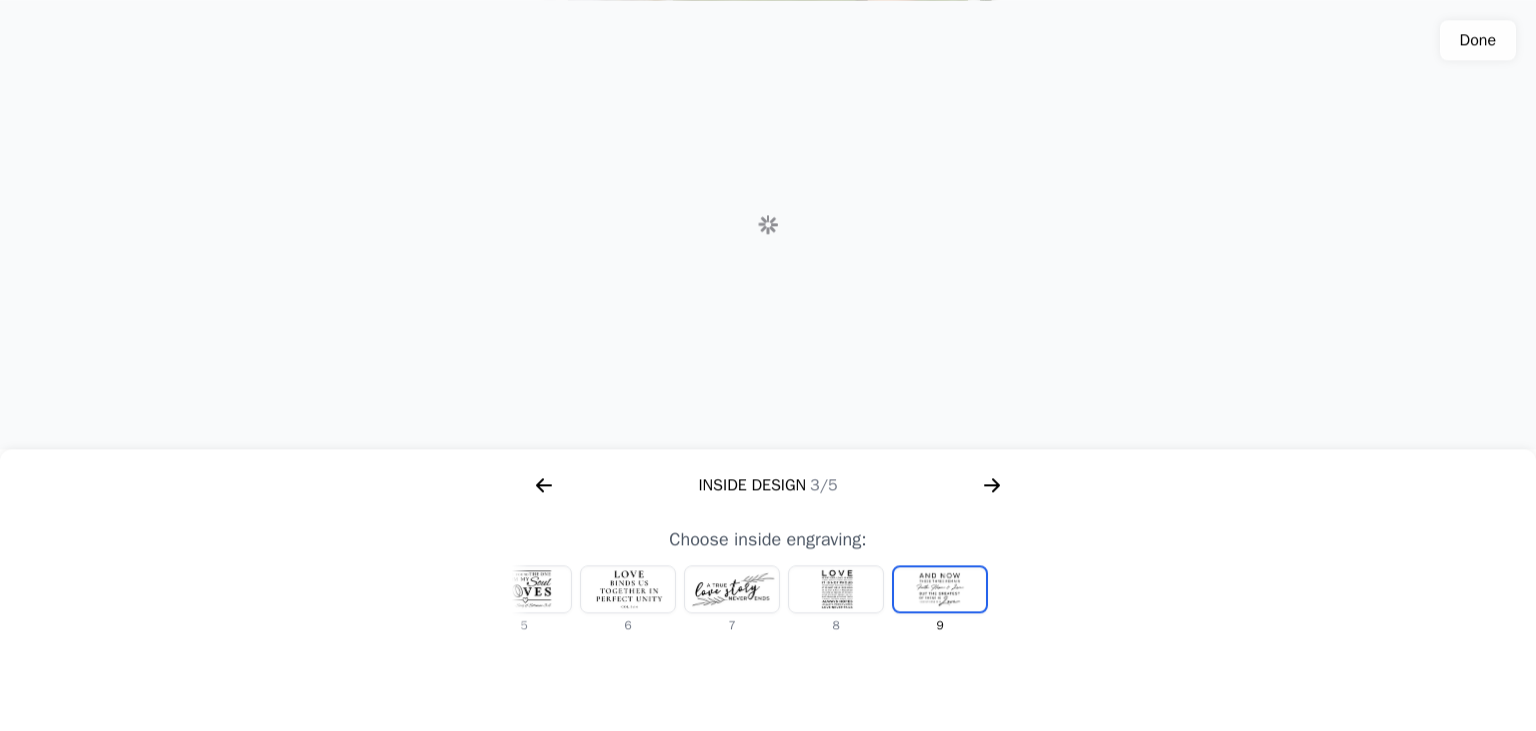 click 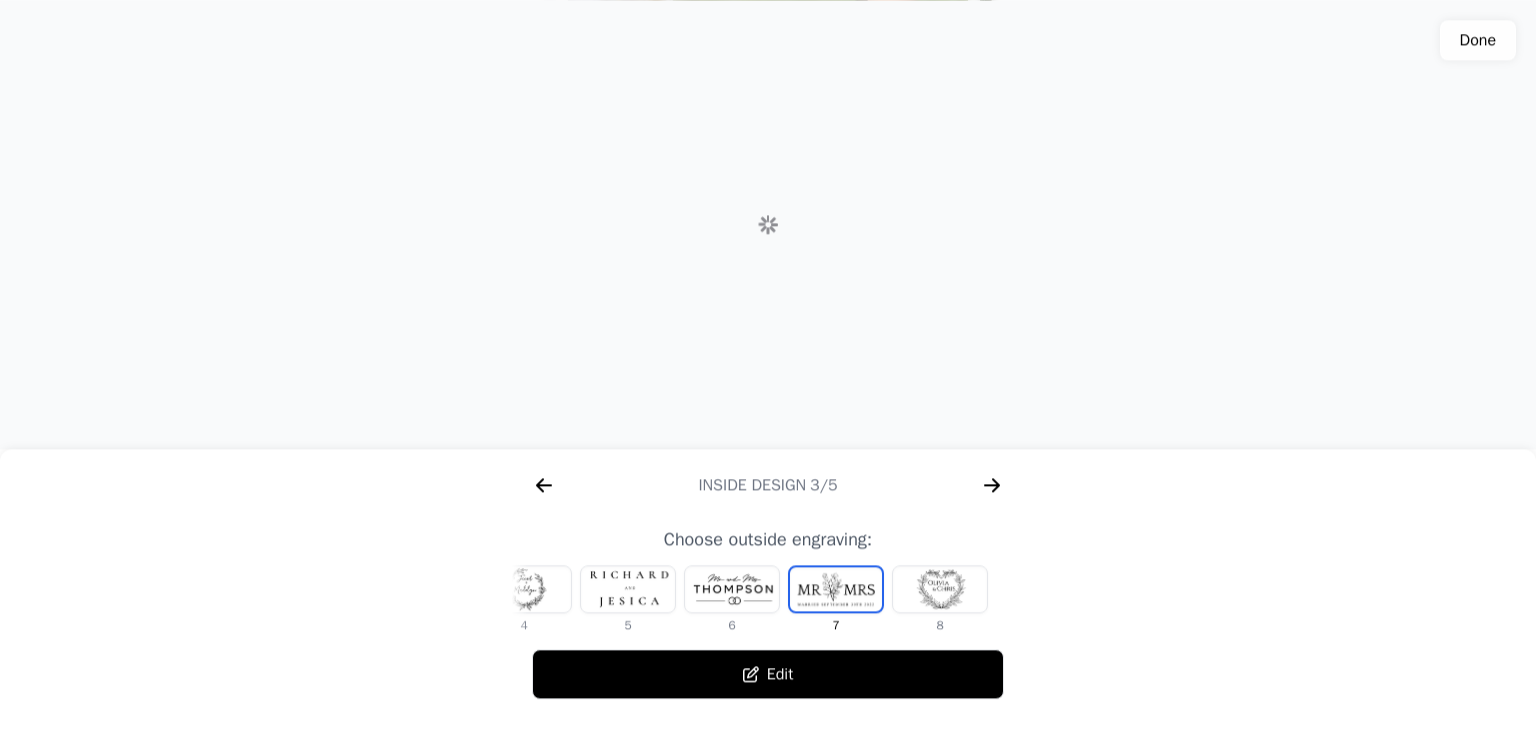 scroll, scrollTop: 0, scrollLeft: 768, axis: horizontal 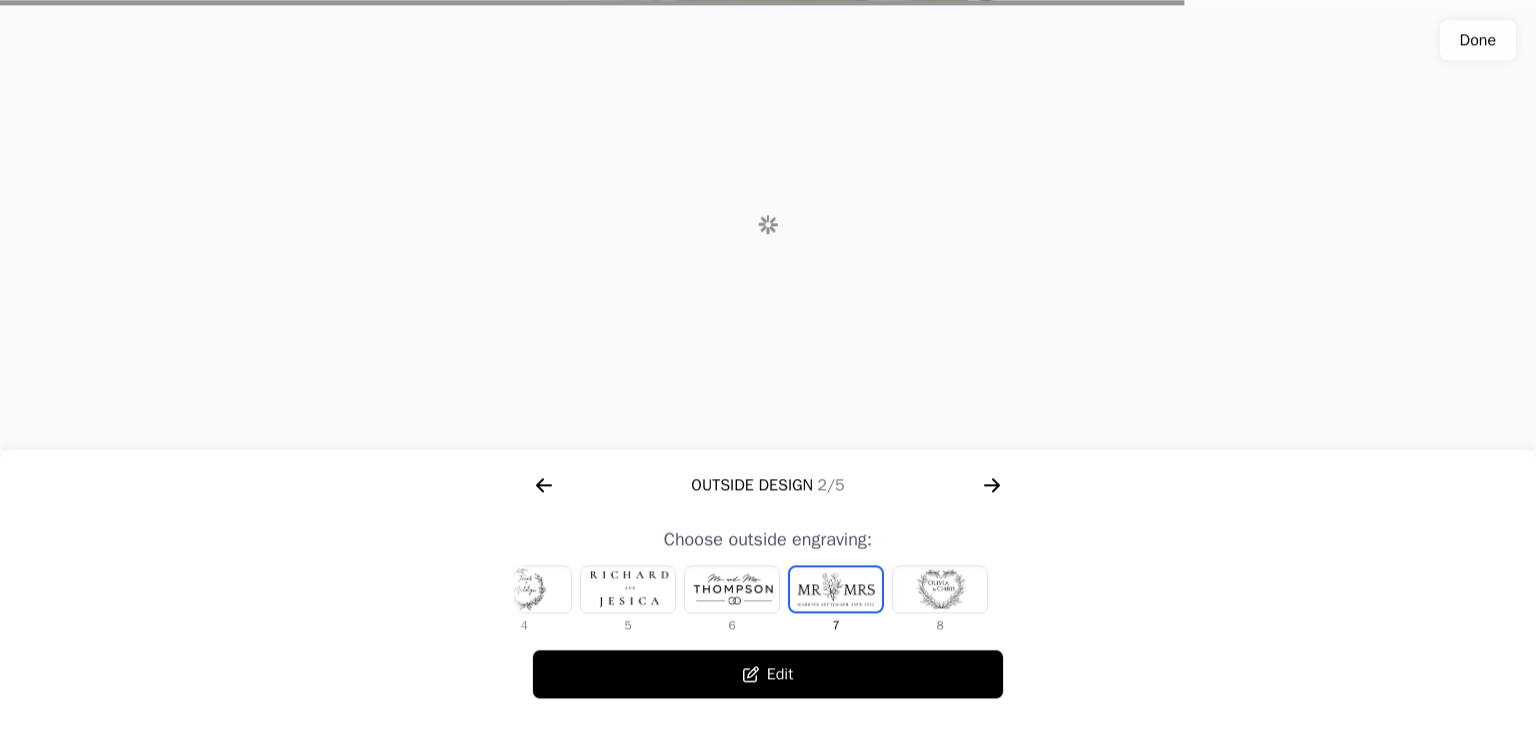 click 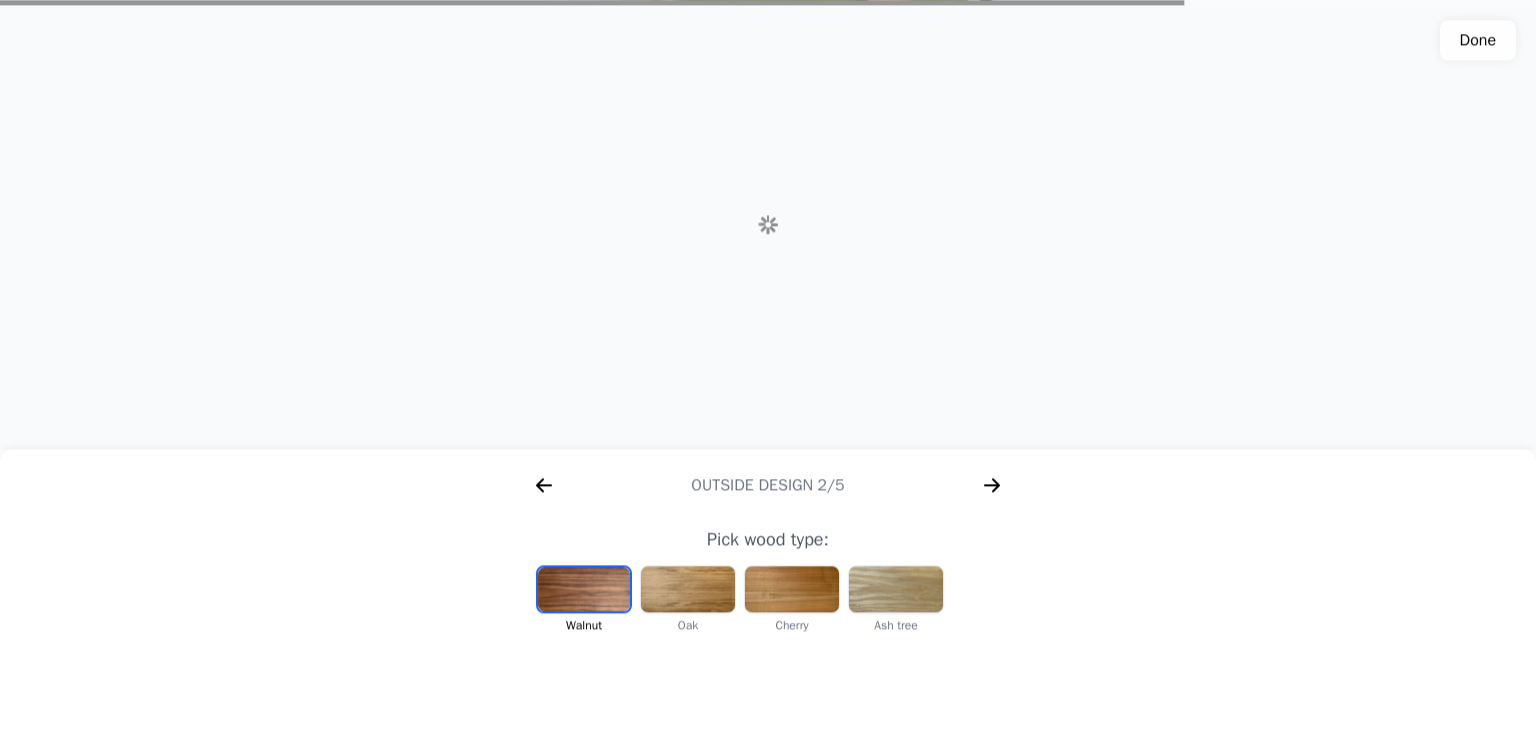 scroll, scrollTop: 0, scrollLeft: 256, axis: horizontal 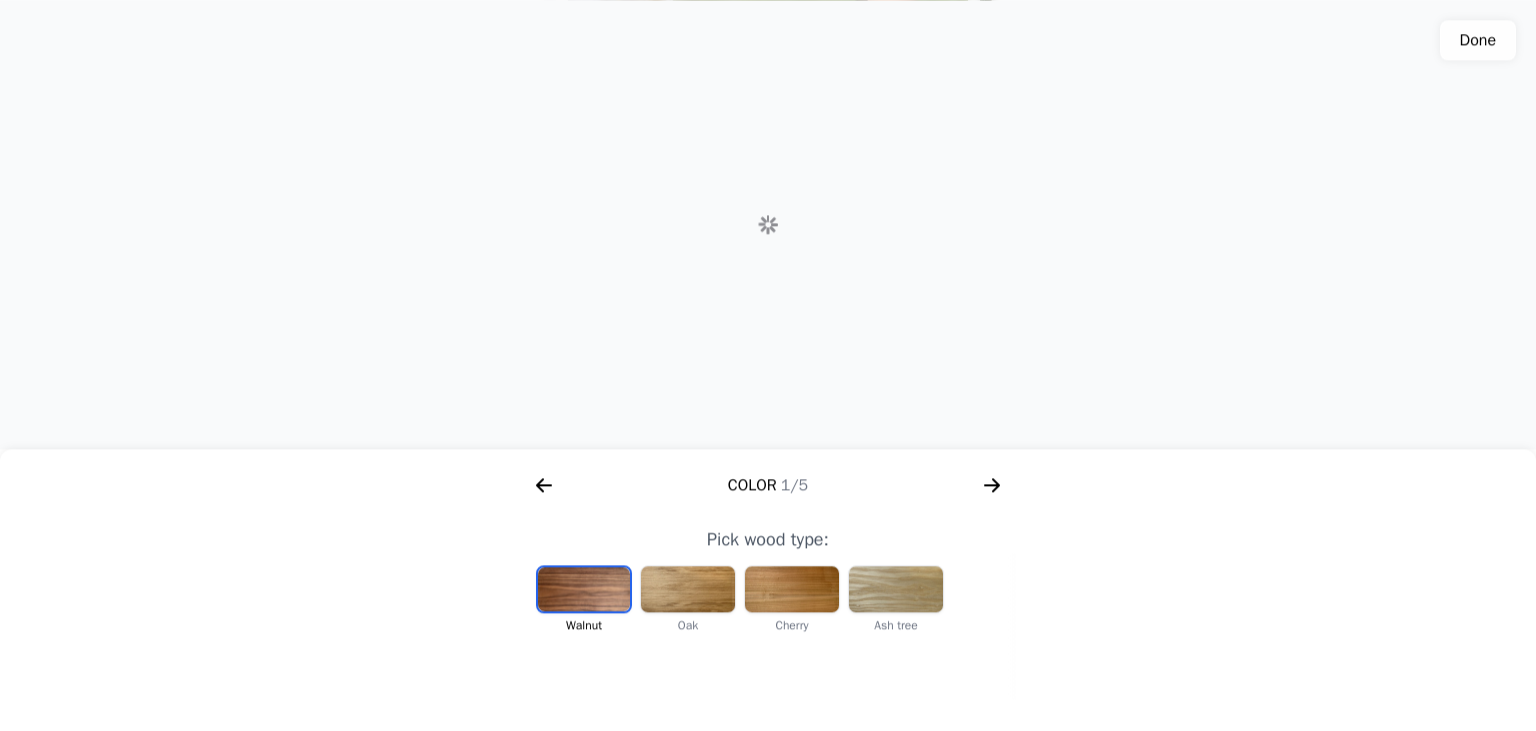 click 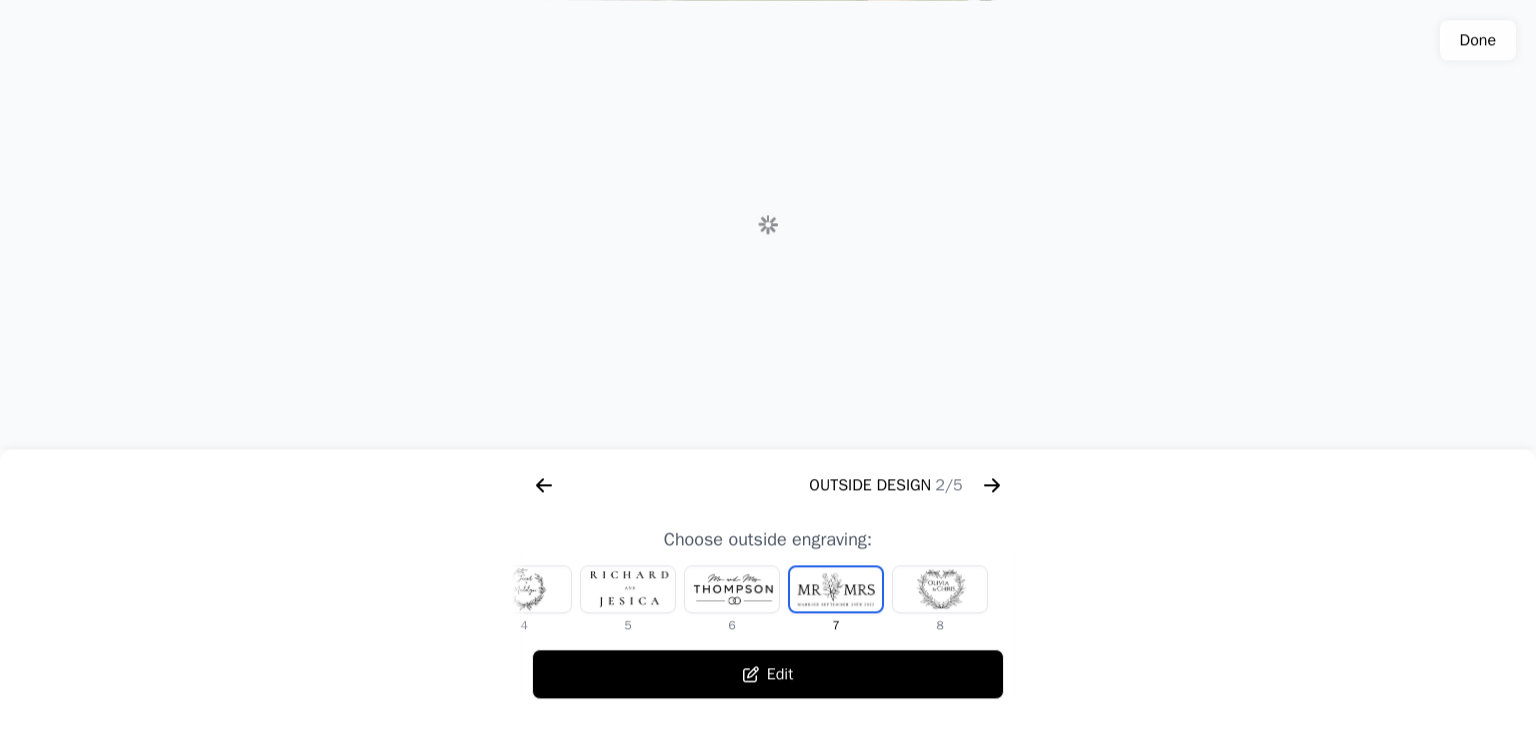 scroll, scrollTop: 0, scrollLeft: 768, axis: horizontal 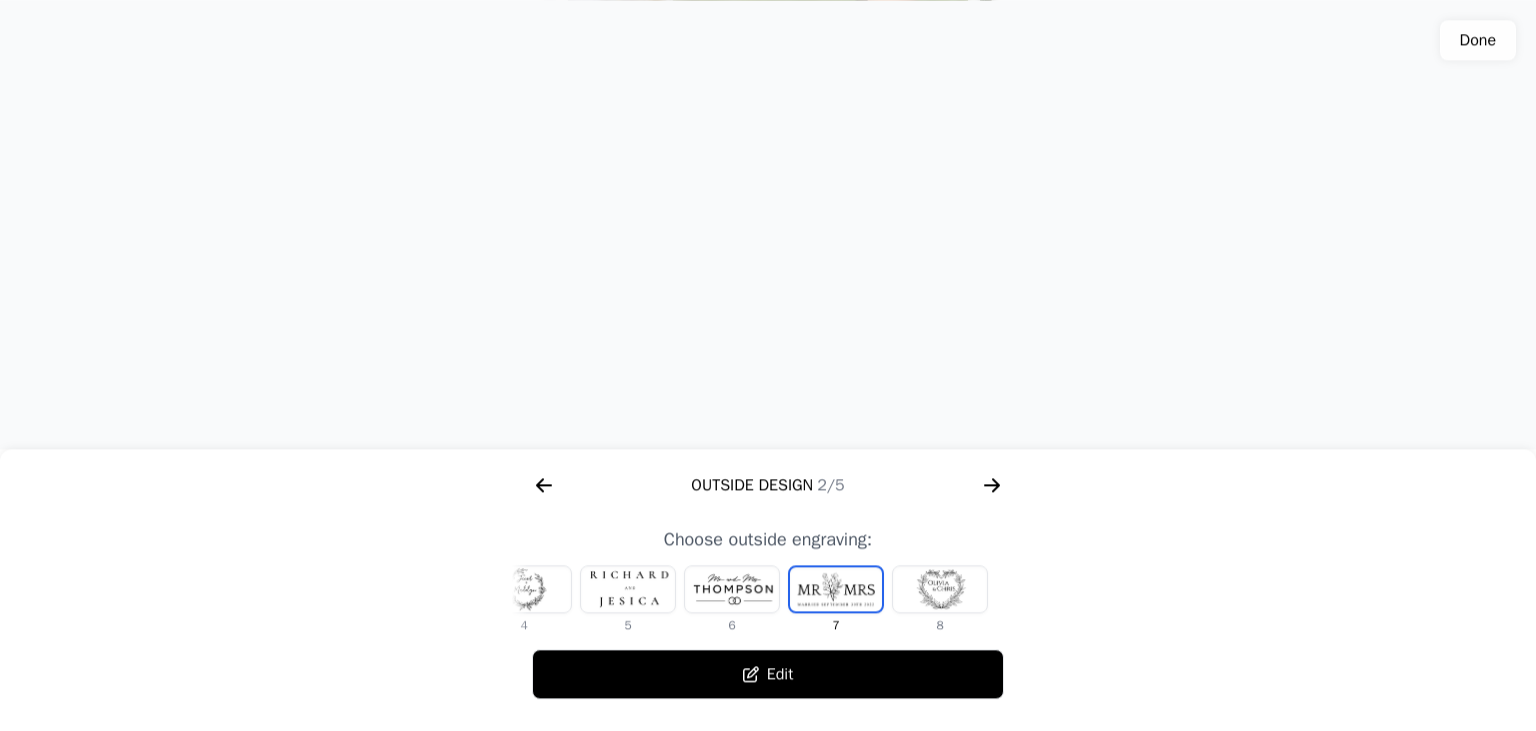 click at bounding box center [732, 589] 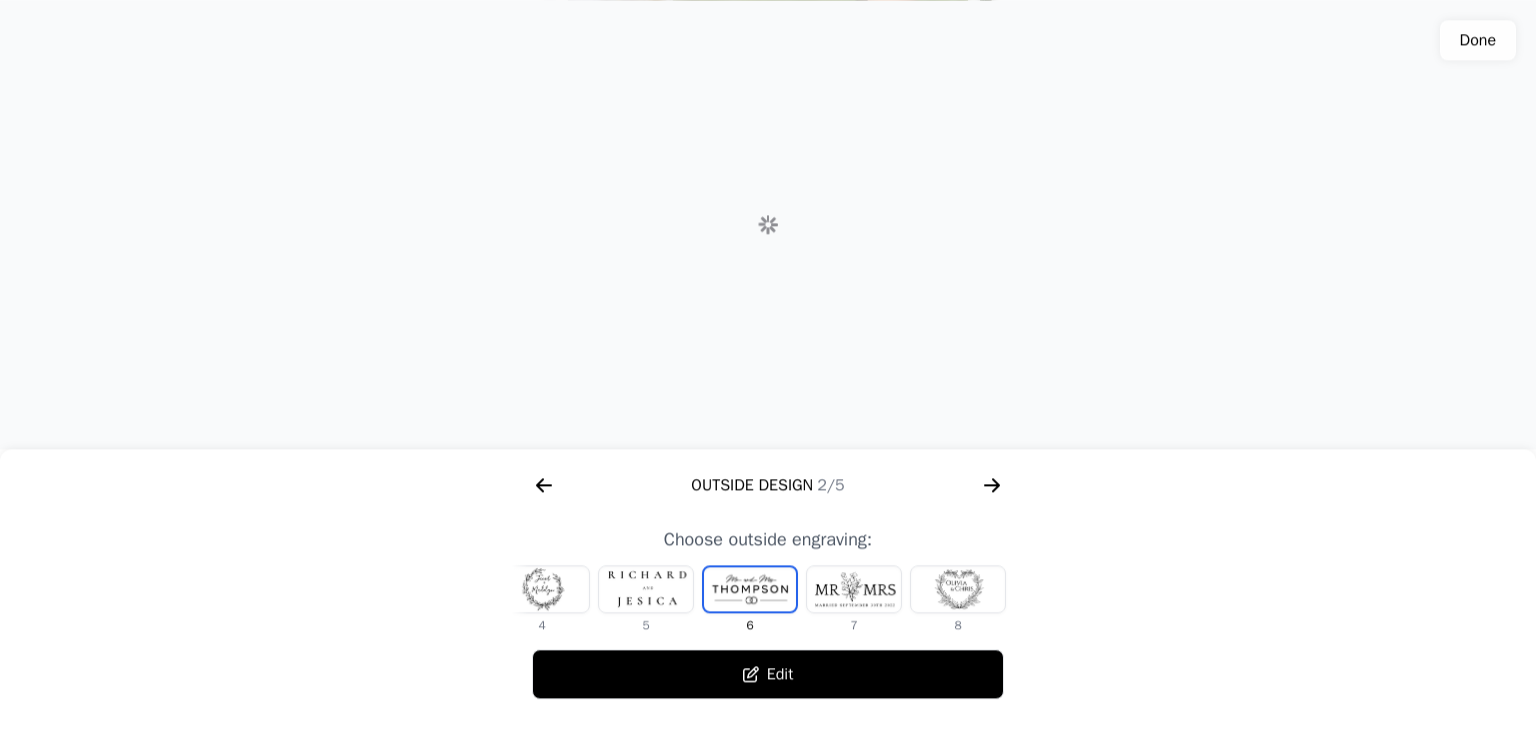 scroll, scrollTop: 0, scrollLeft: 336, axis: horizontal 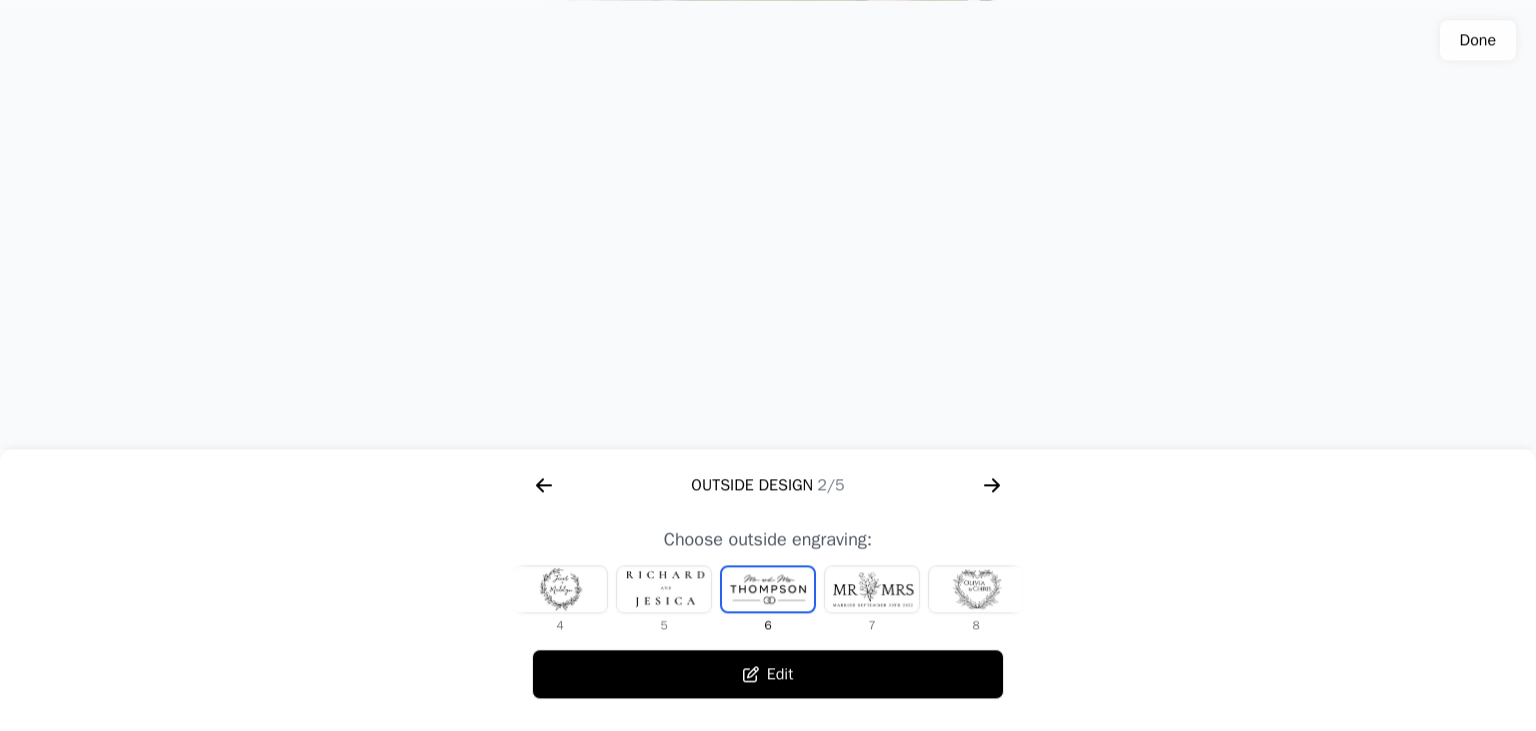 click at bounding box center (976, 589) 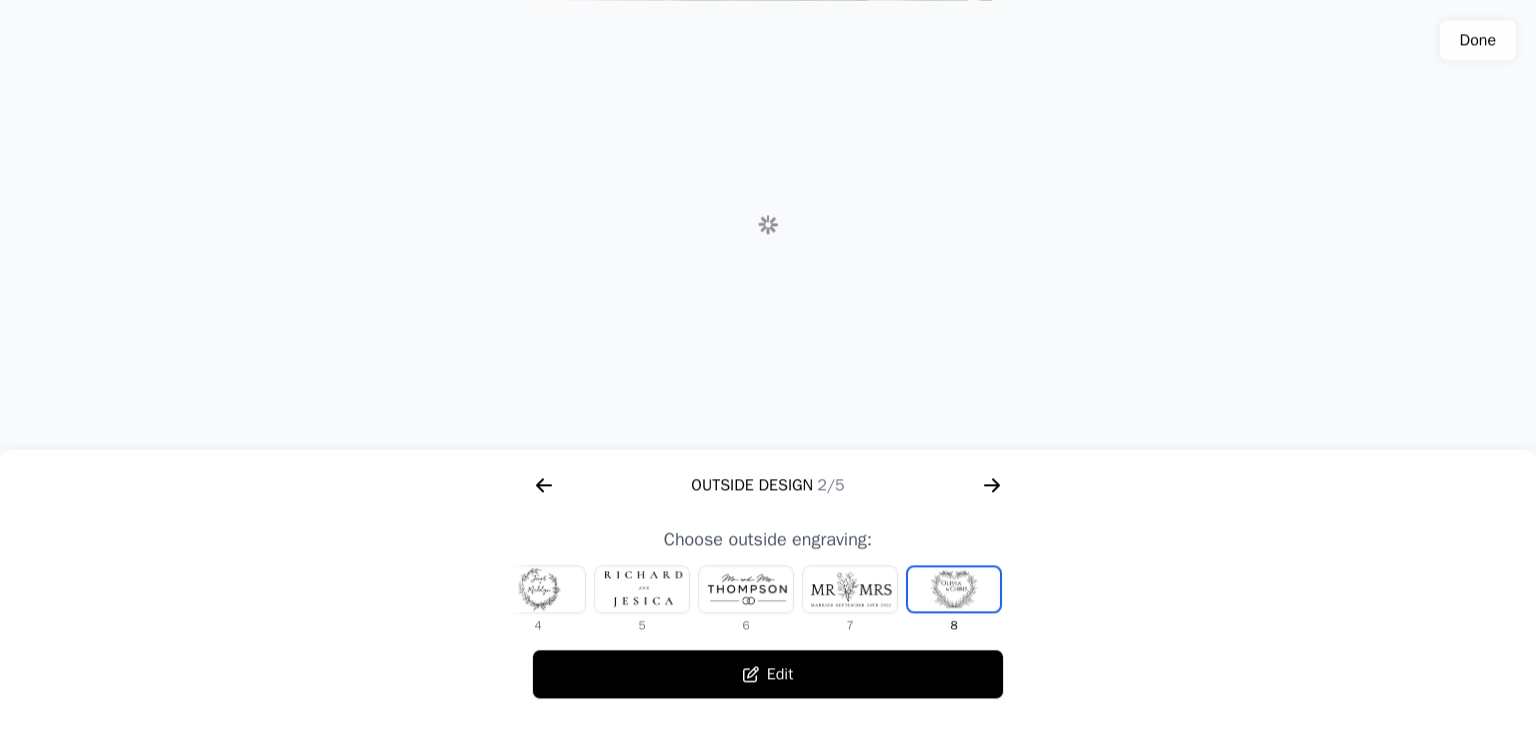 scroll, scrollTop: 0, scrollLeft: 372, axis: horizontal 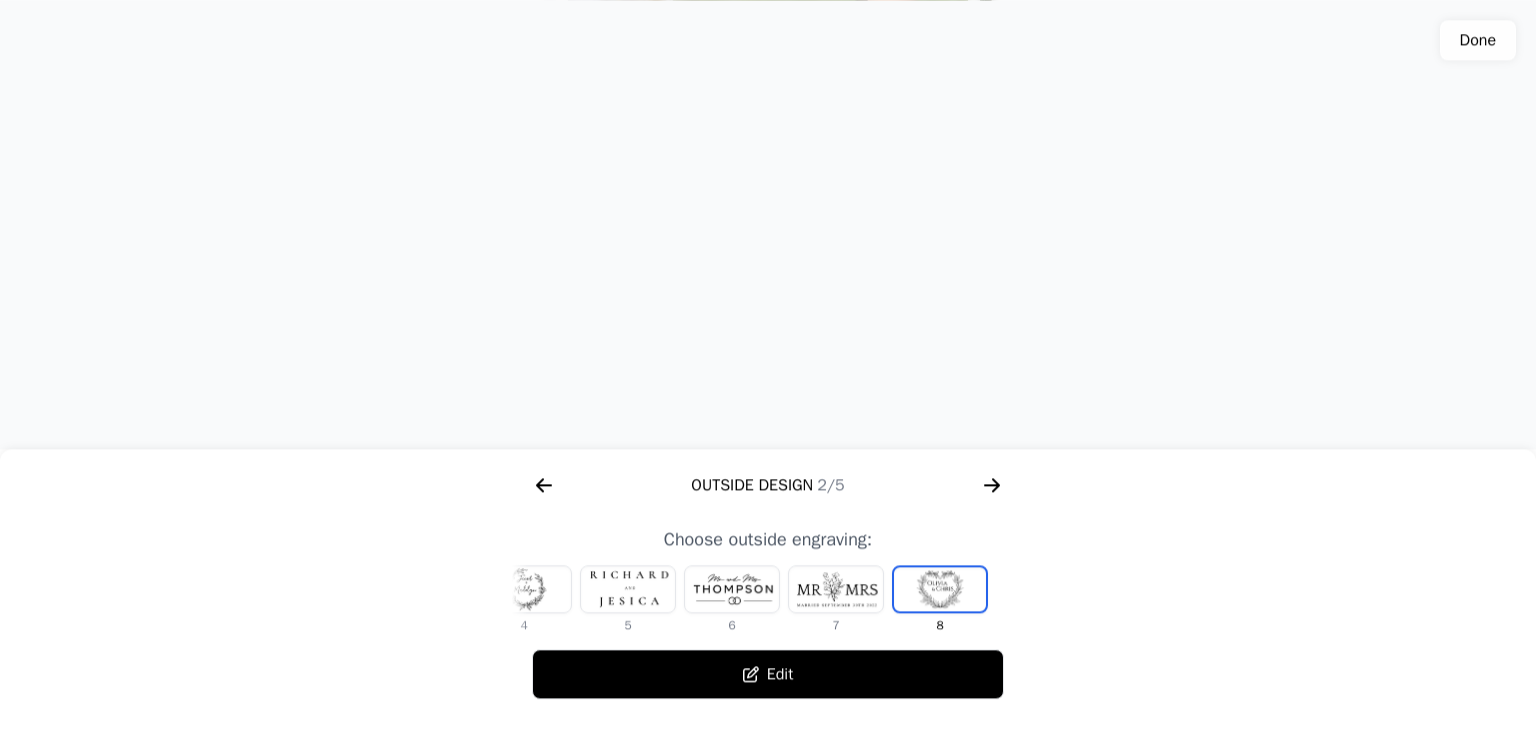 click 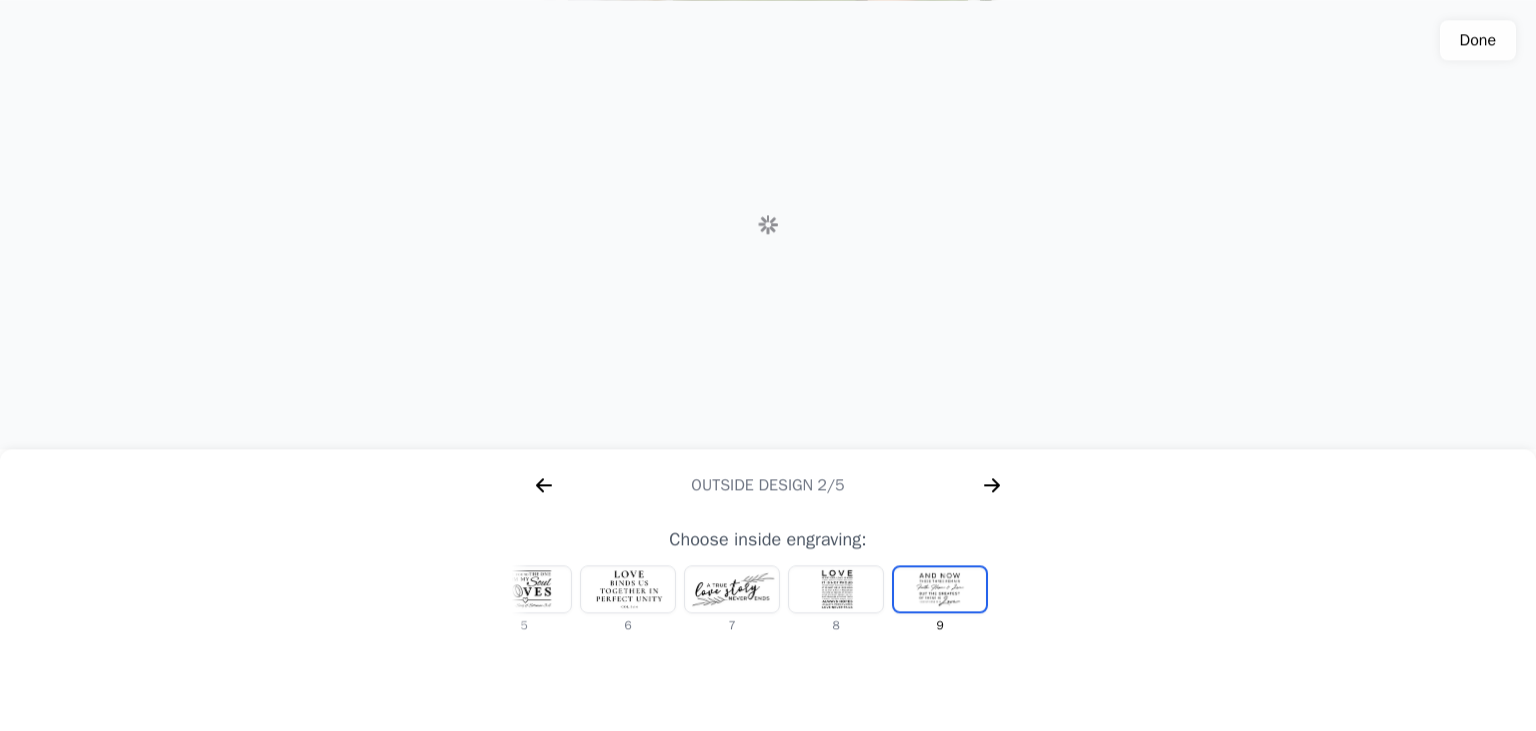 click 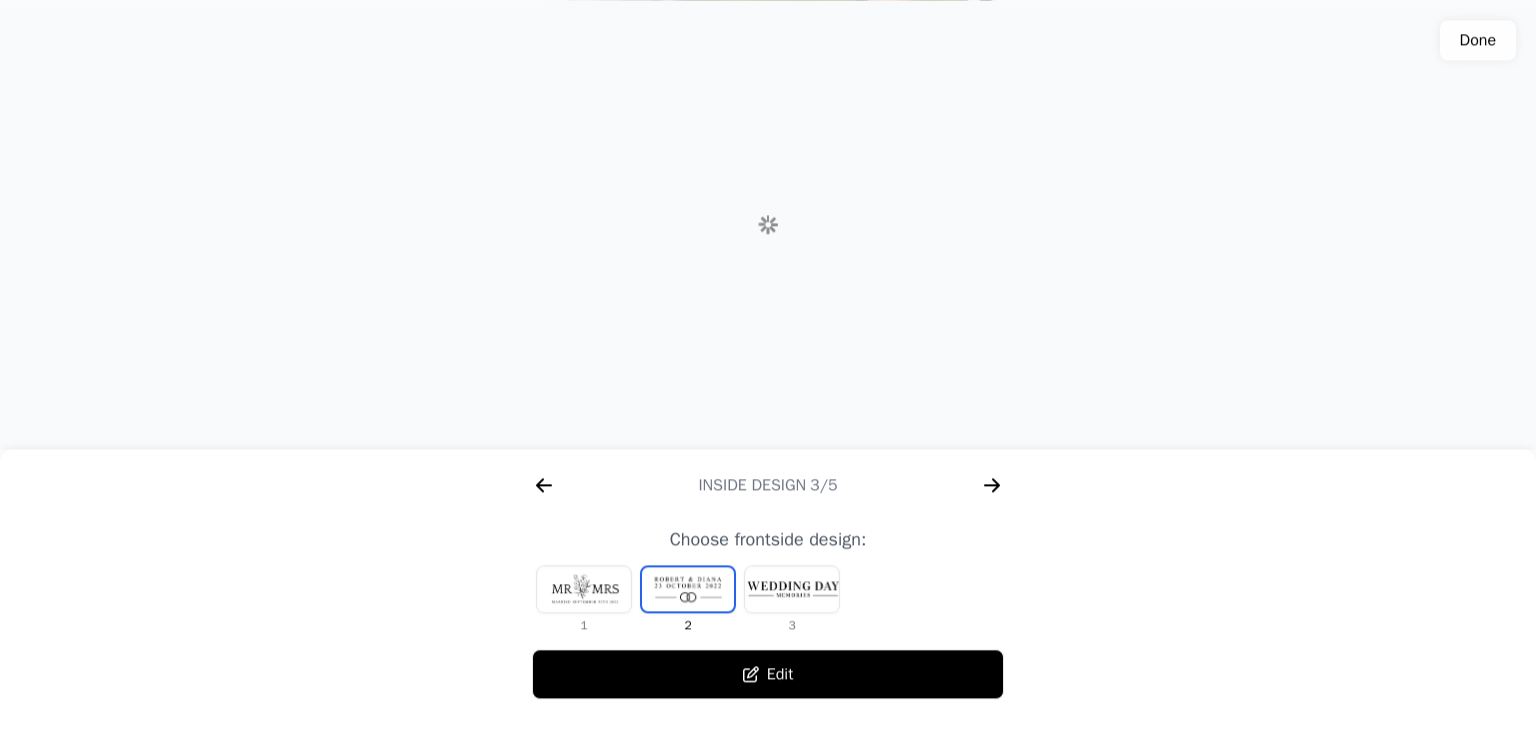 scroll, scrollTop: 0, scrollLeft: 1792, axis: horizontal 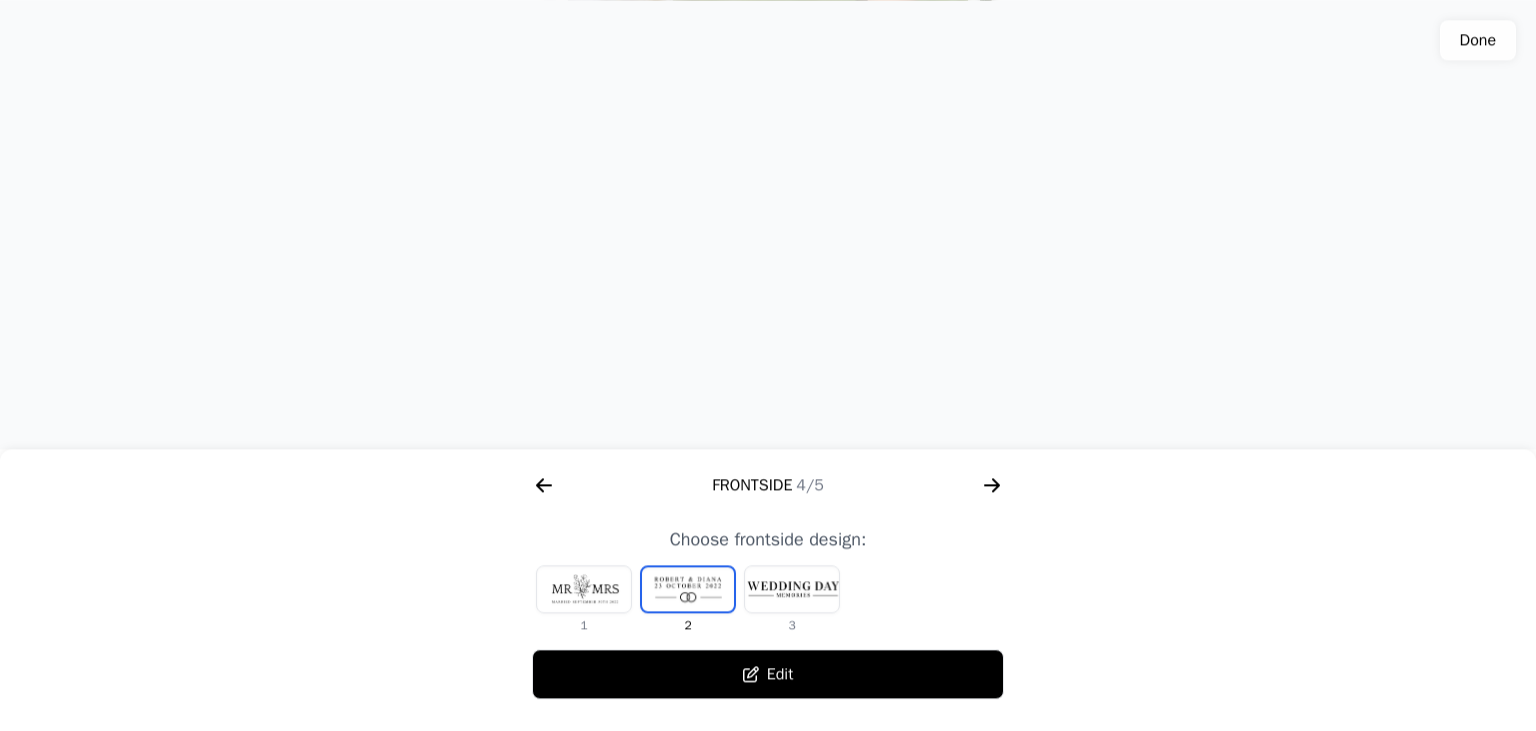 click at bounding box center (584, 589) 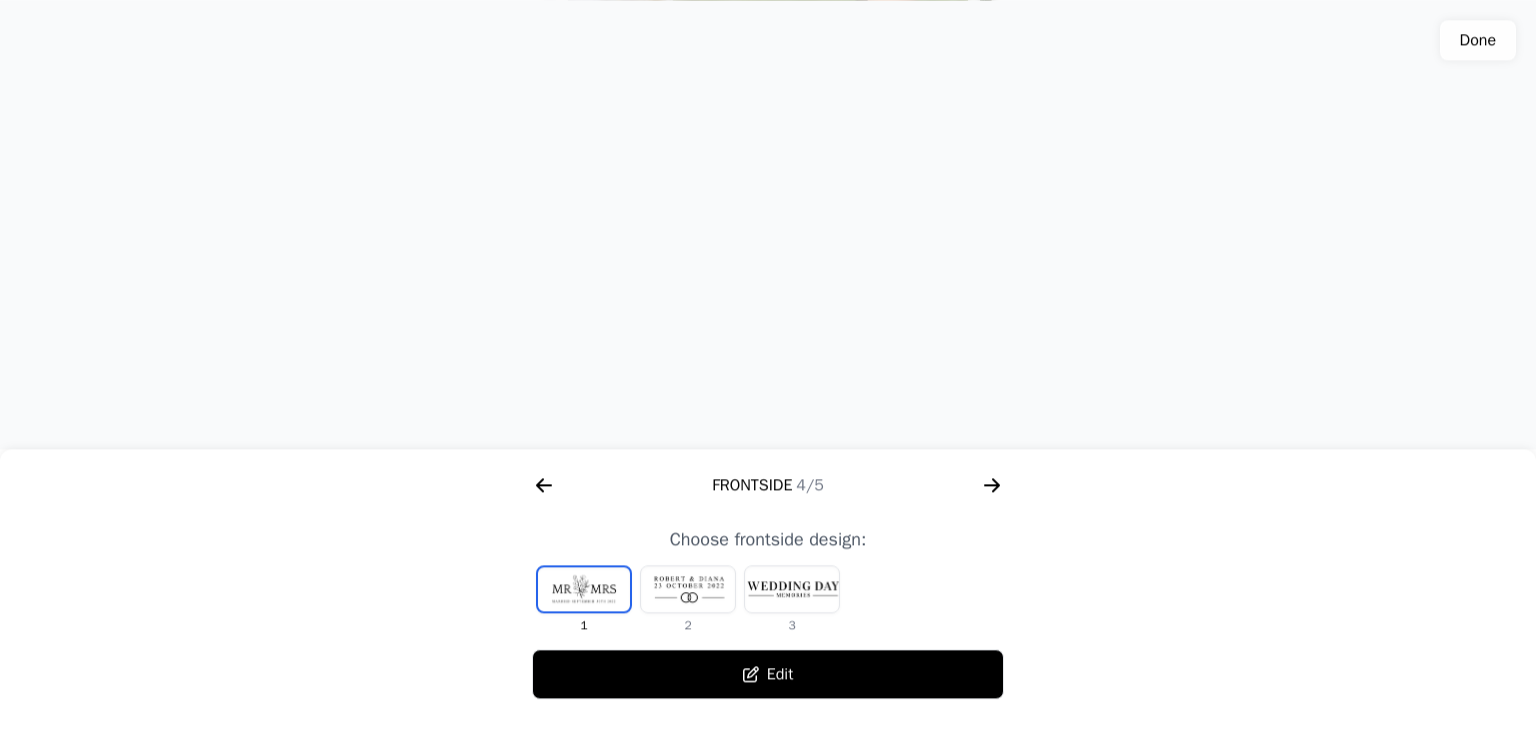 click at bounding box center (688, 589) 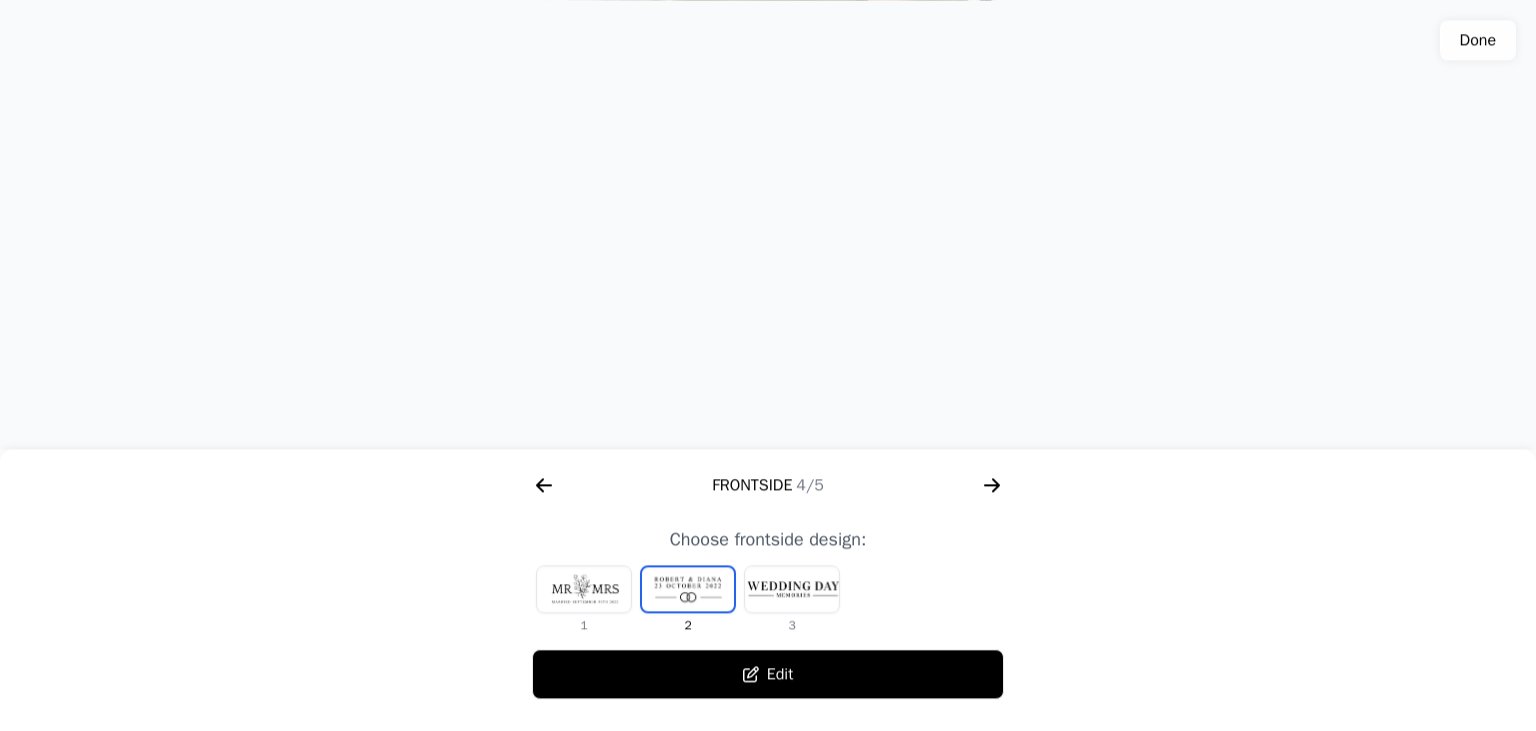 click at bounding box center (792, 589) 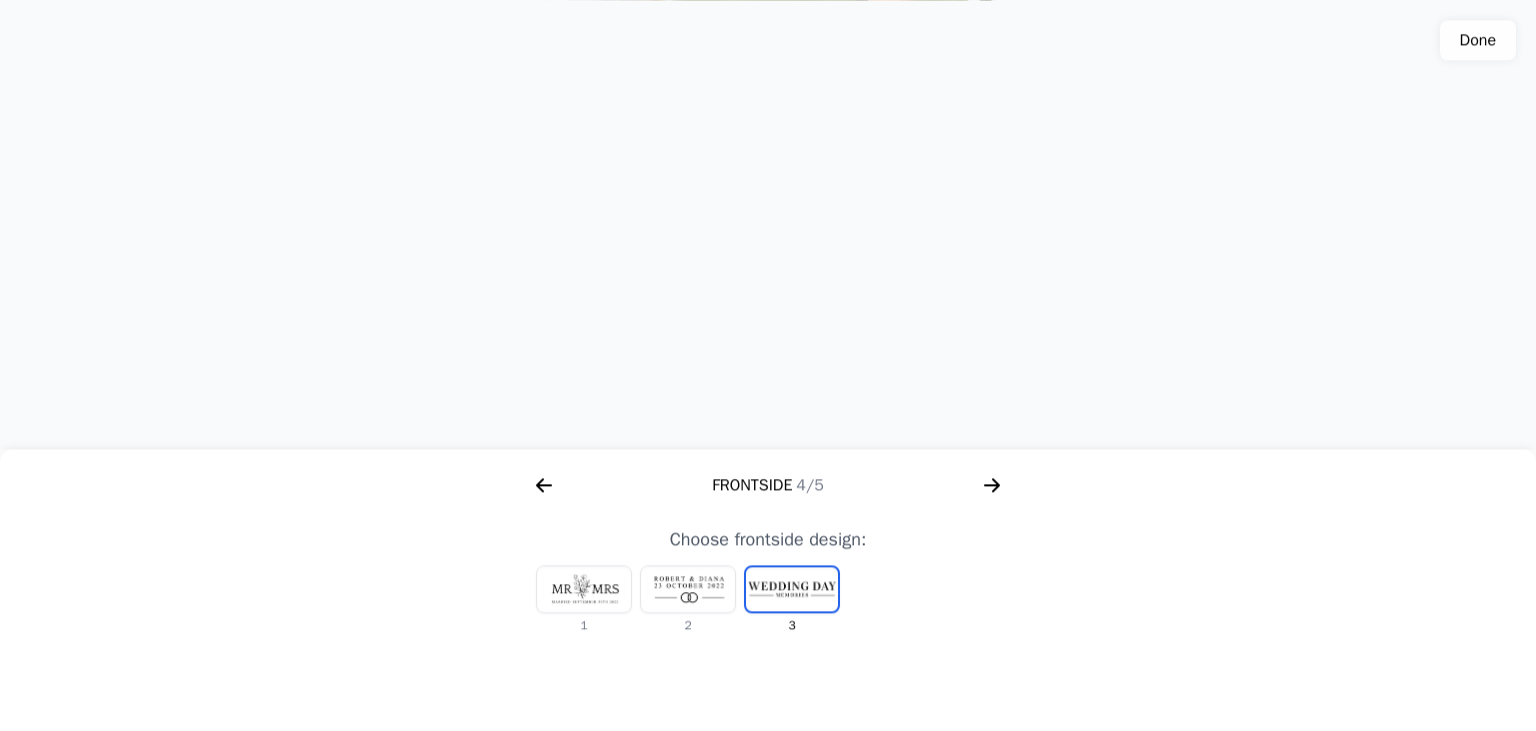 click at bounding box center (688, 589) 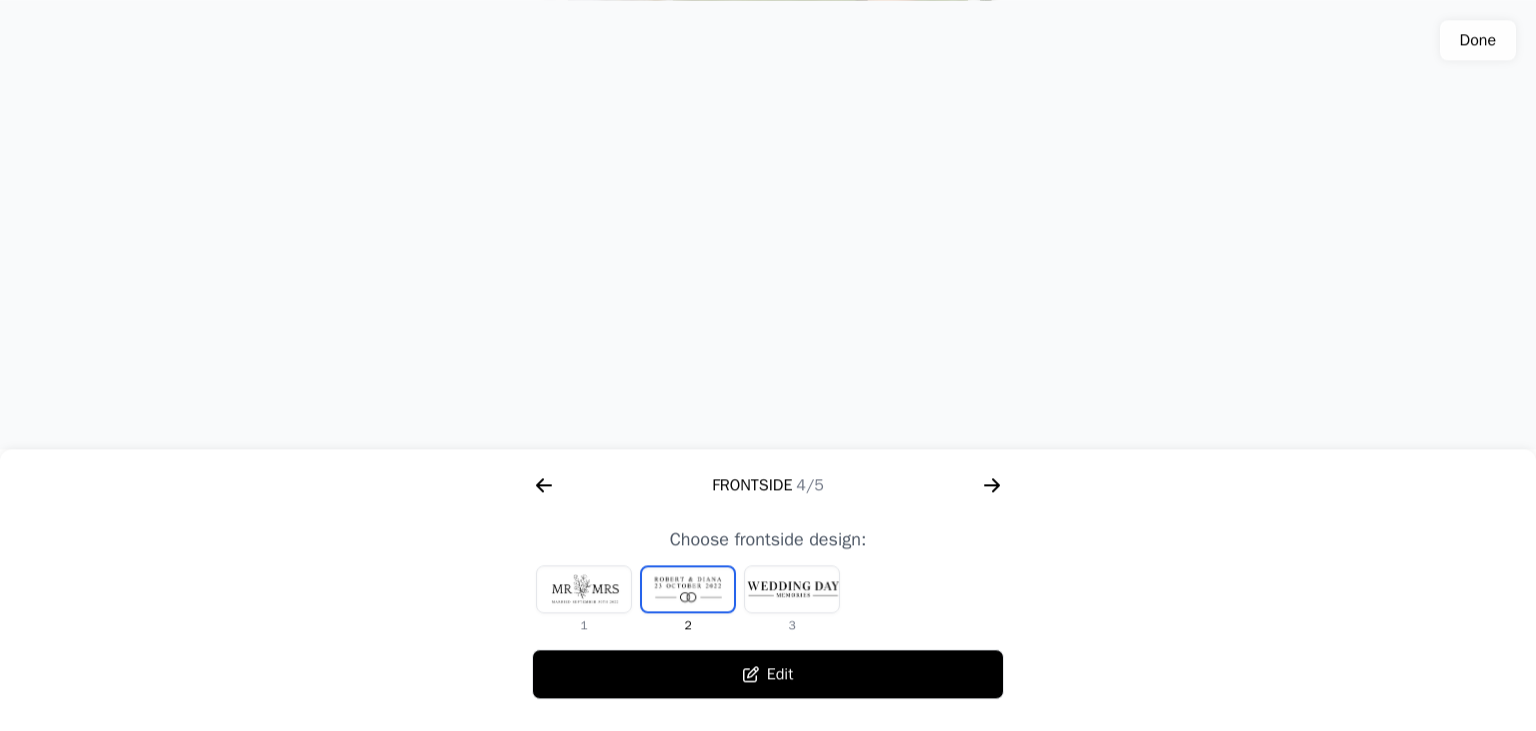 click 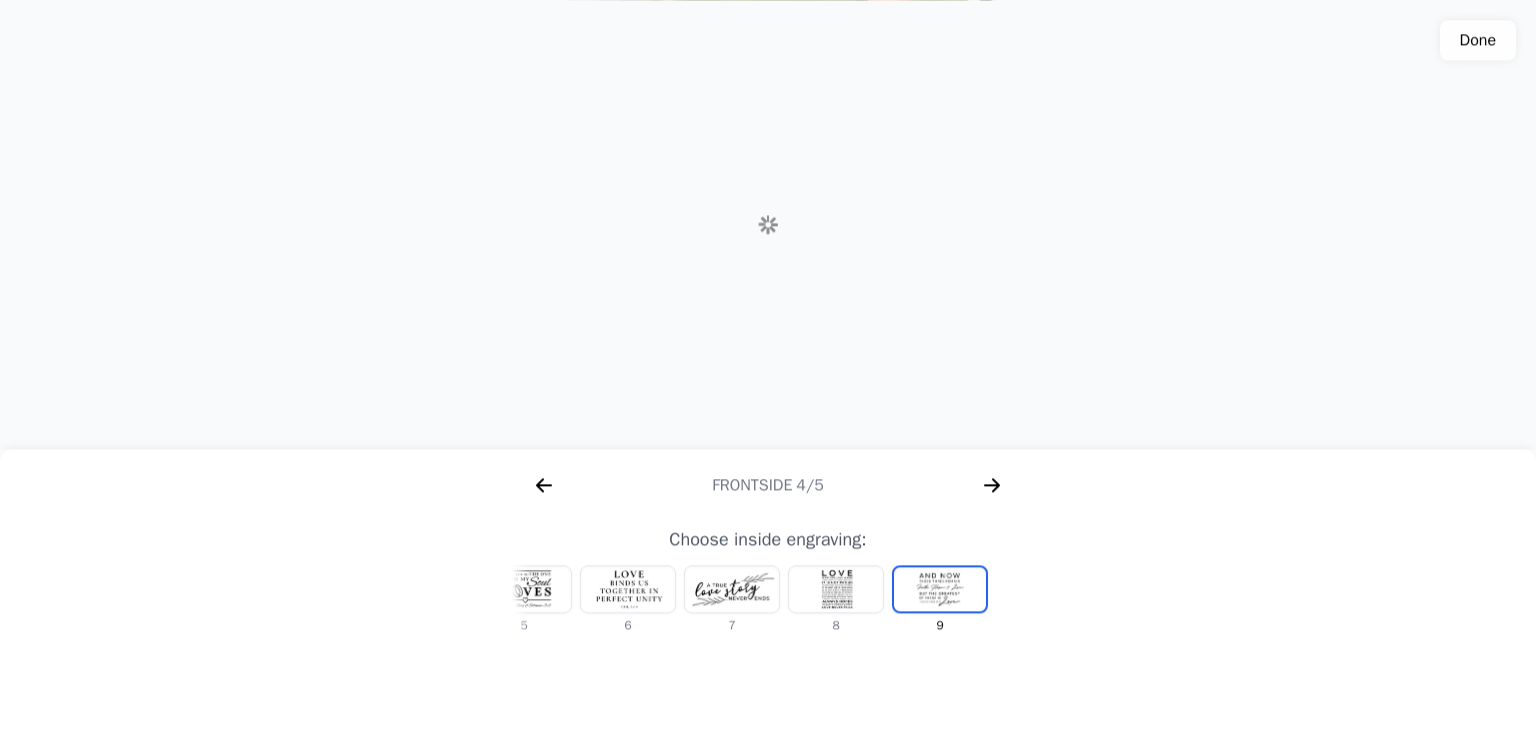 scroll, scrollTop: 0, scrollLeft: 1280, axis: horizontal 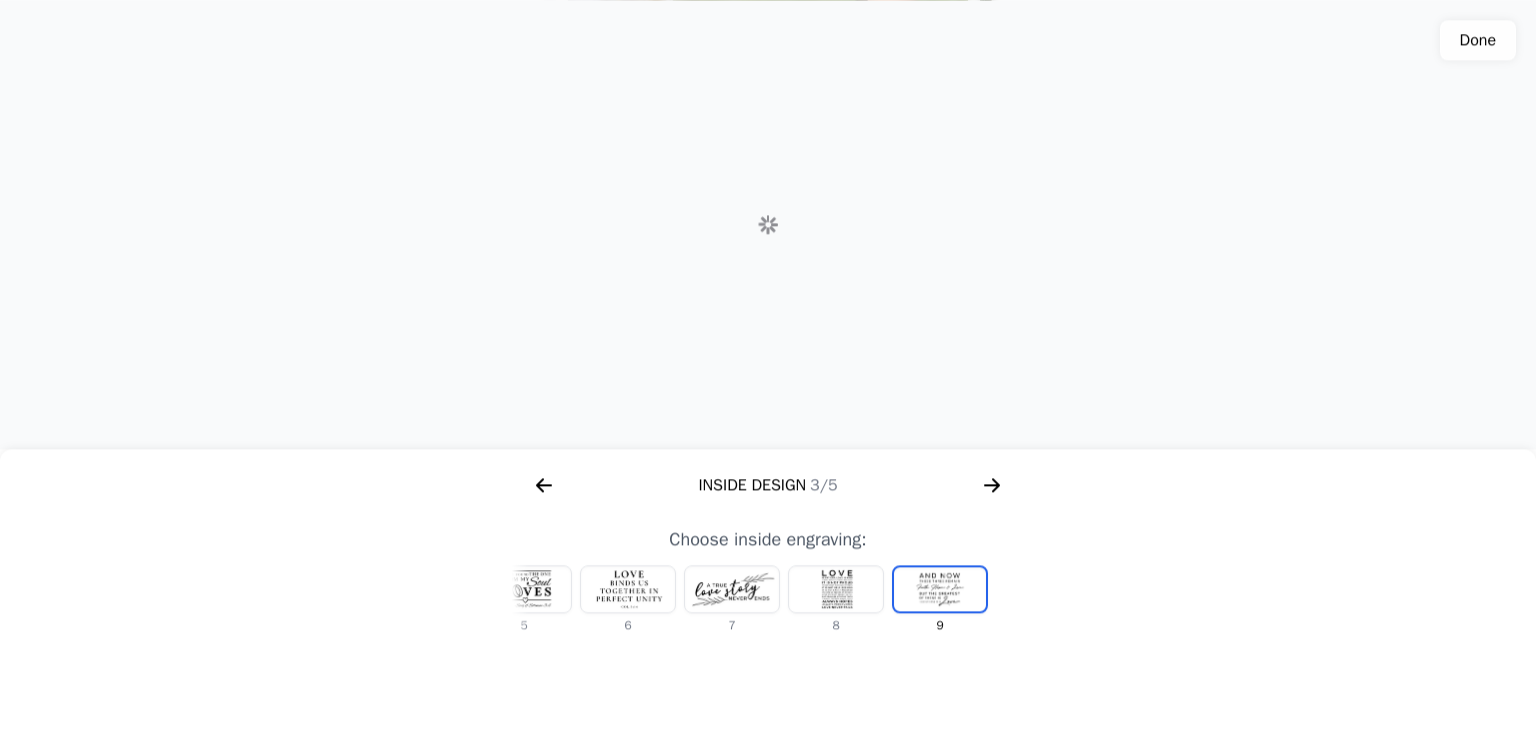 click 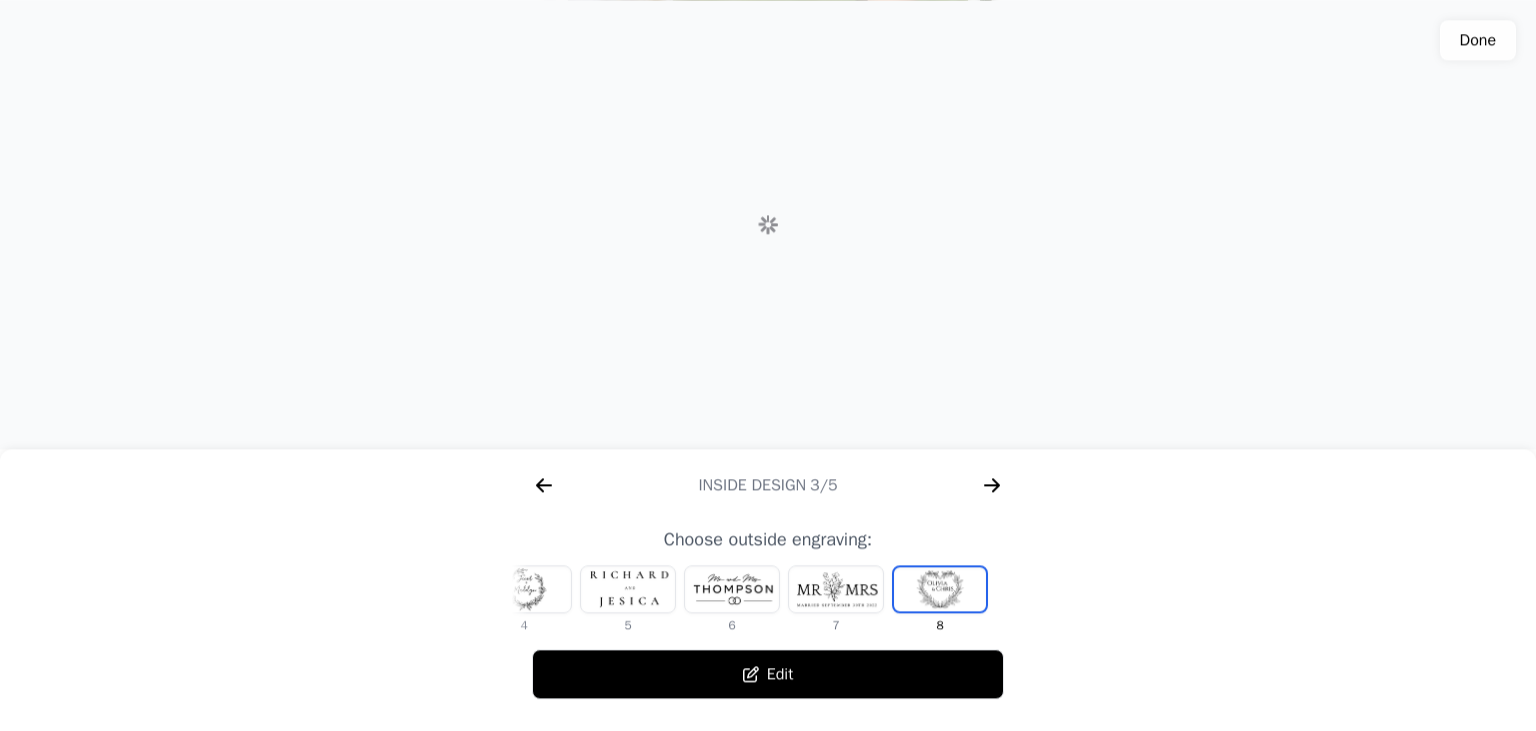 scroll, scrollTop: 0, scrollLeft: 768, axis: horizontal 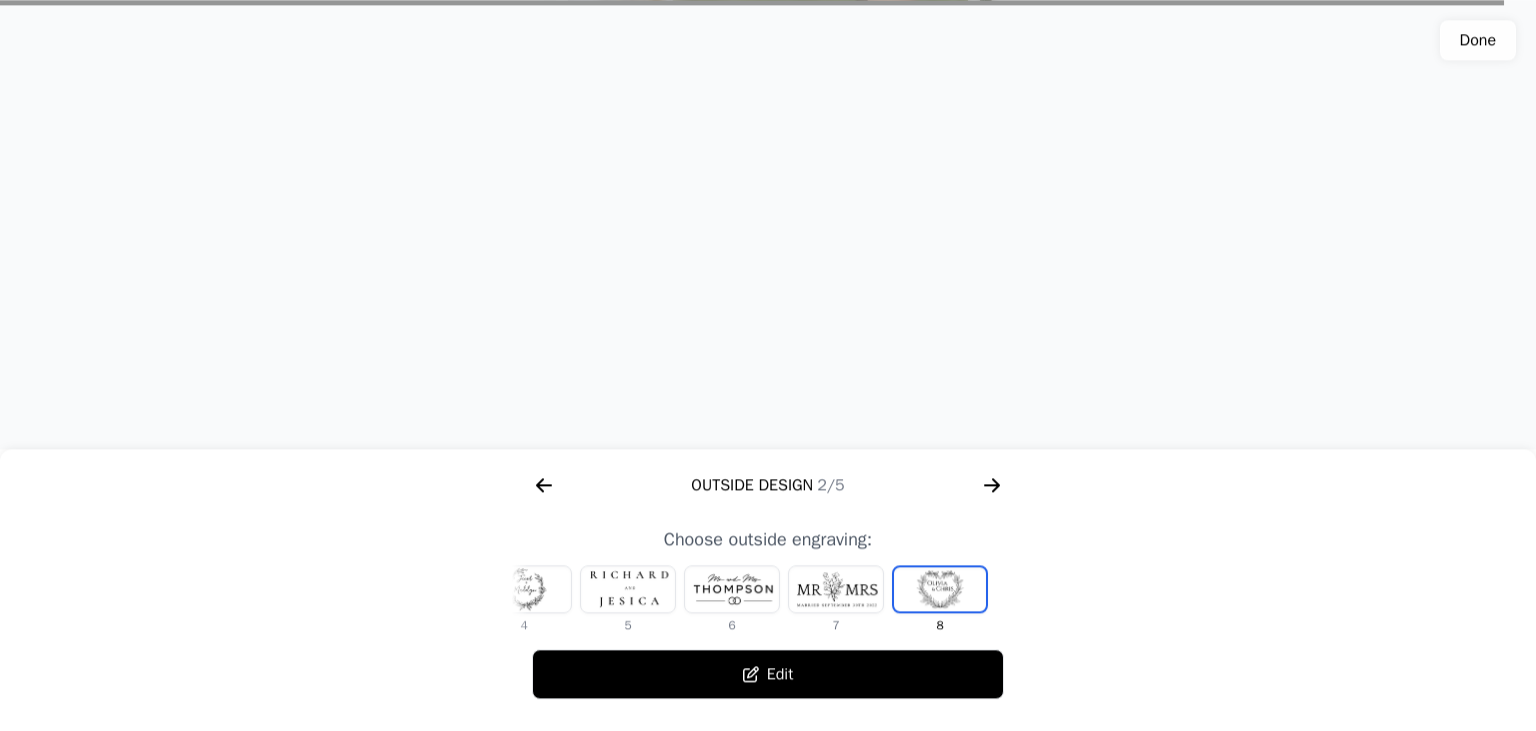 click 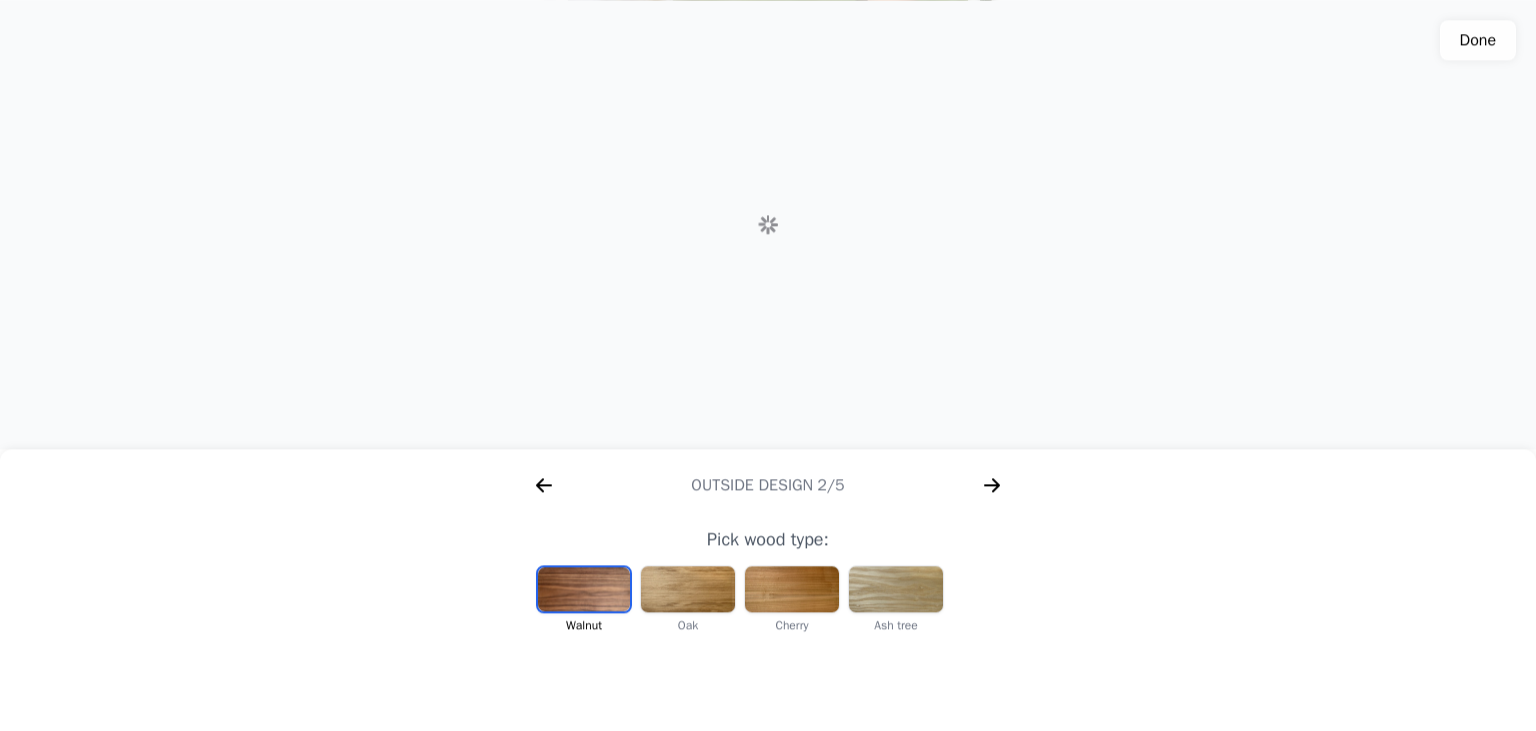 scroll, scrollTop: 0, scrollLeft: 256, axis: horizontal 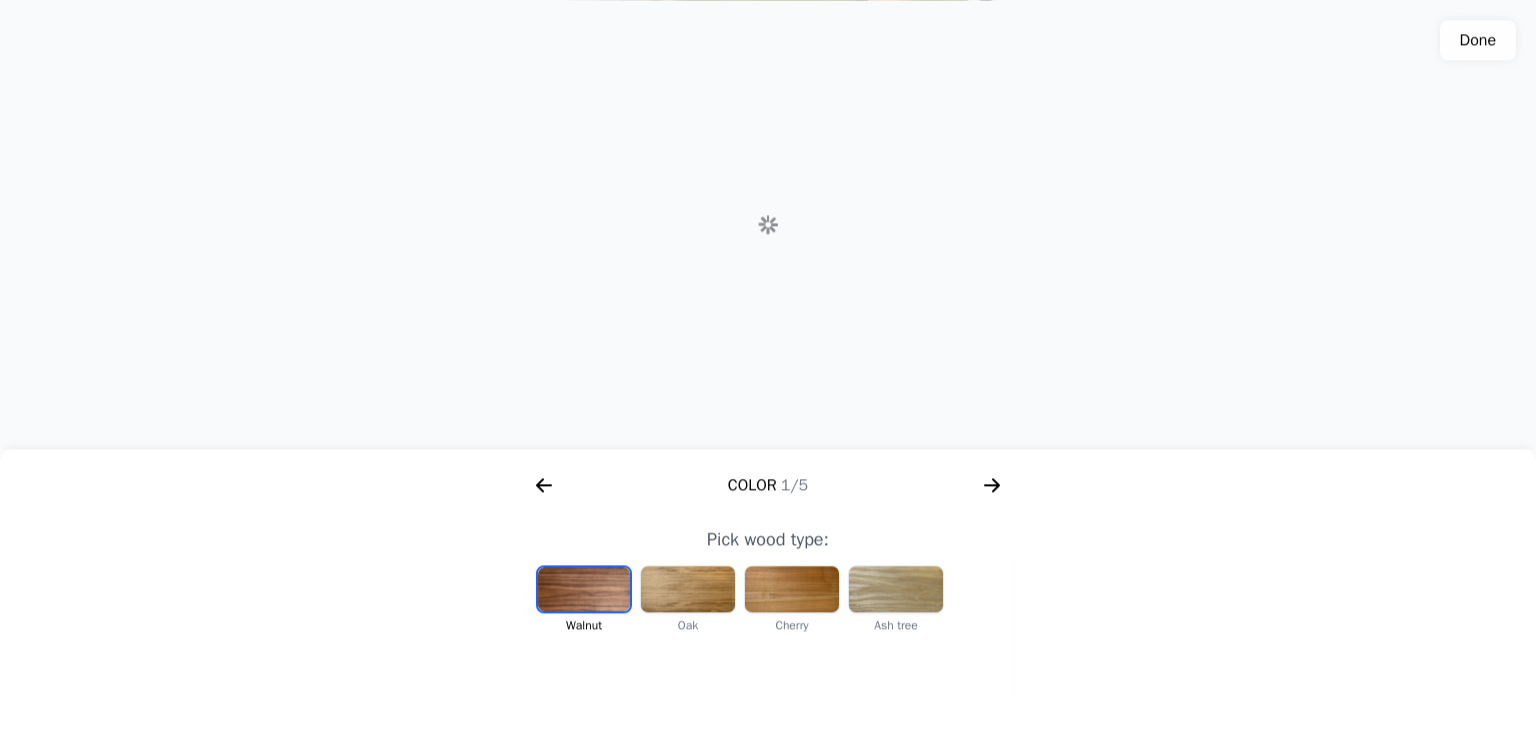 click 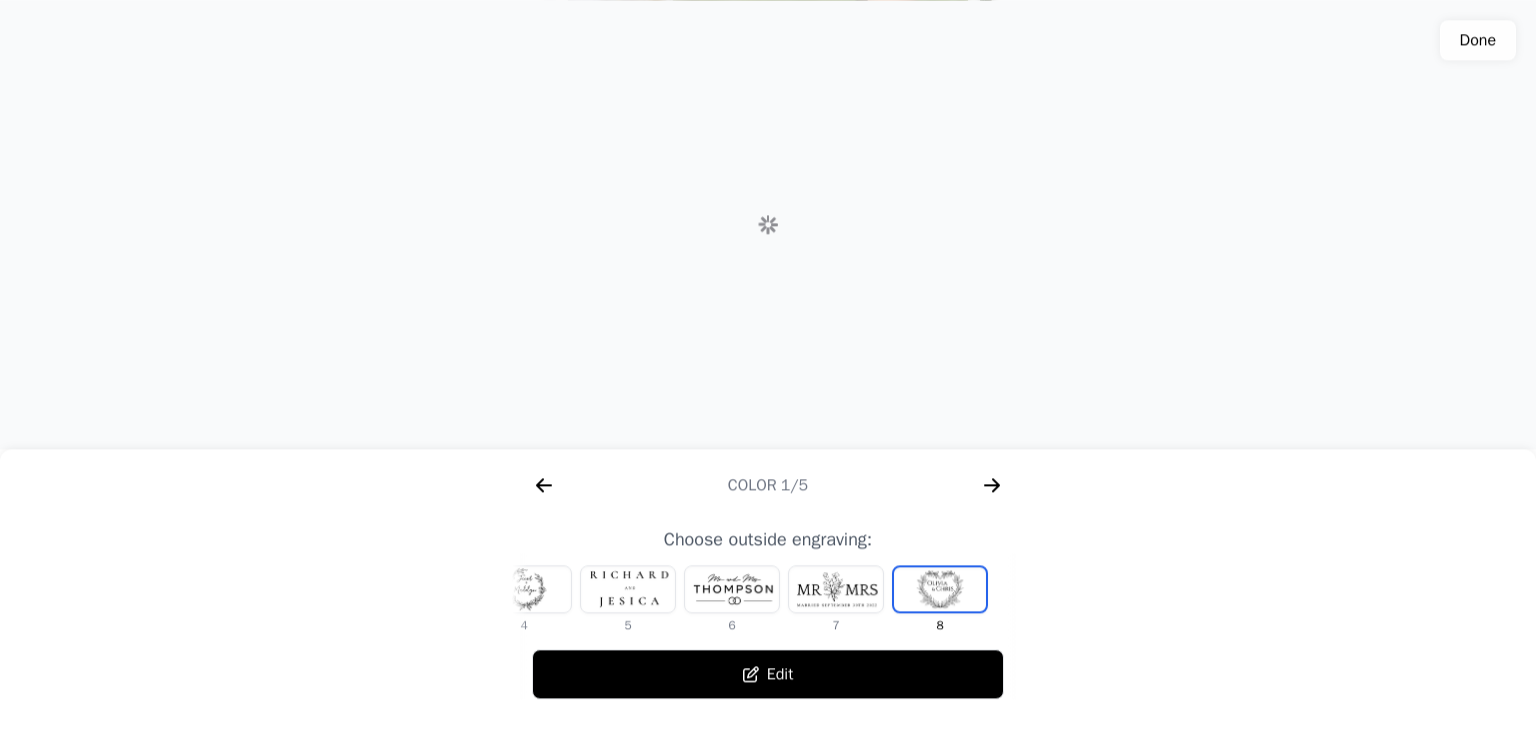 scroll, scrollTop: 0, scrollLeft: 768, axis: horizontal 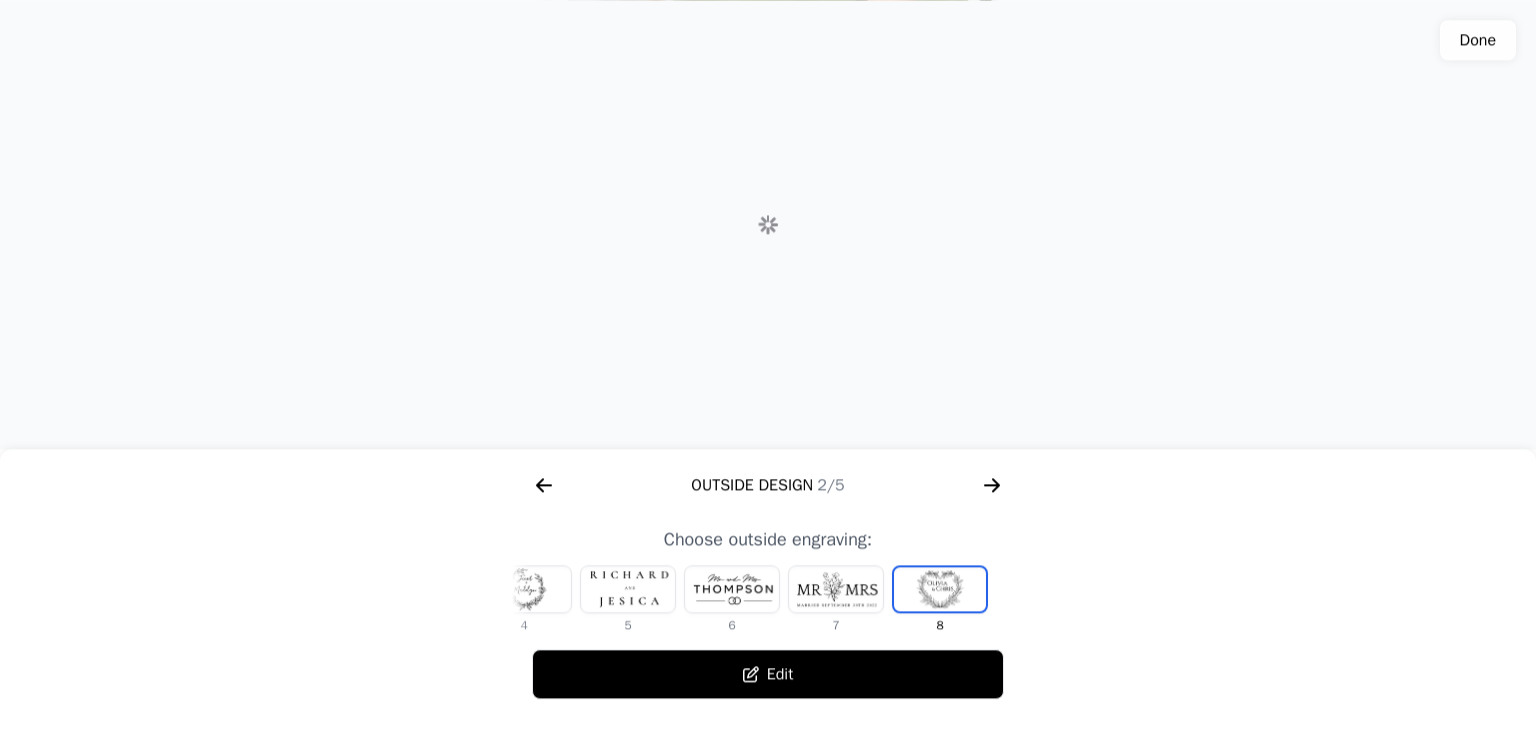 click at bounding box center [940, 589] 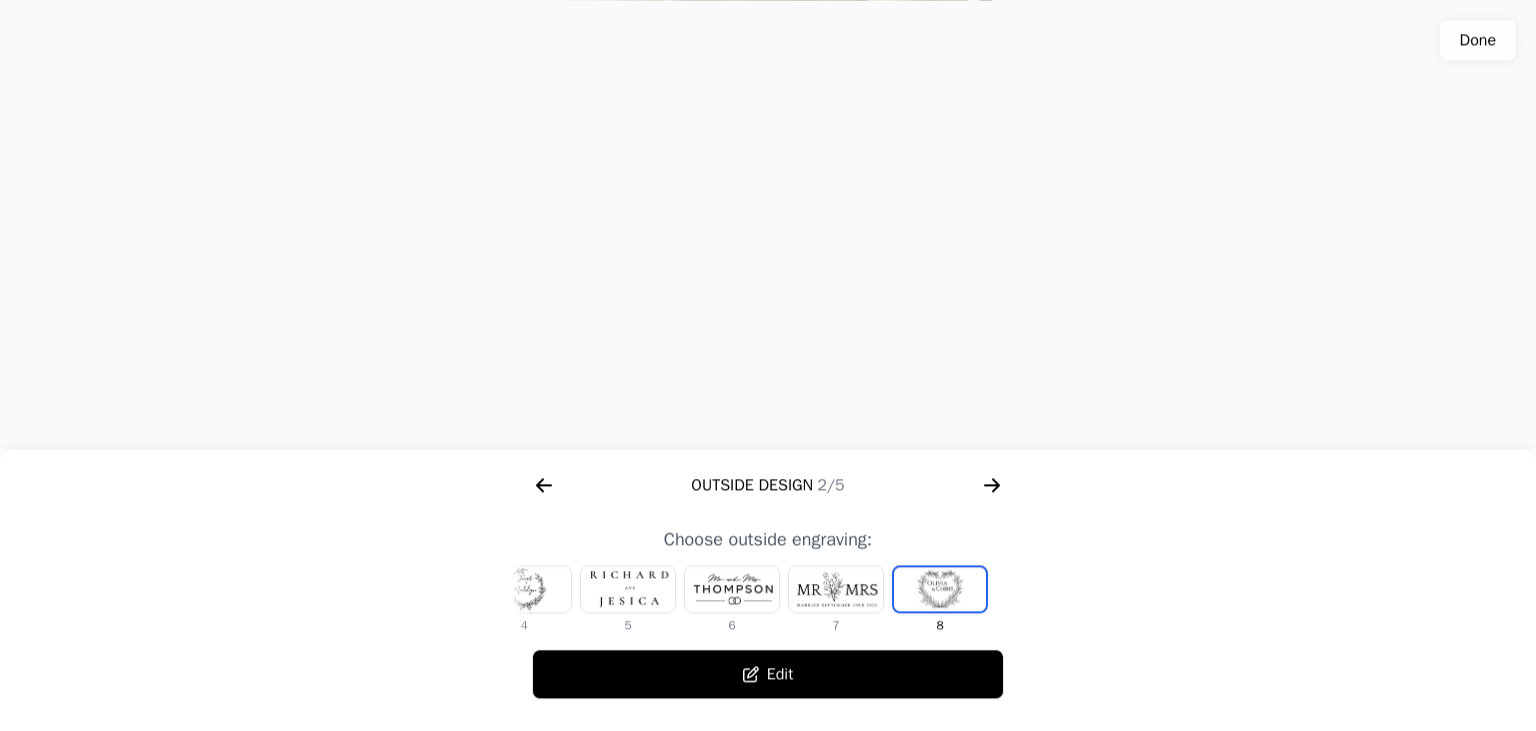 click at bounding box center (836, 589) 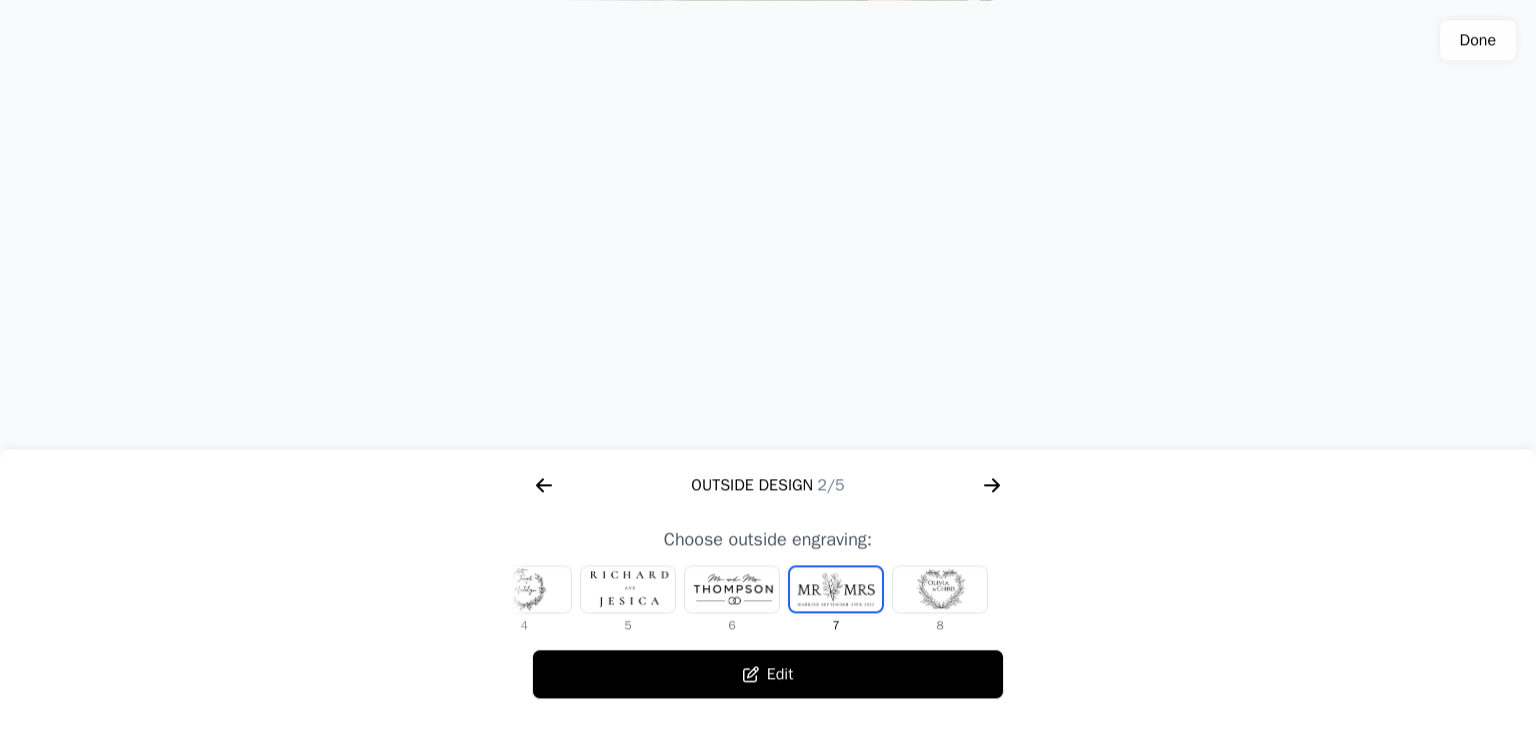 click at bounding box center [732, 589] 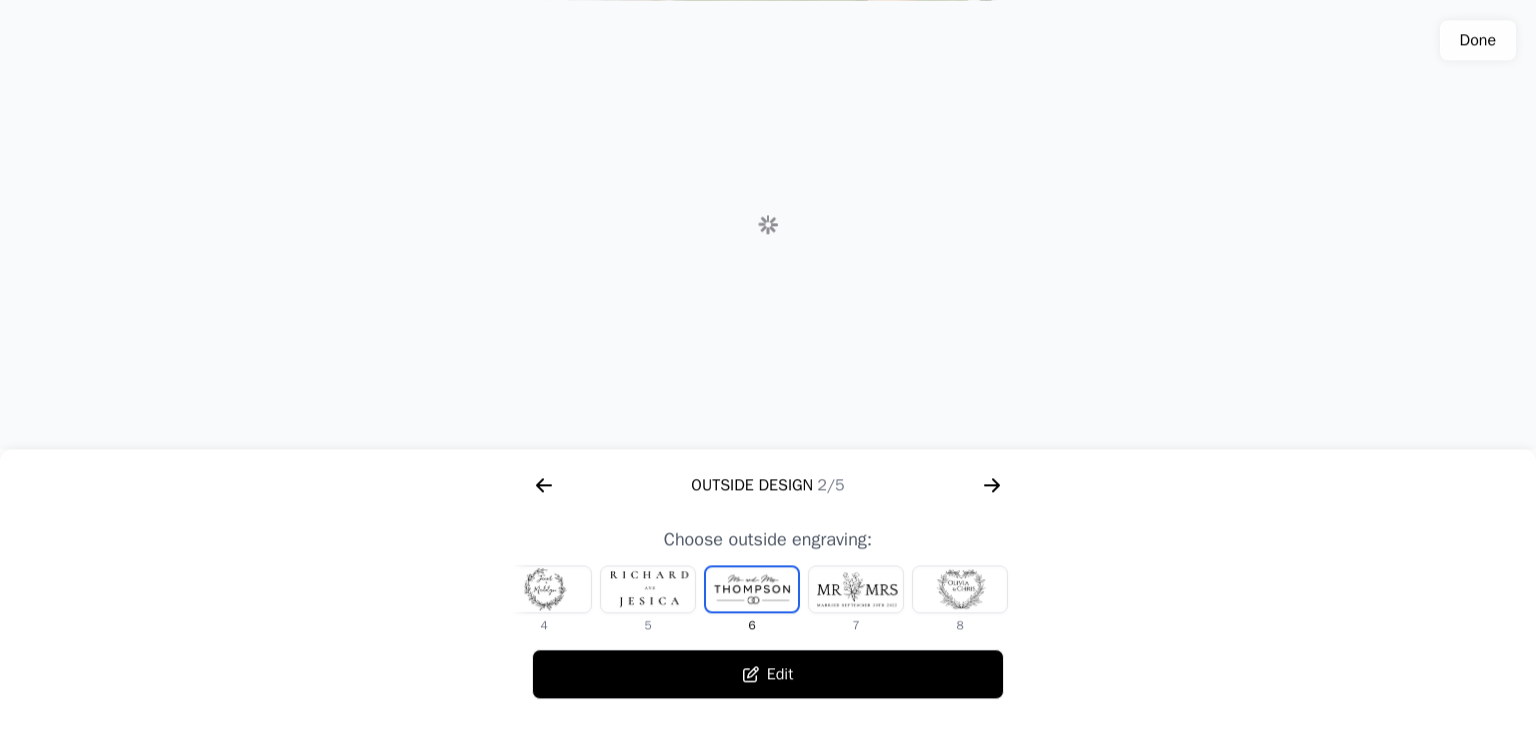 scroll, scrollTop: 0, scrollLeft: 336, axis: horizontal 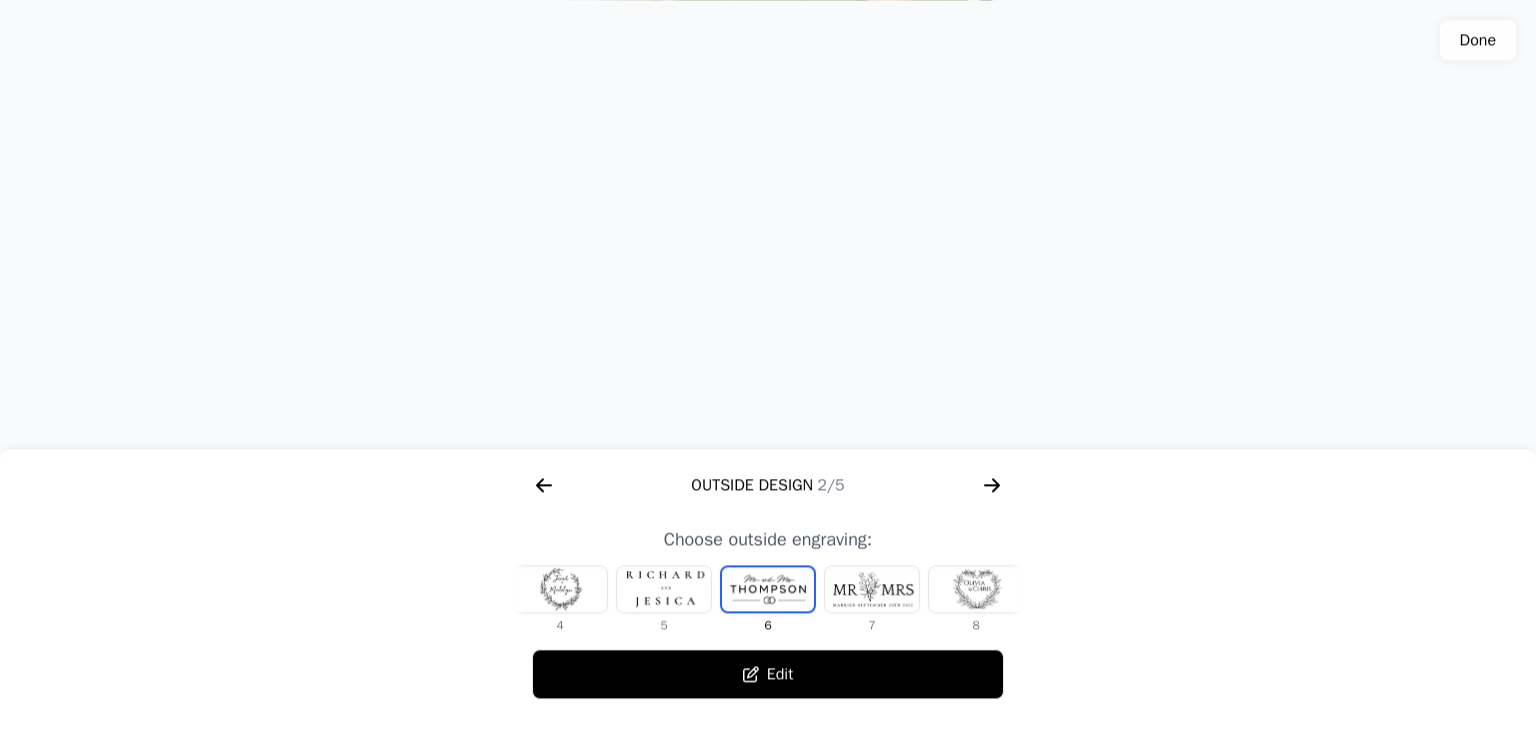 click at bounding box center (560, 589) 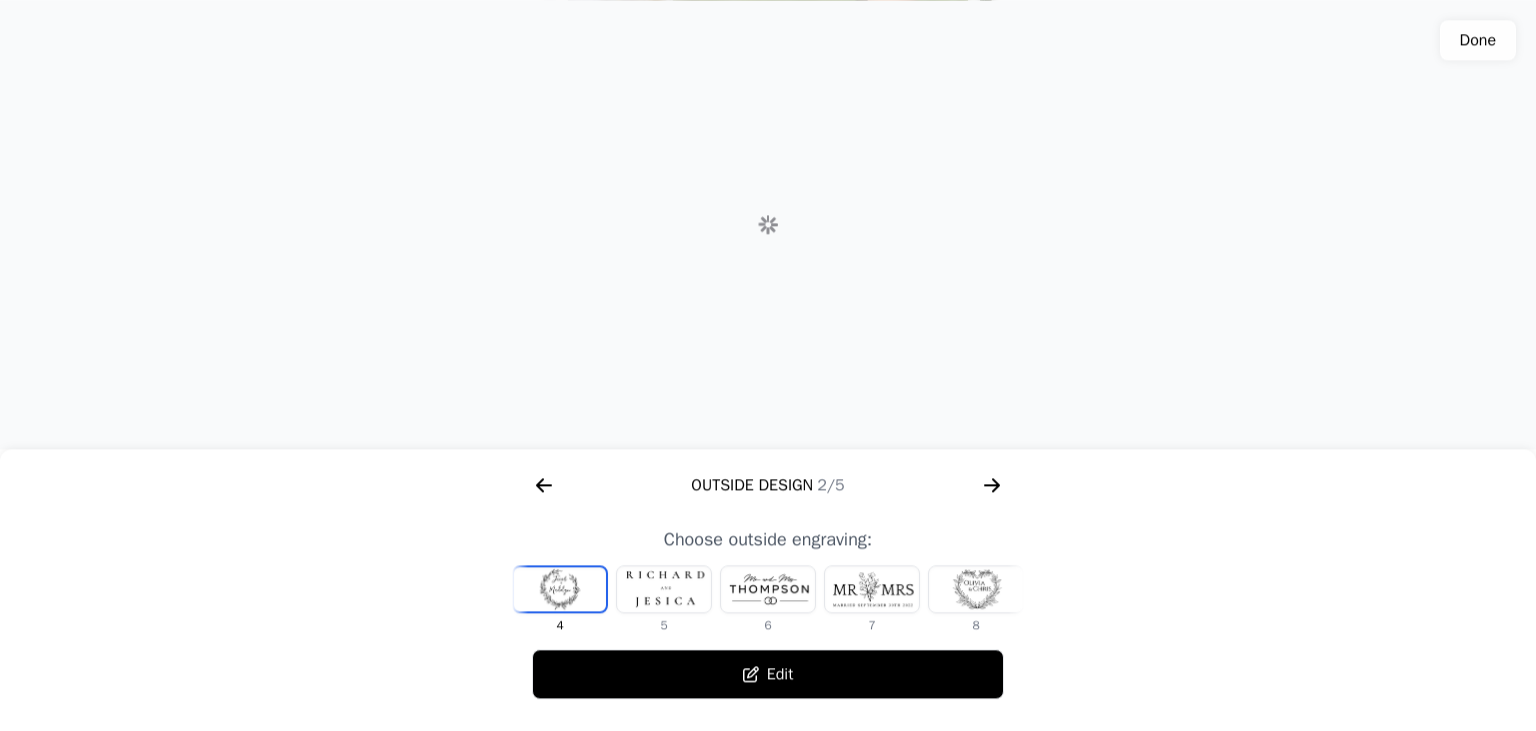 scroll, scrollTop: 0, scrollLeft: 128, axis: horizontal 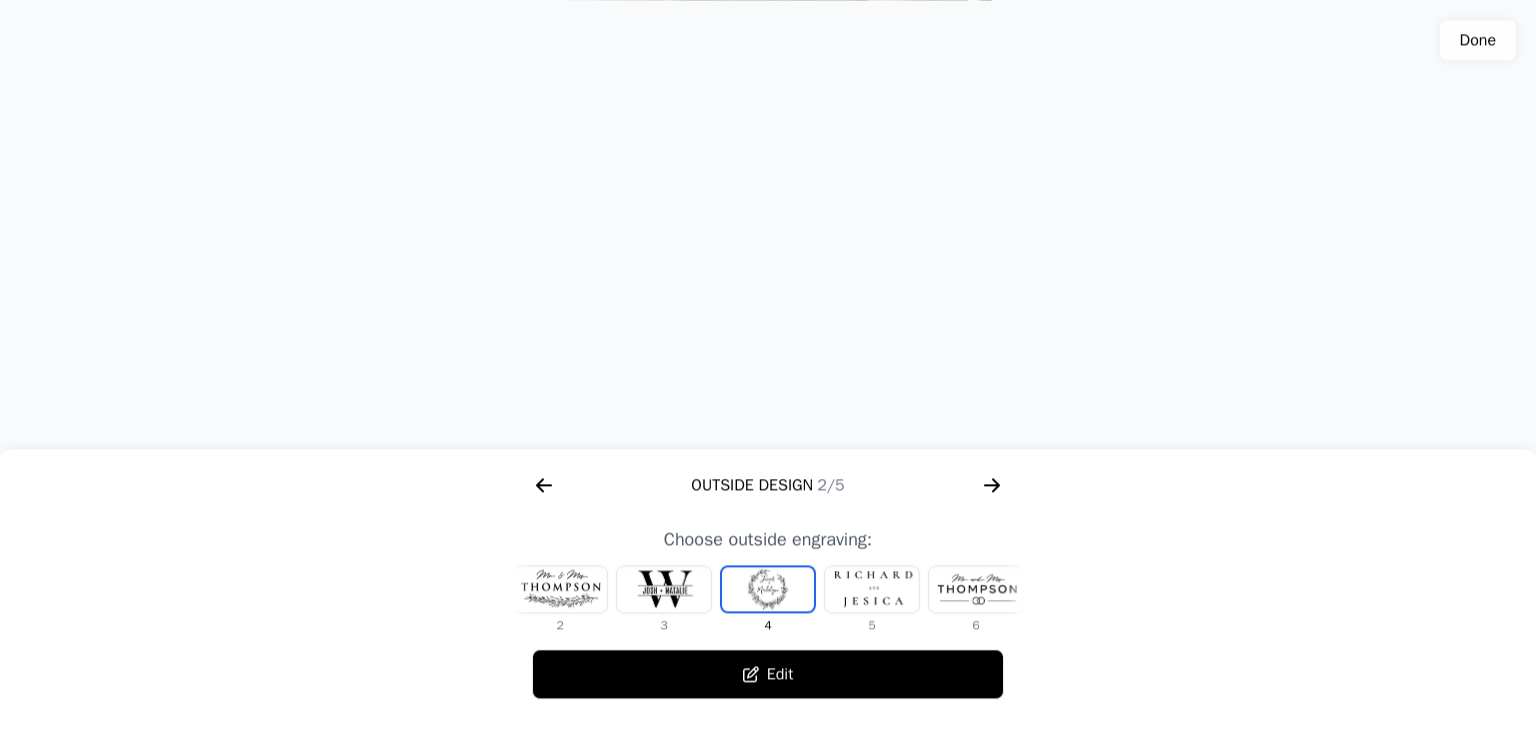 click at bounding box center [560, 589] 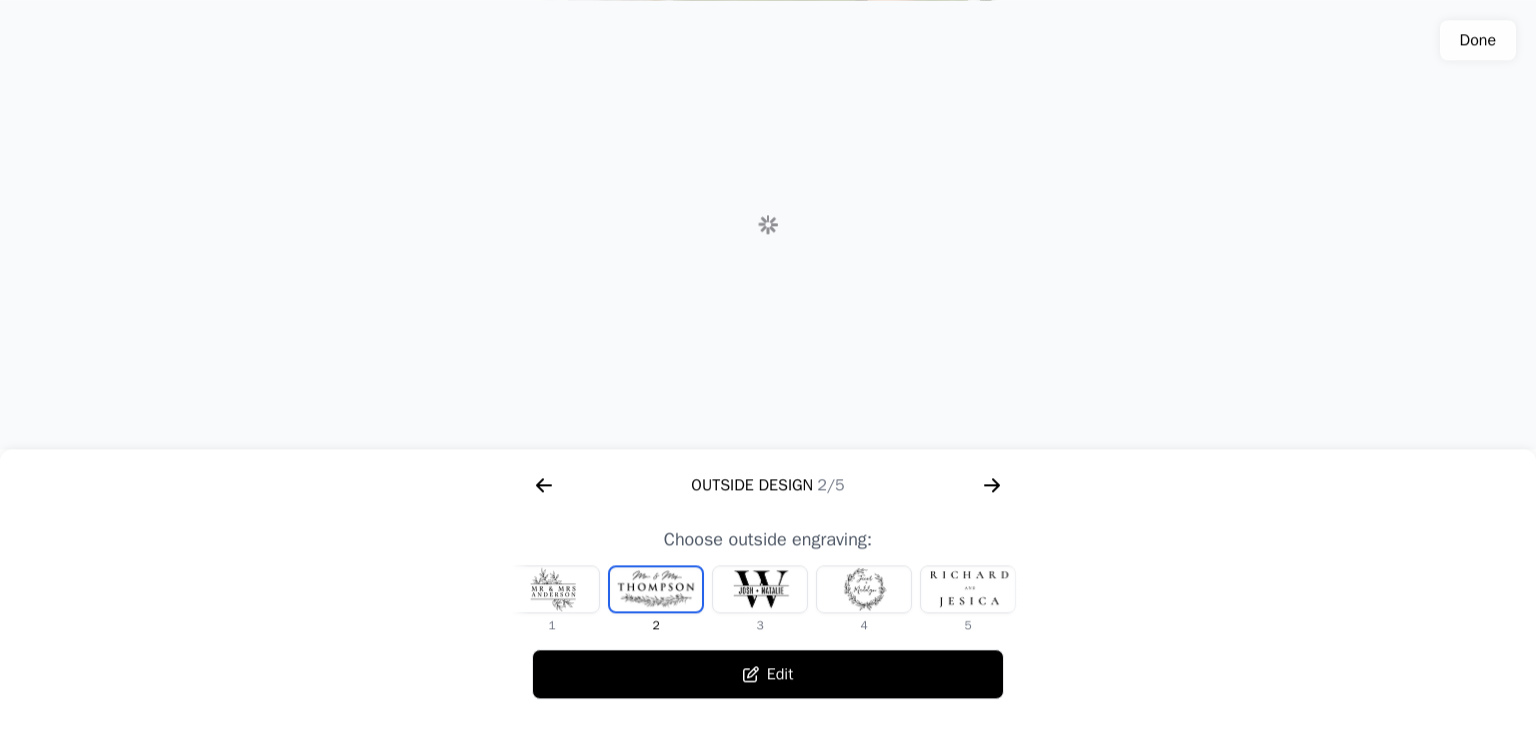 scroll, scrollTop: 0, scrollLeft: 0, axis: both 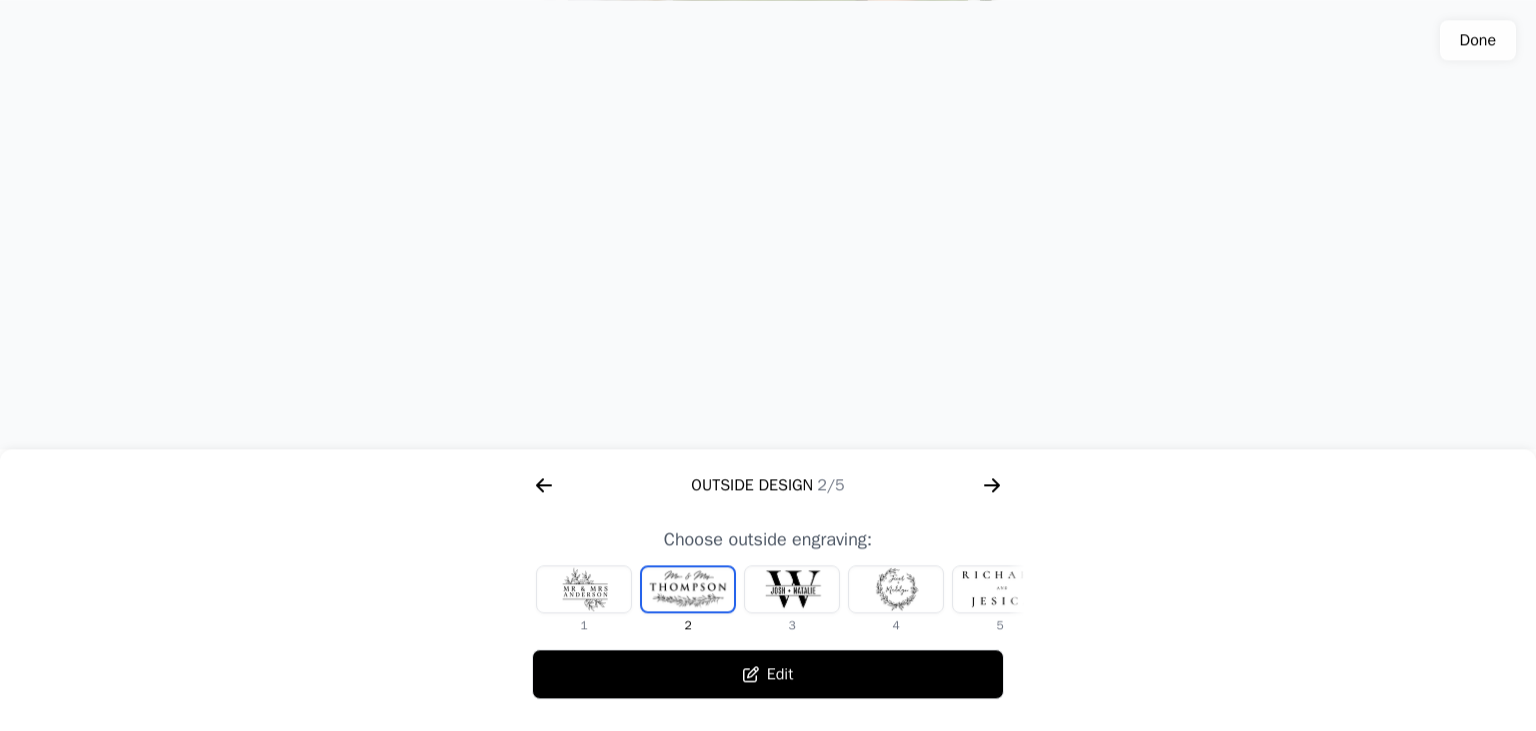 click at bounding box center [584, 589] 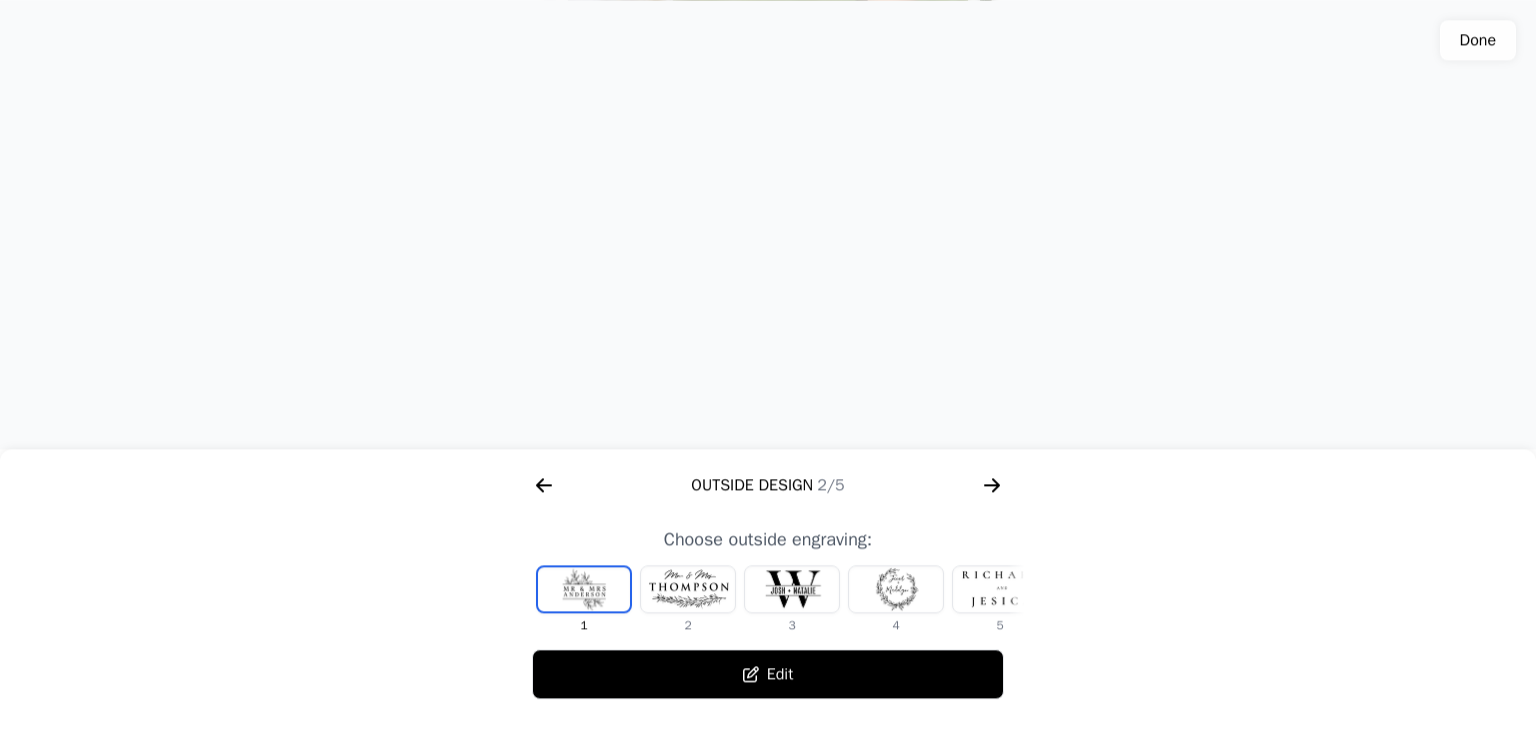 click at bounding box center (688, 589) 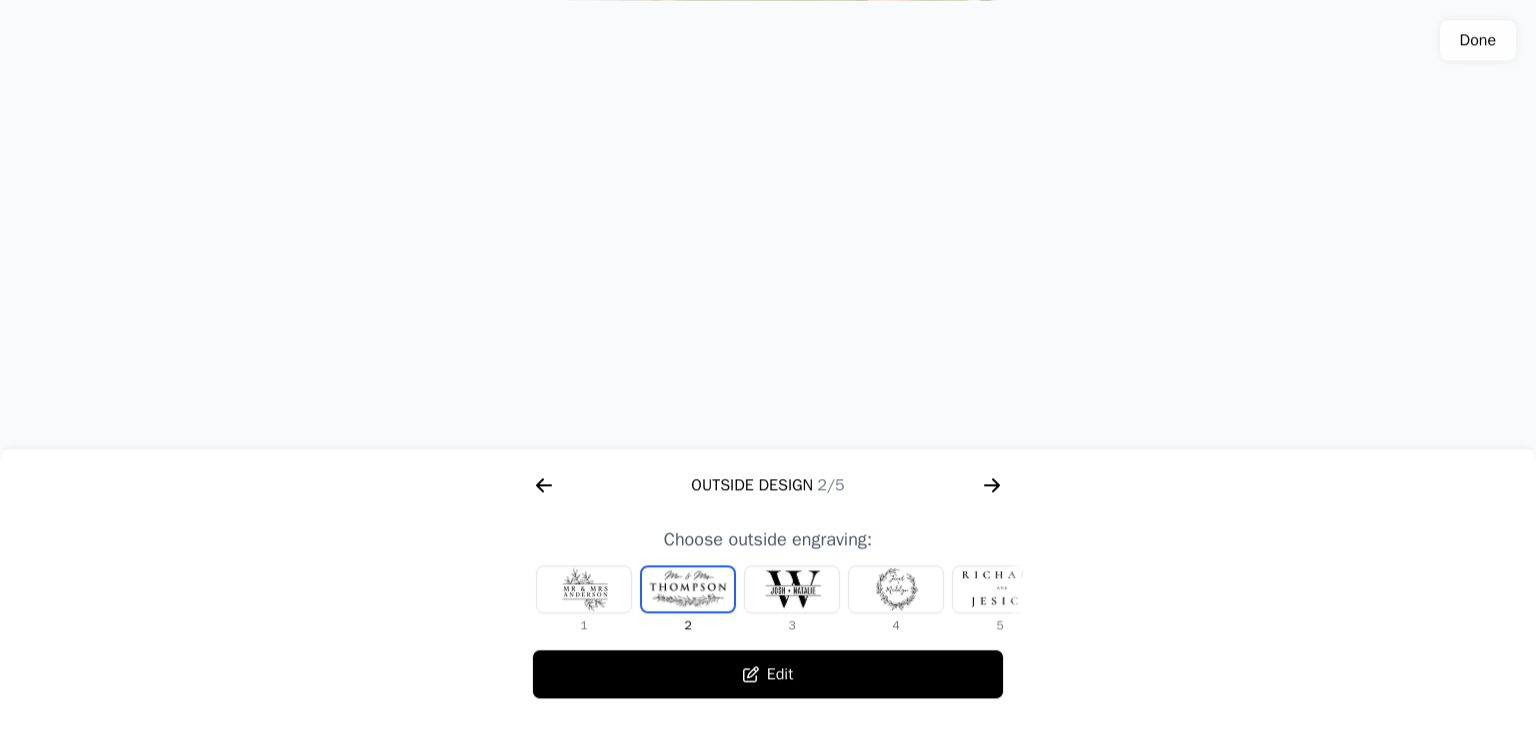 click at bounding box center (1000, 589) 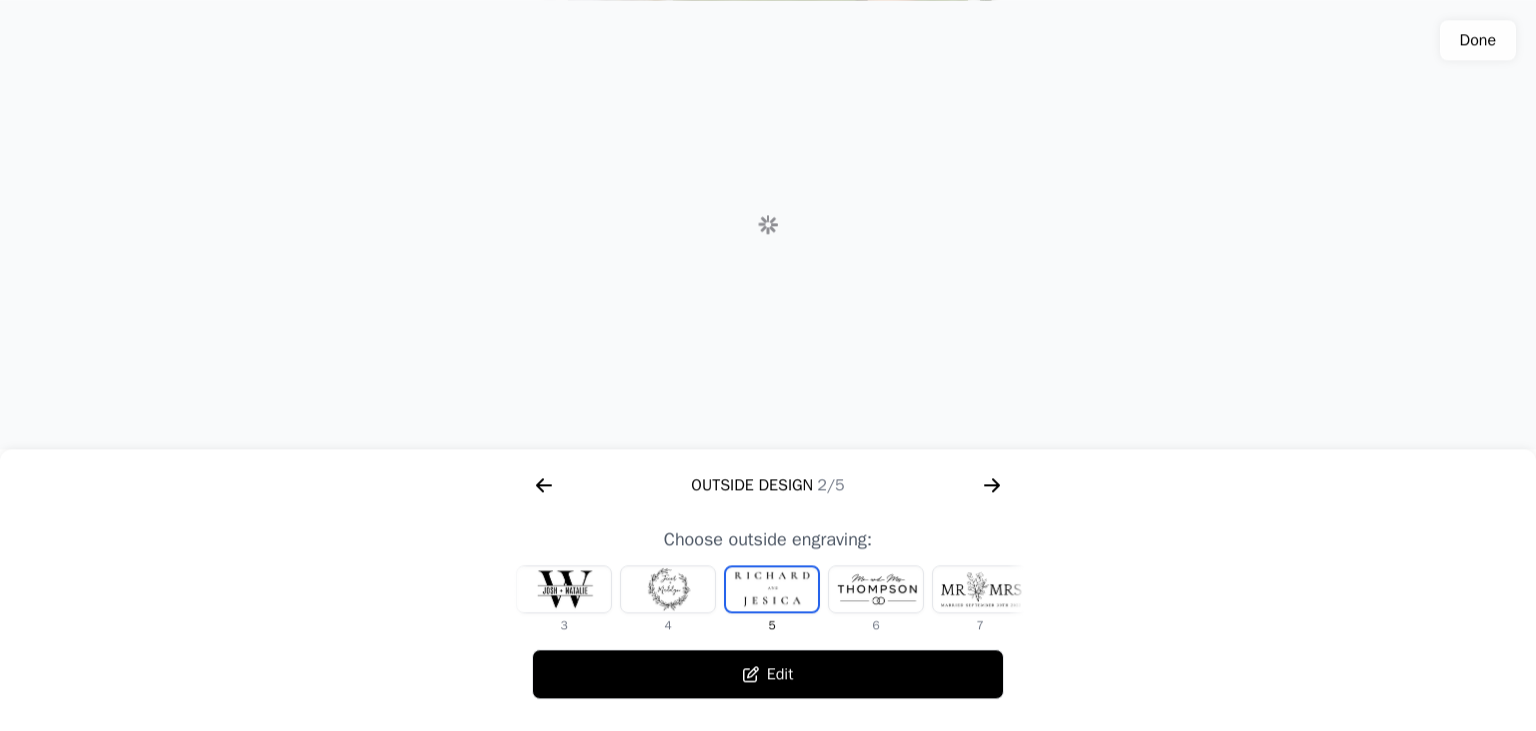 scroll, scrollTop: 0, scrollLeft: 232, axis: horizontal 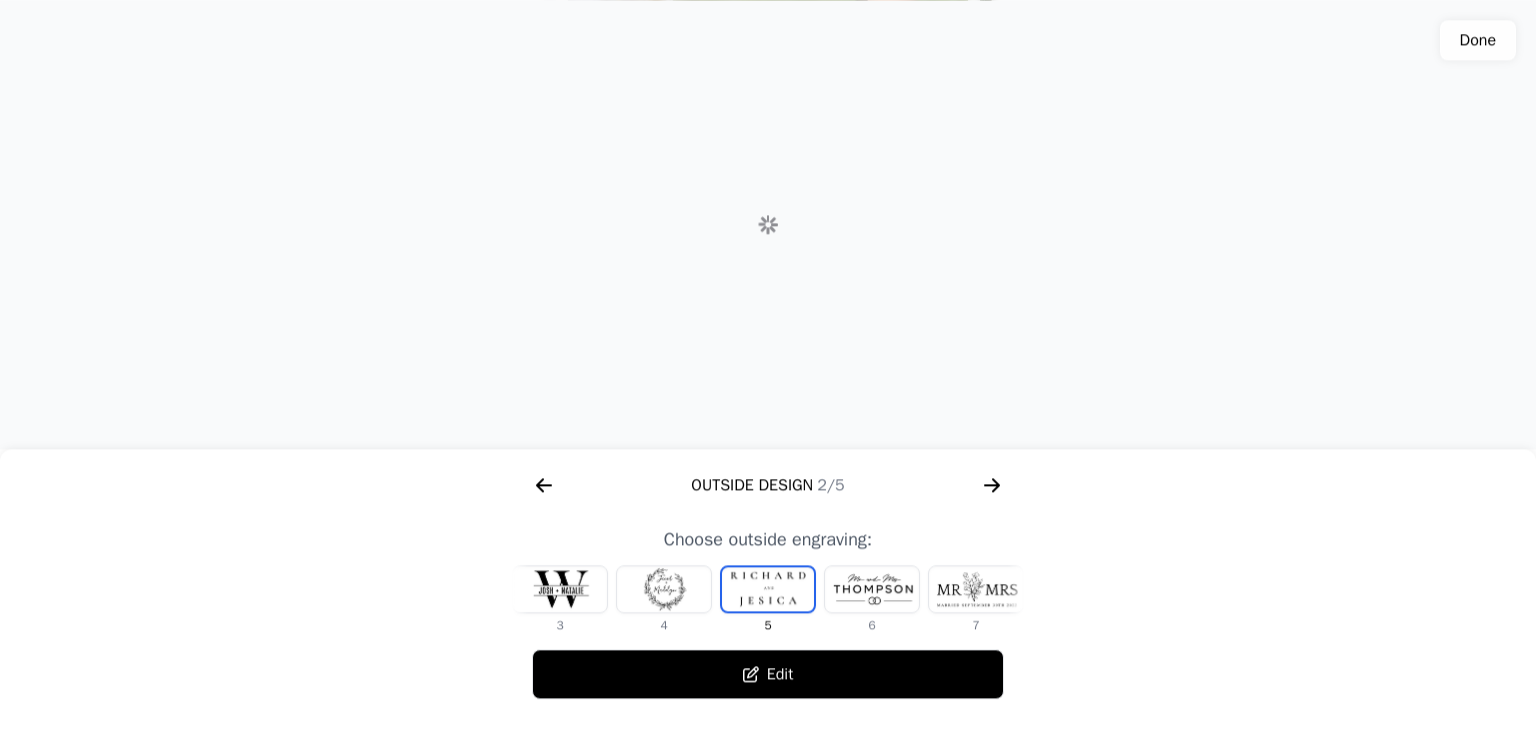 click at bounding box center [872, 589] 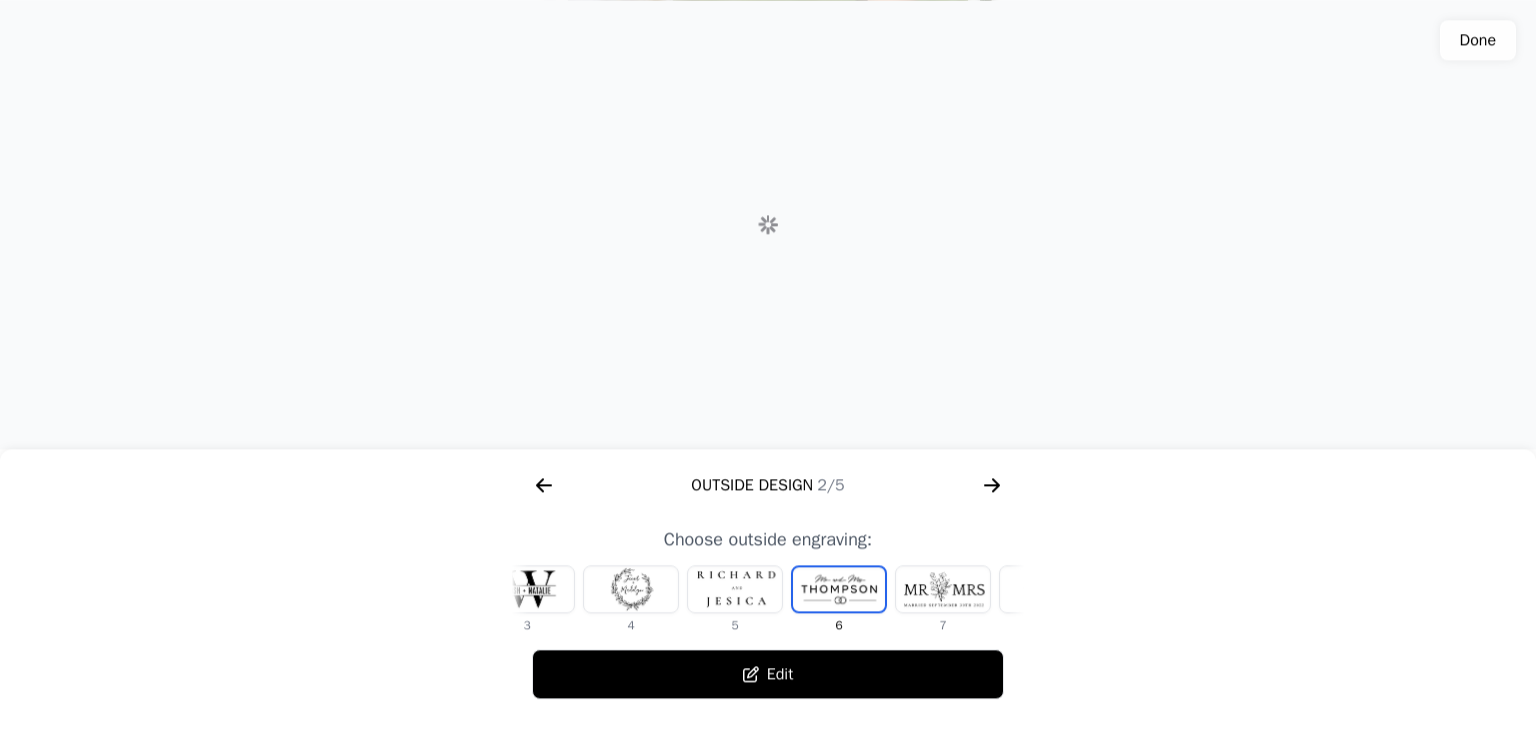 scroll, scrollTop: 0, scrollLeft: 336, axis: horizontal 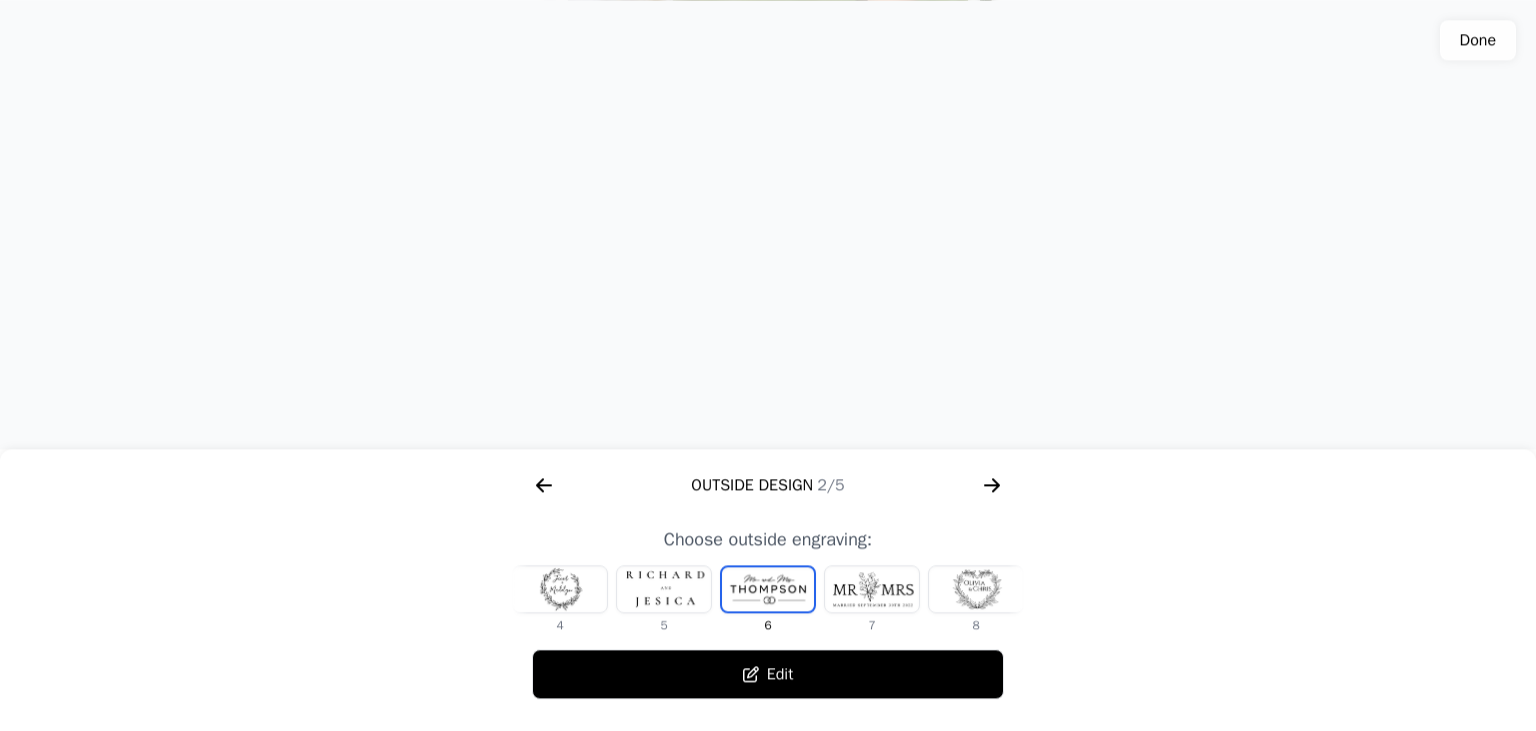 click at bounding box center [560, 589] 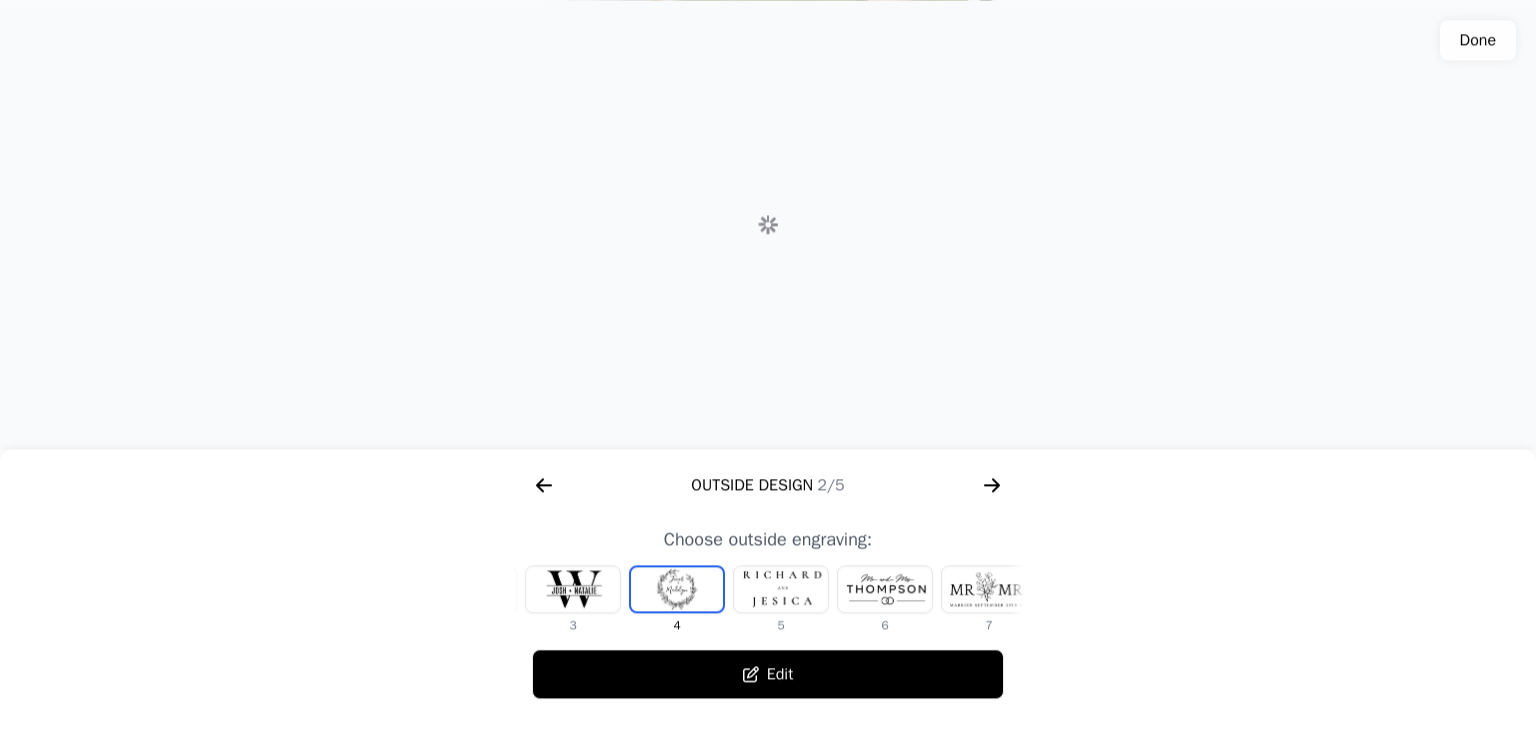 scroll, scrollTop: 0, scrollLeft: 128, axis: horizontal 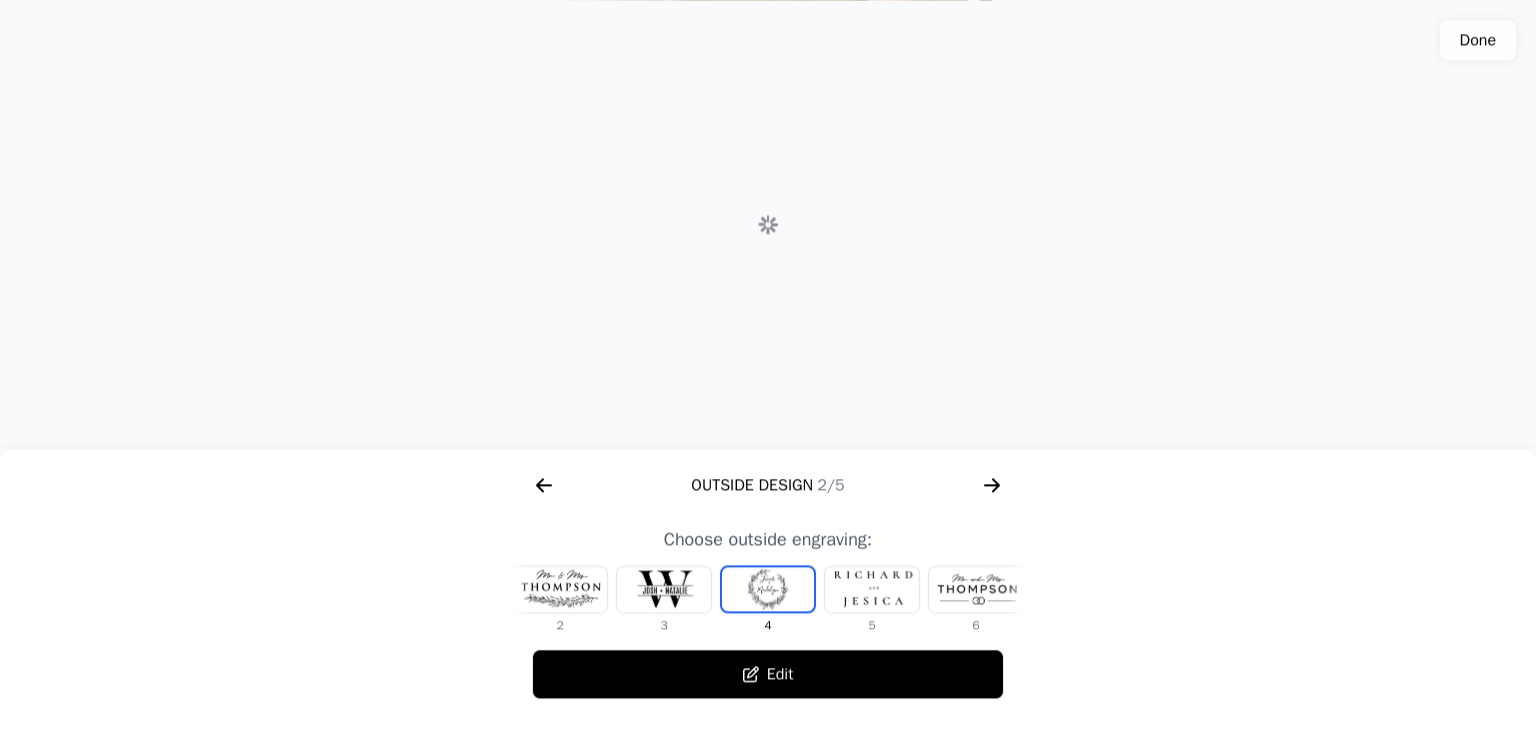 click at bounding box center [560, 589] 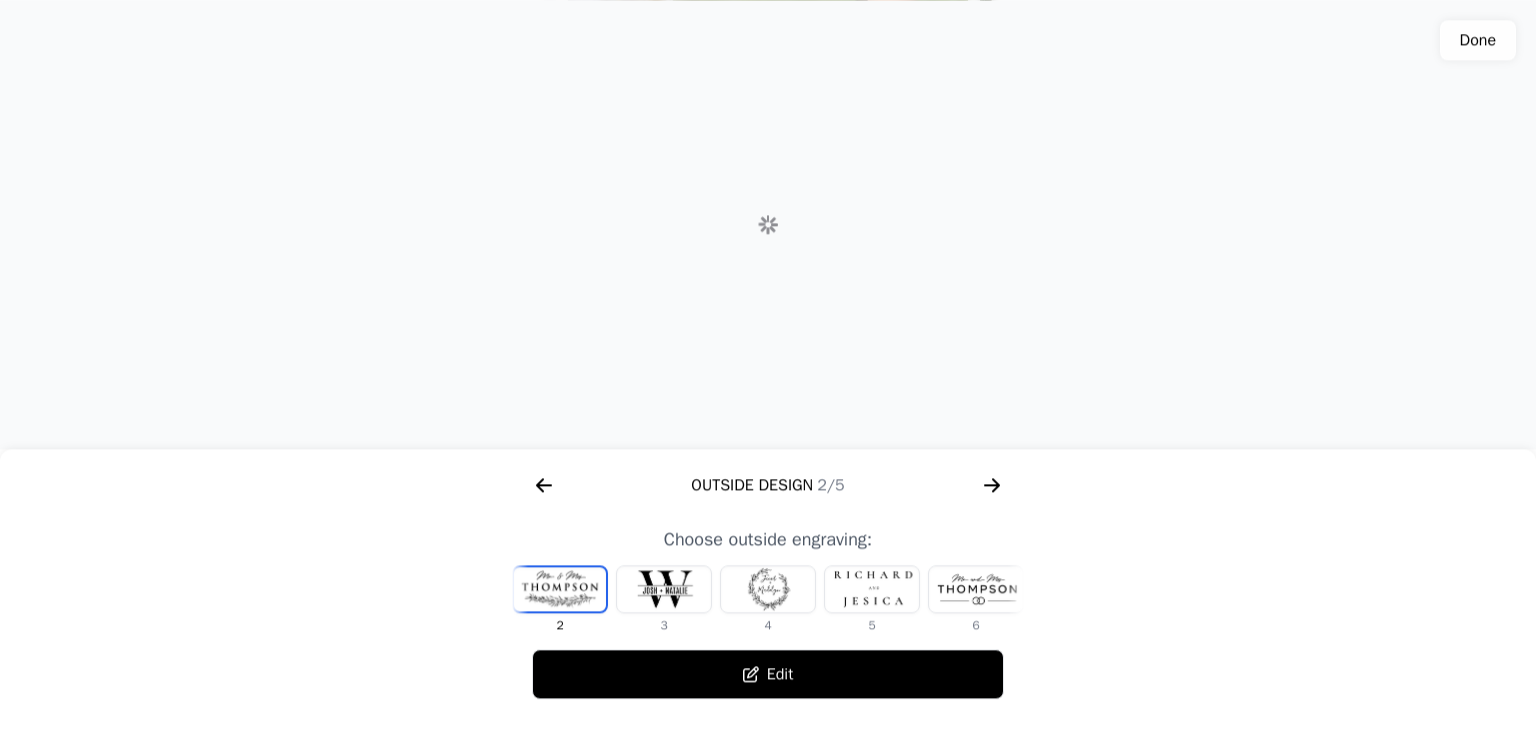 scroll, scrollTop: 0, scrollLeft: 0, axis: both 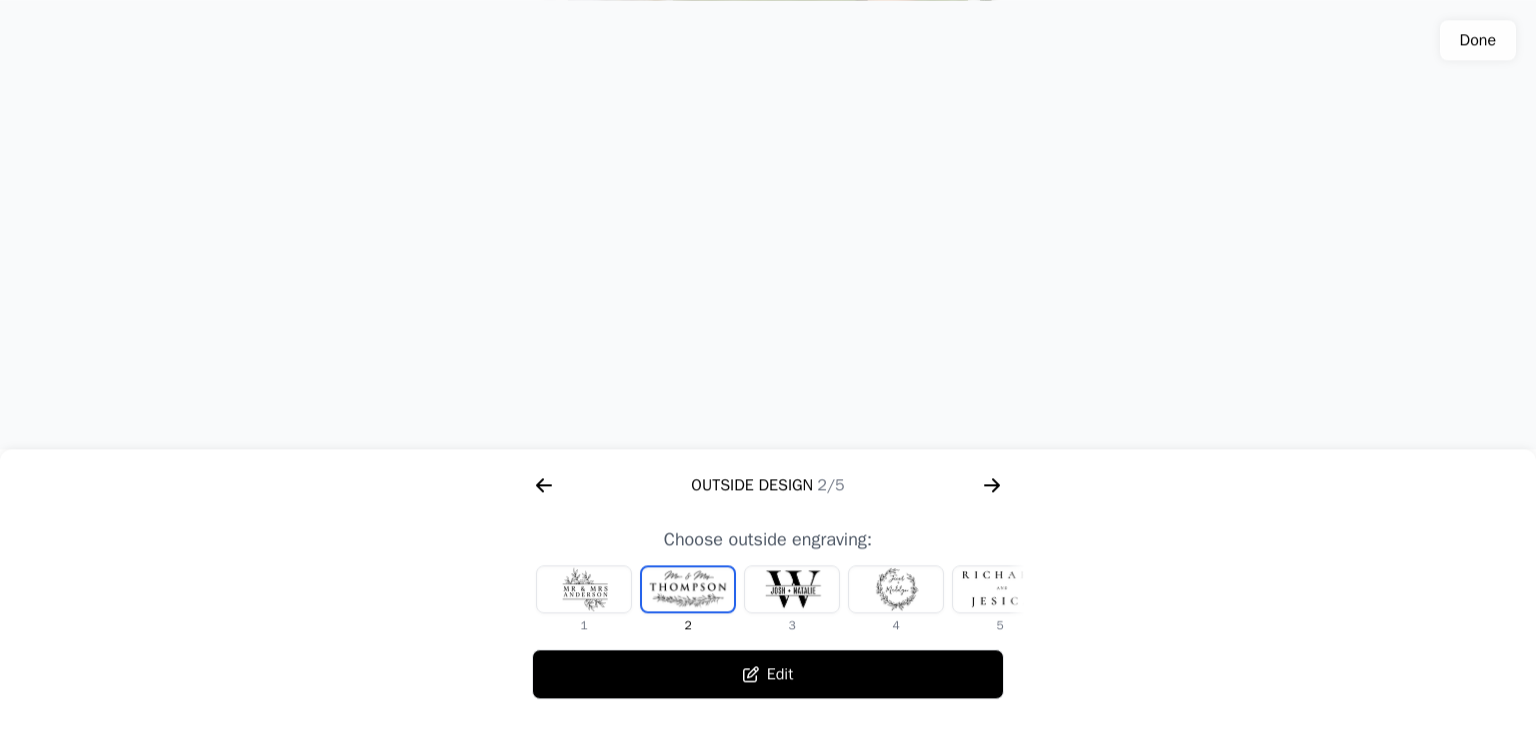 click at bounding box center [688, 589] 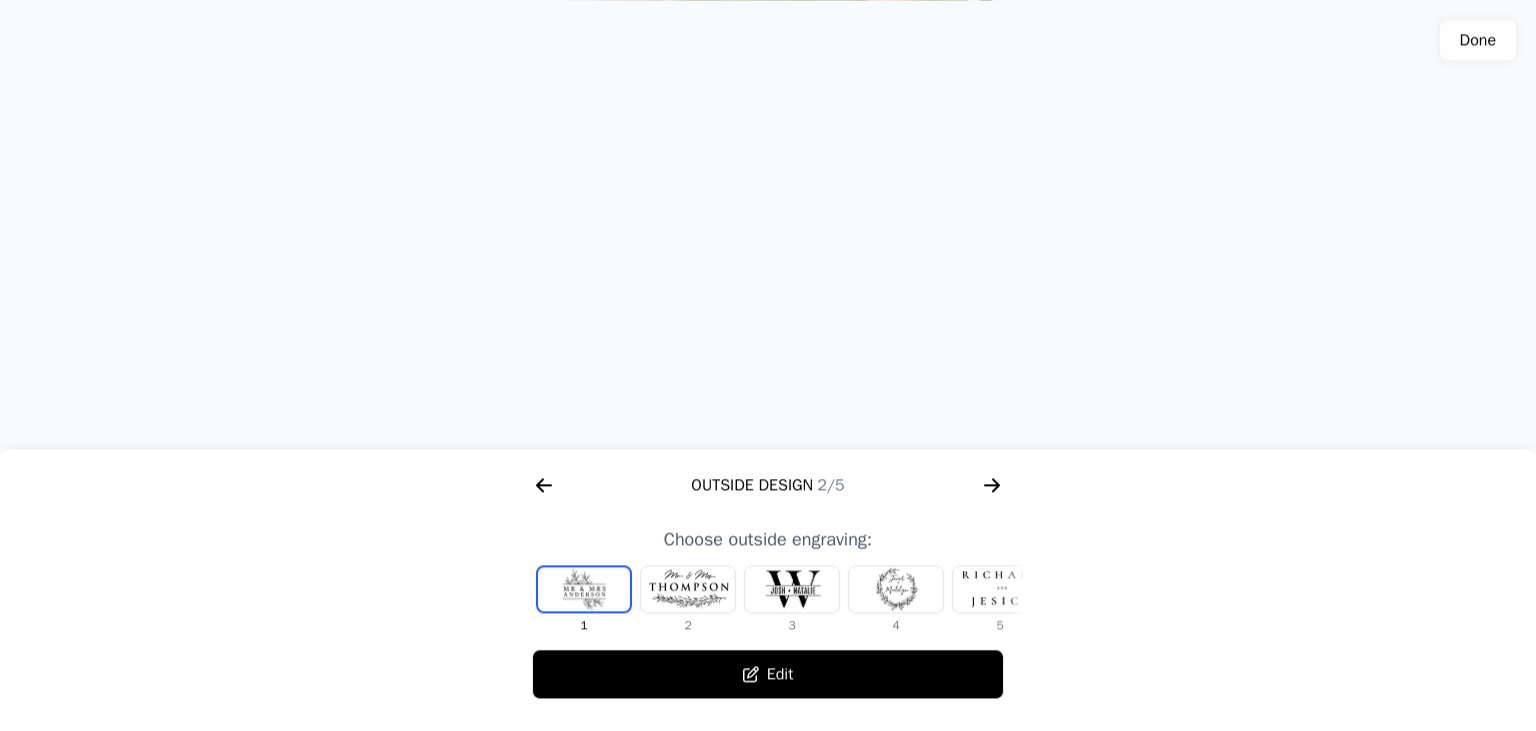 click at bounding box center (584, 589) 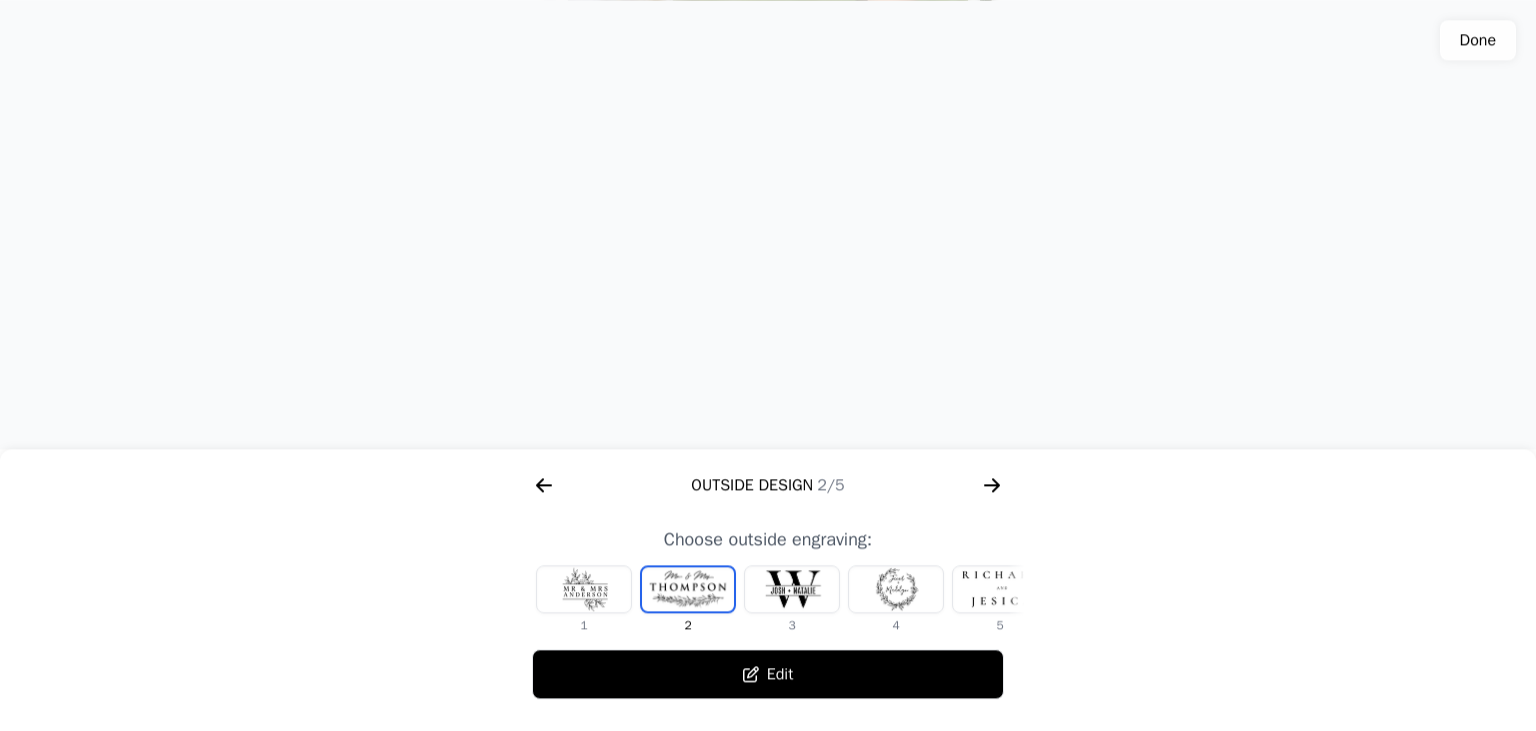 click at bounding box center [1000, 589] 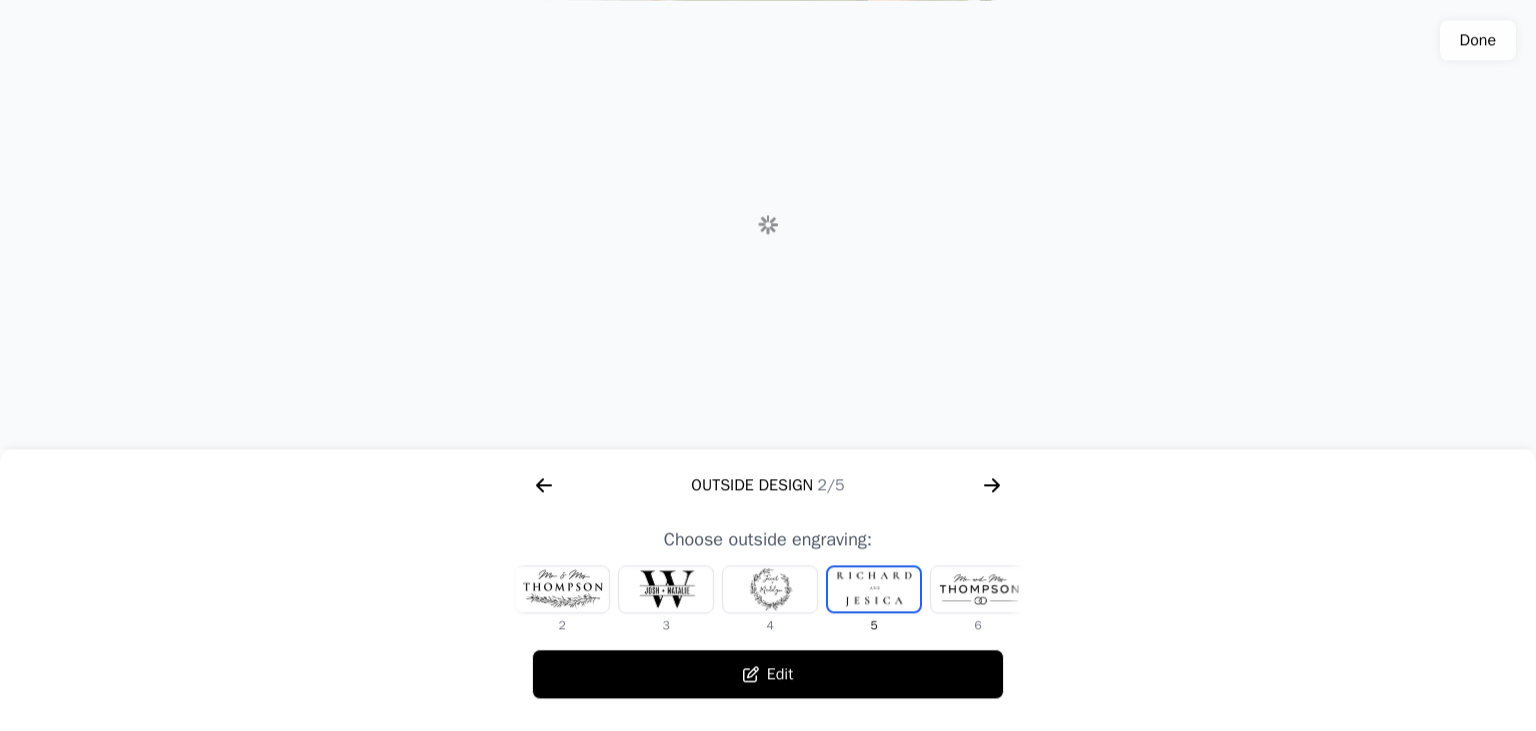 scroll, scrollTop: 0, scrollLeft: 232, axis: horizontal 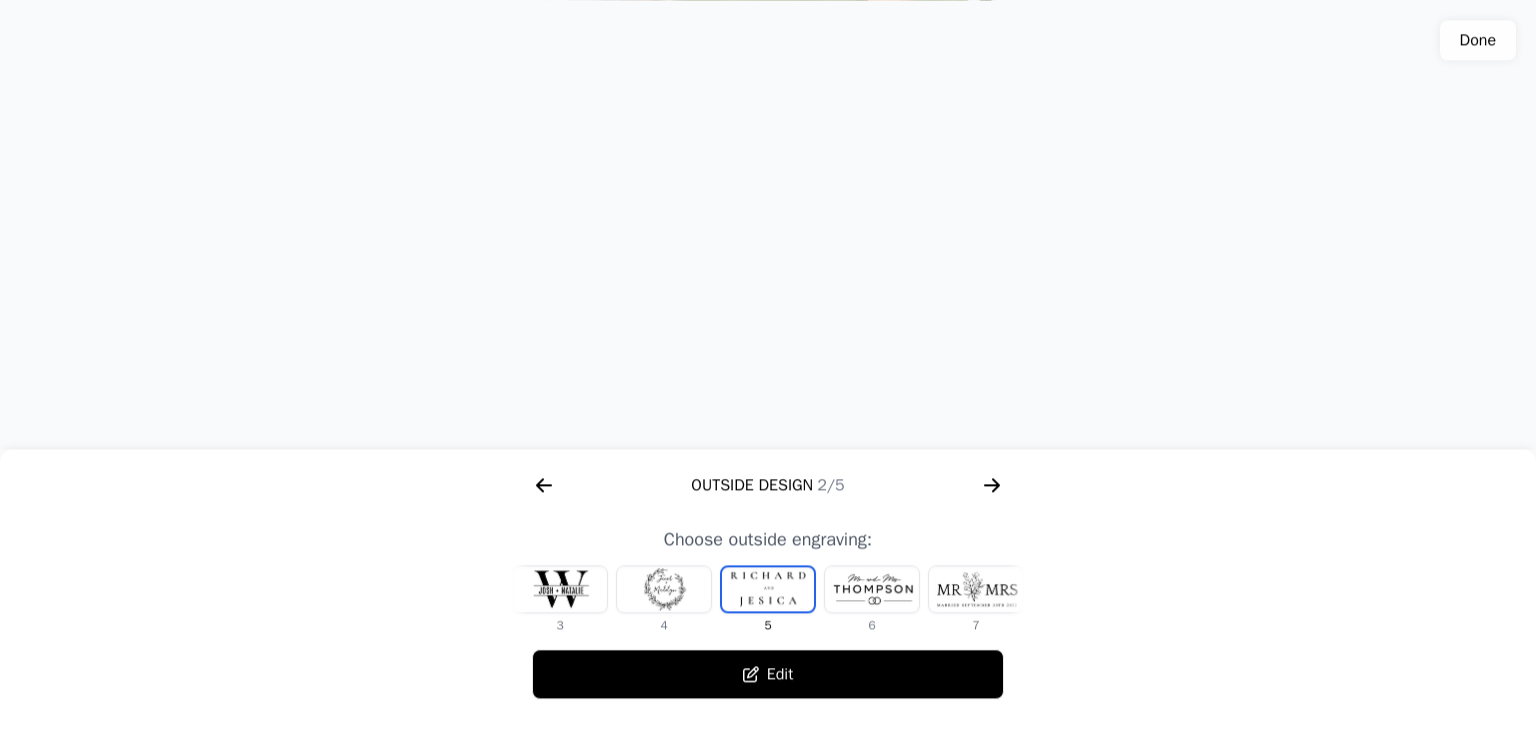 click at bounding box center [872, 589] 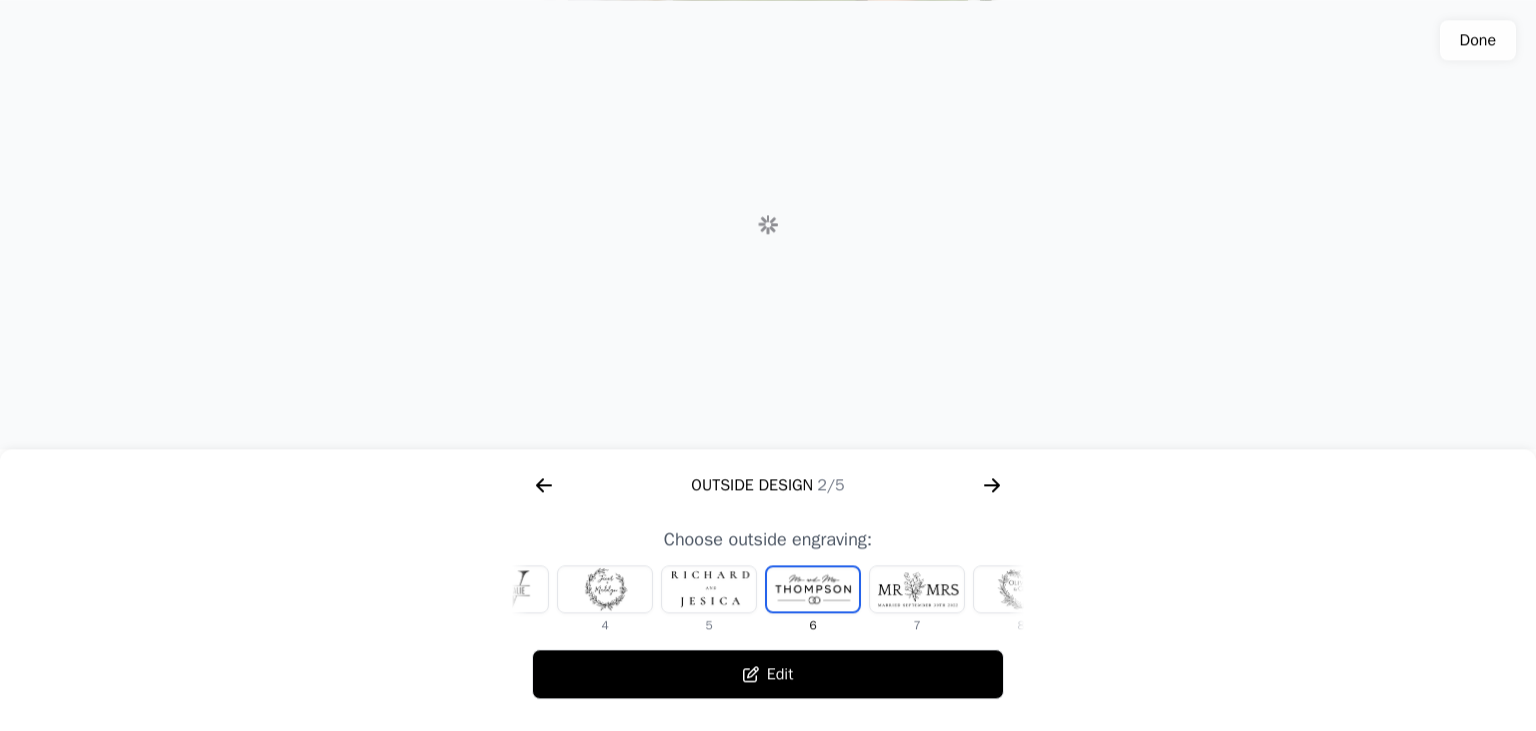 scroll, scrollTop: 0, scrollLeft: 336, axis: horizontal 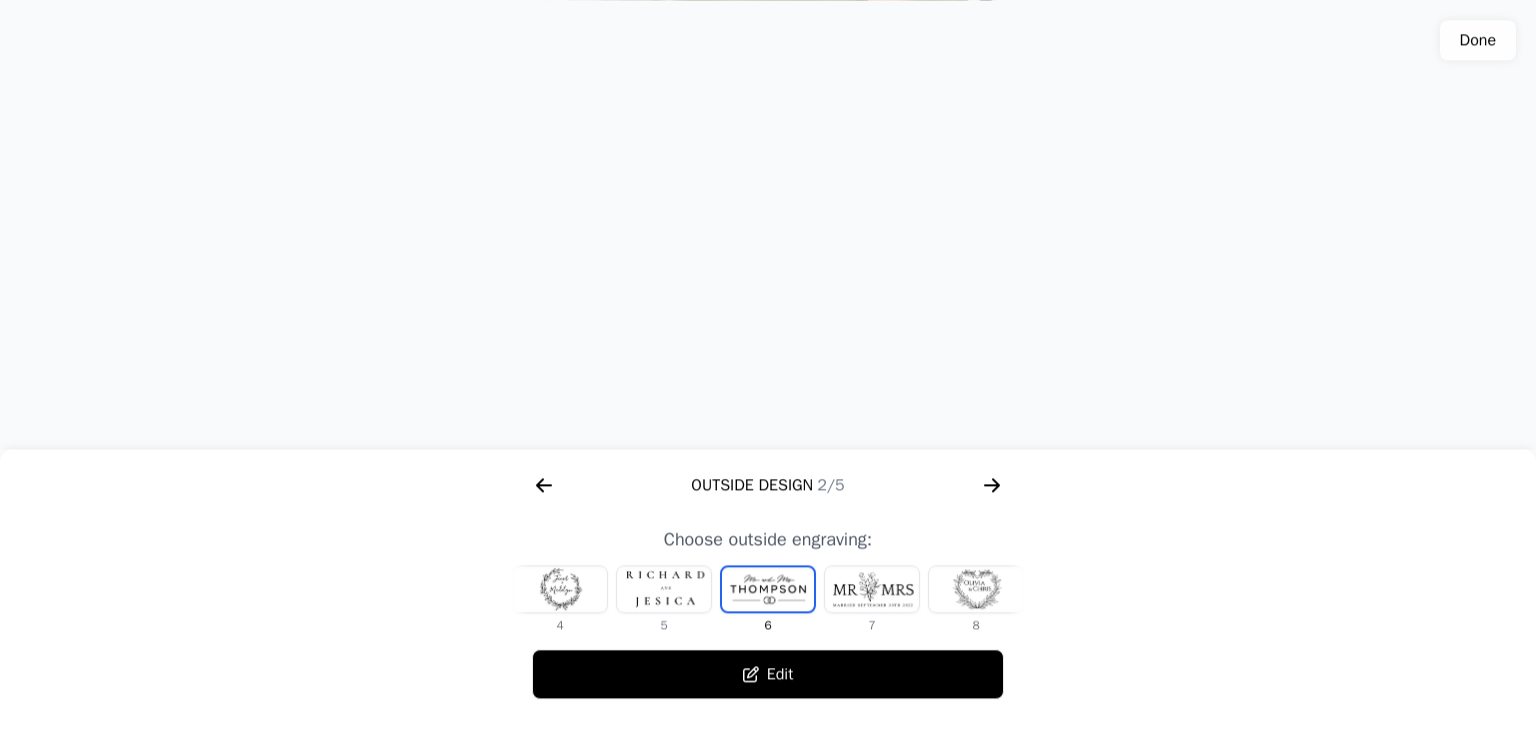 click at bounding box center [976, 589] 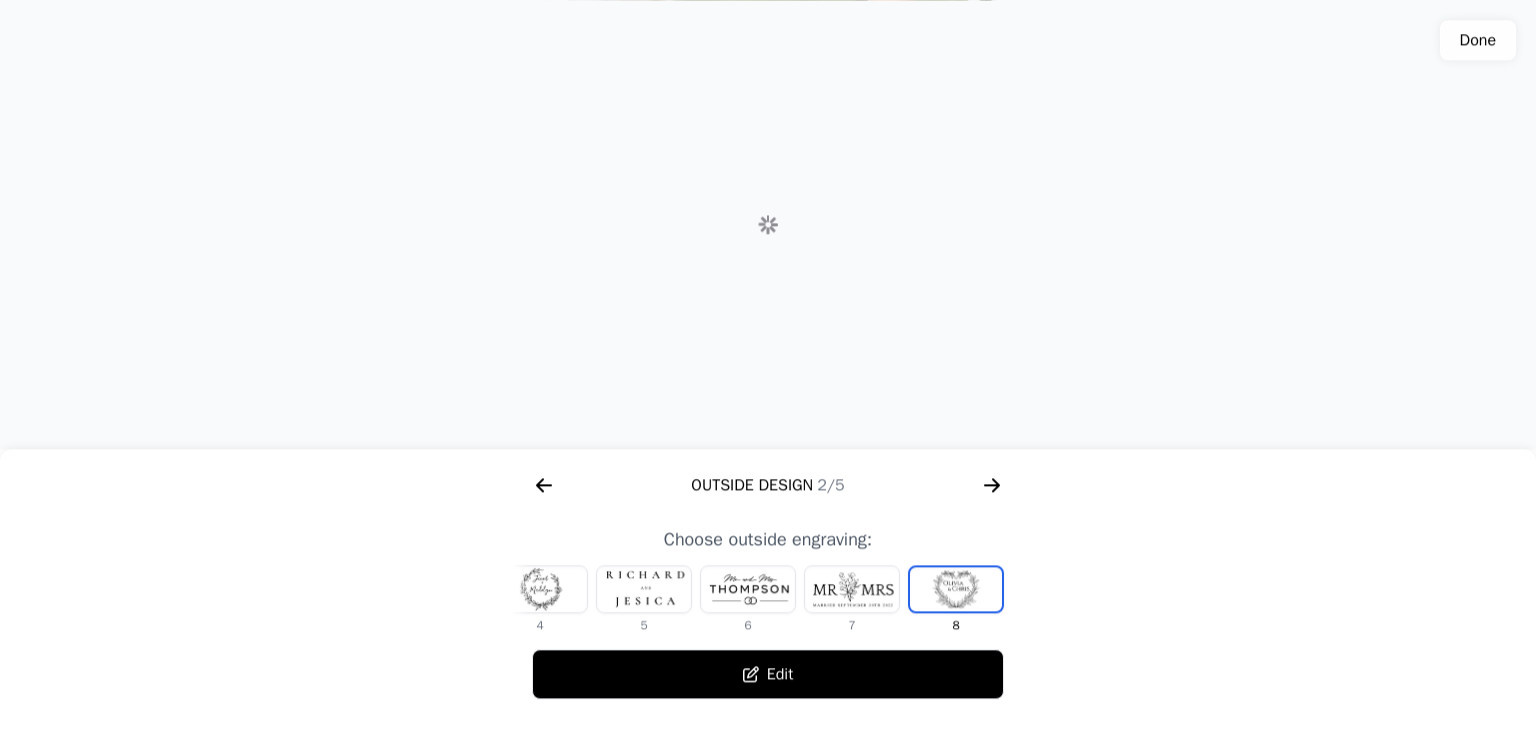 scroll, scrollTop: 0, scrollLeft: 372, axis: horizontal 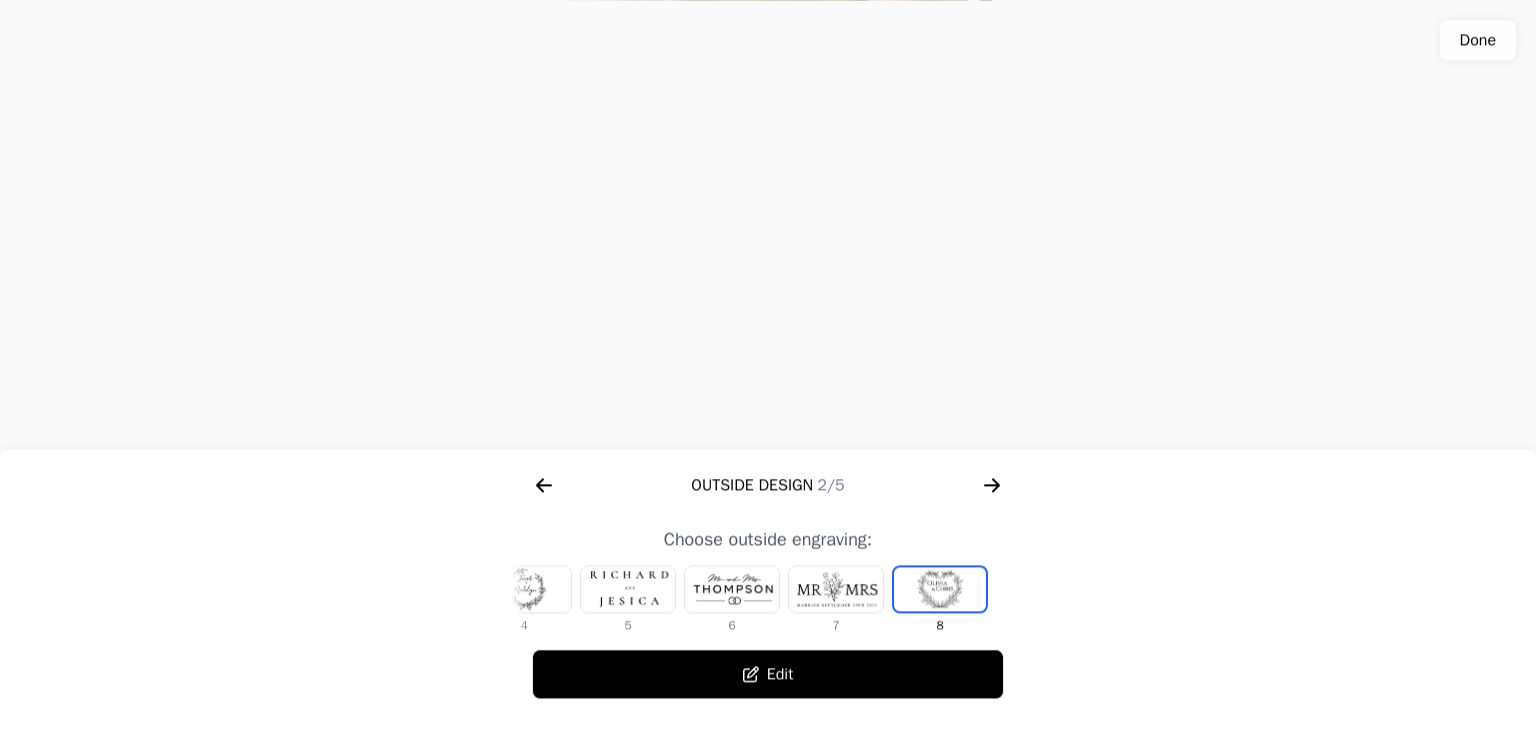 click 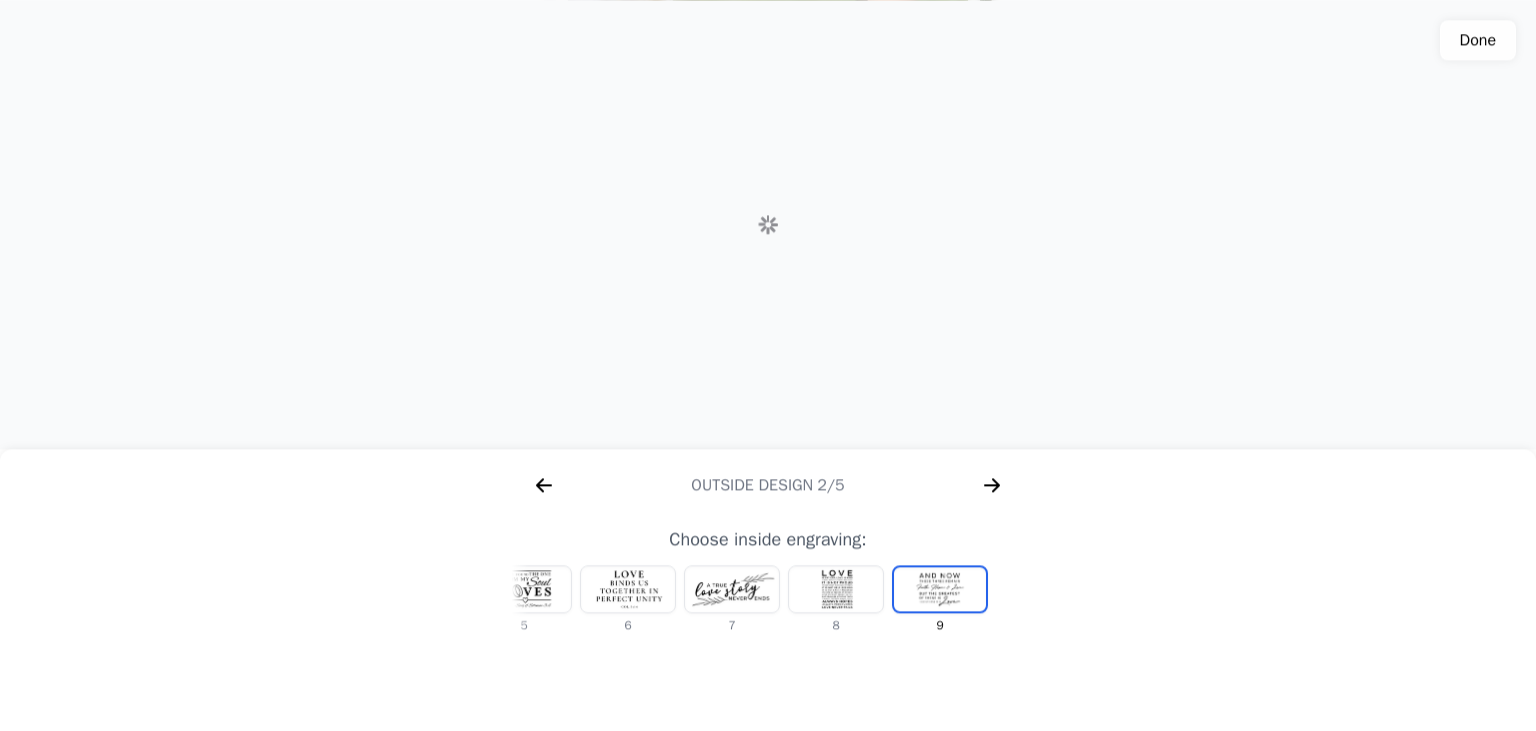 scroll, scrollTop: 0, scrollLeft: 1280, axis: horizontal 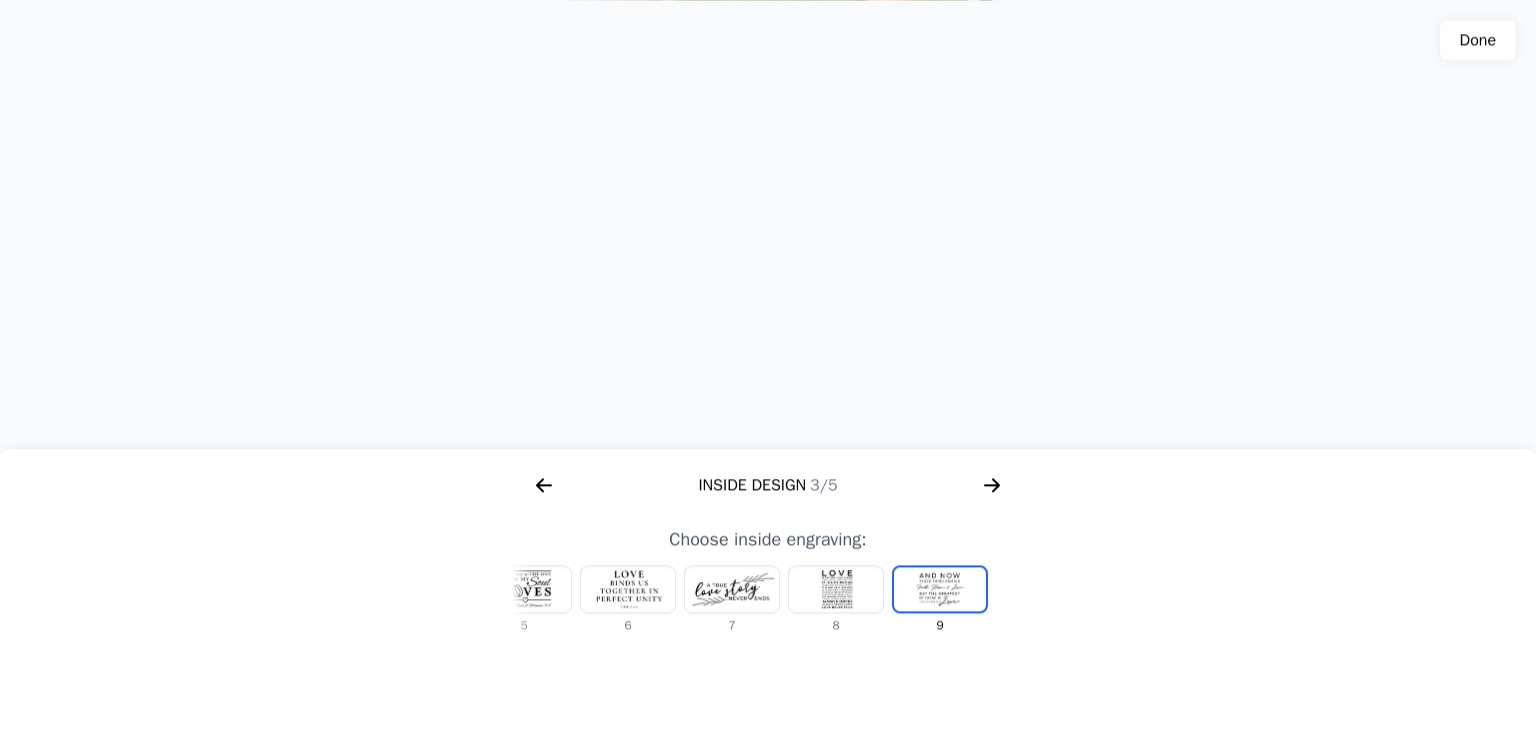 click 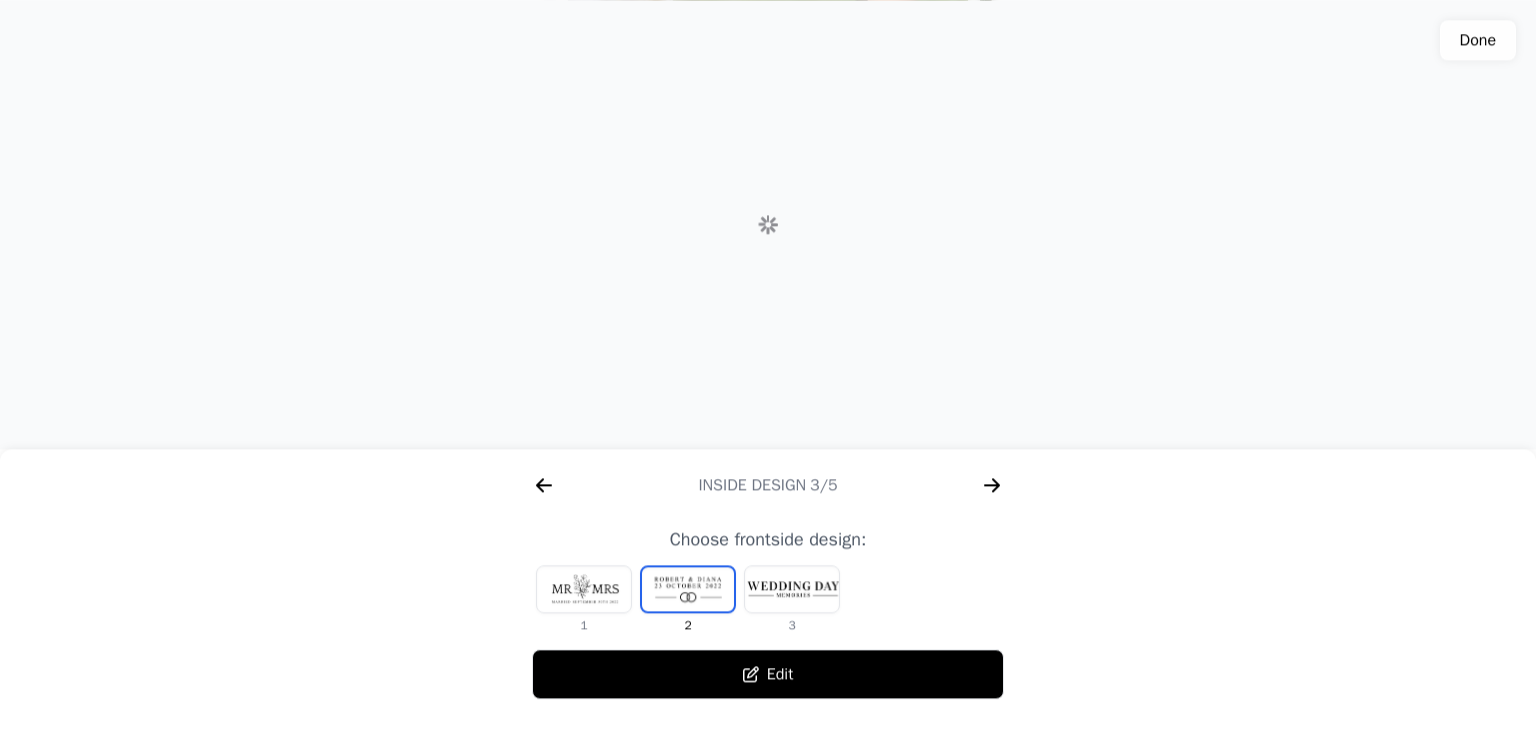 scroll, scrollTop: 0, scrollLeft: 1792, axis: horizontal 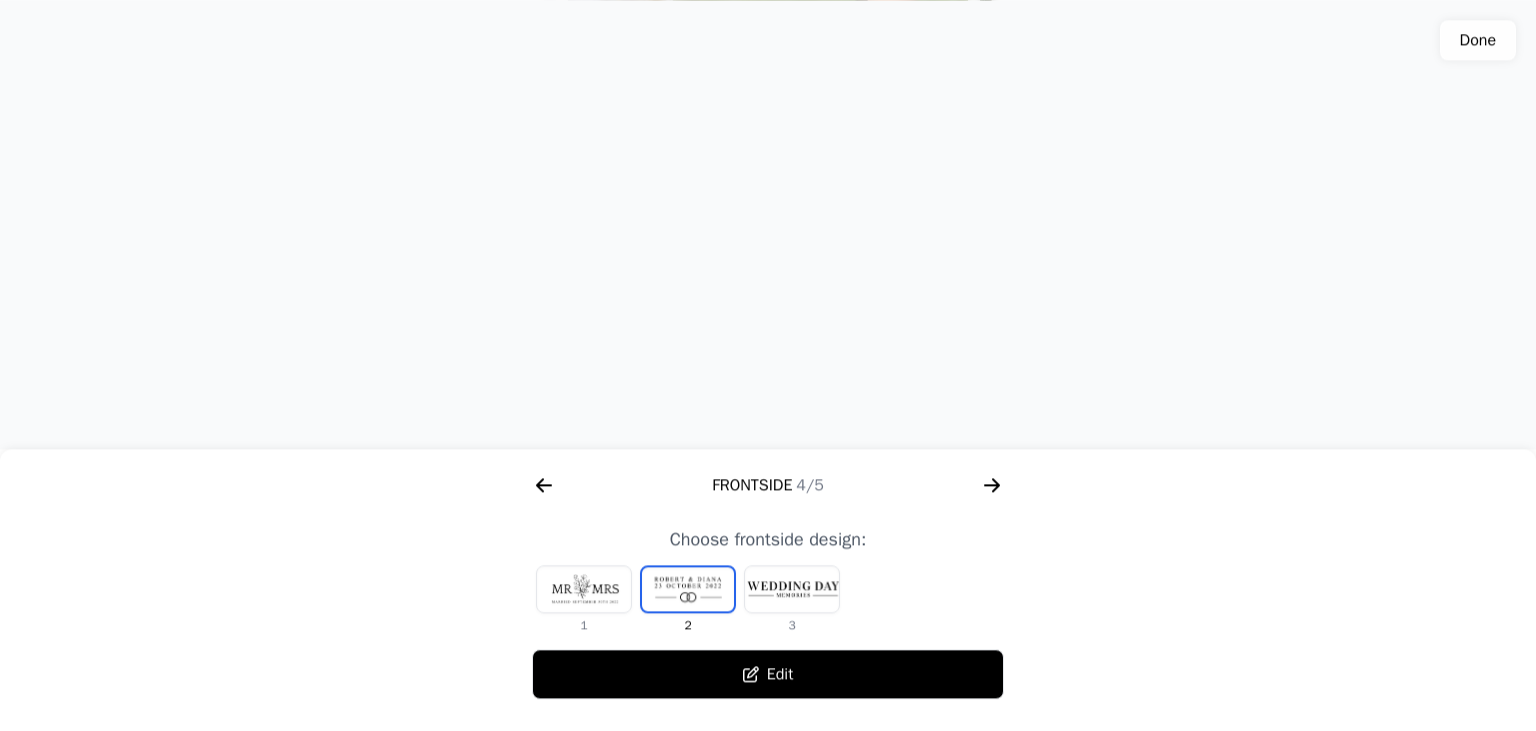click at bounding box center [792, 589] 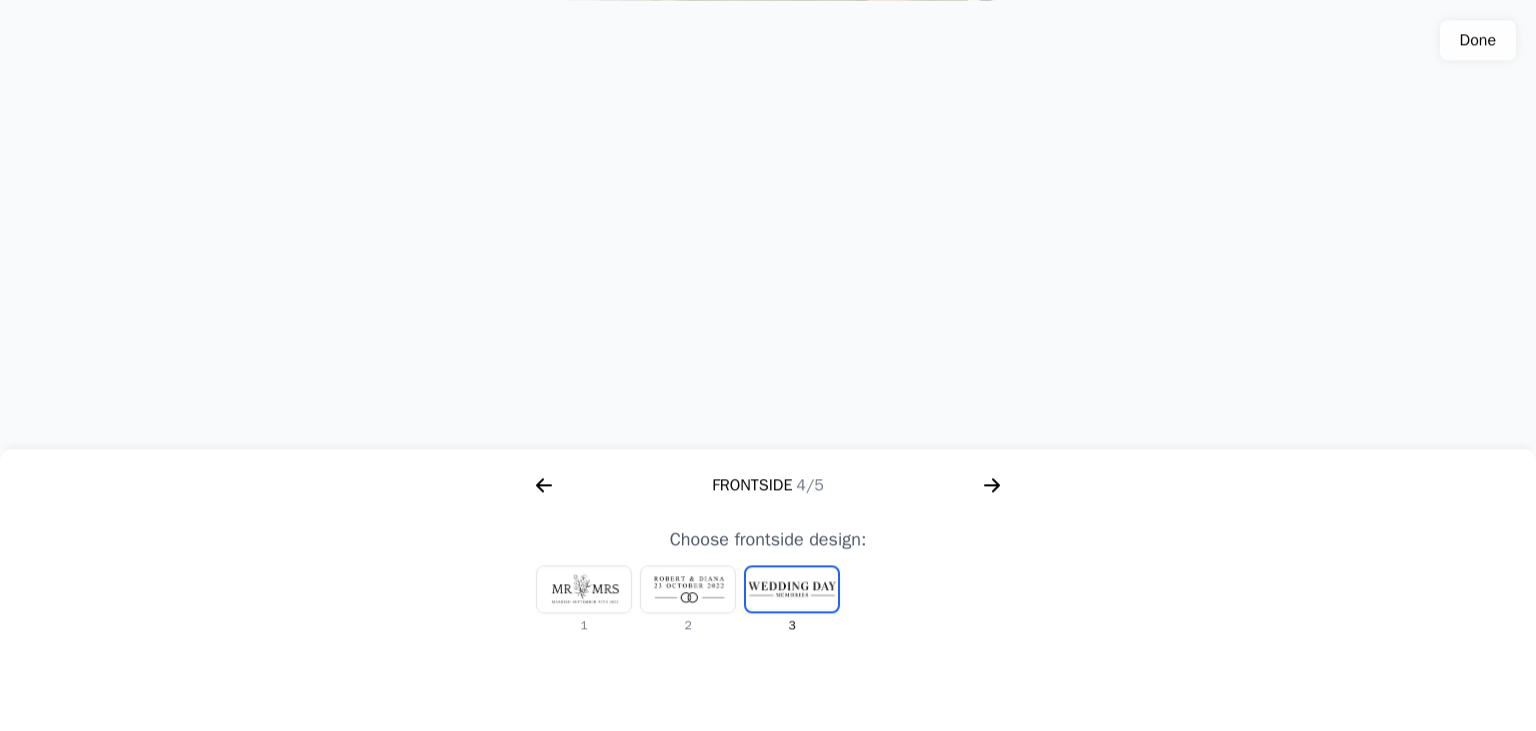 click at bounding box center (688, 589) 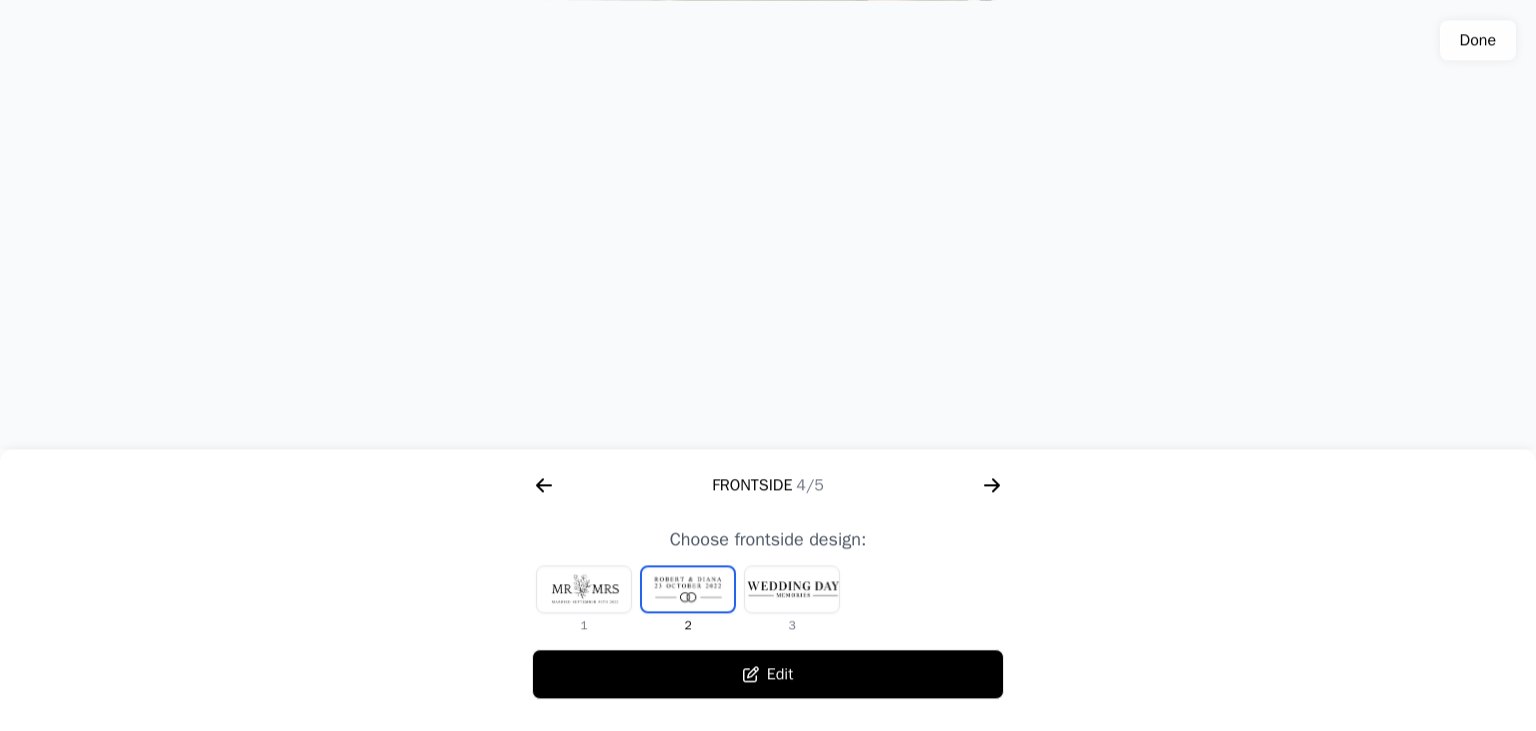 click at bounding box center [584, 589] 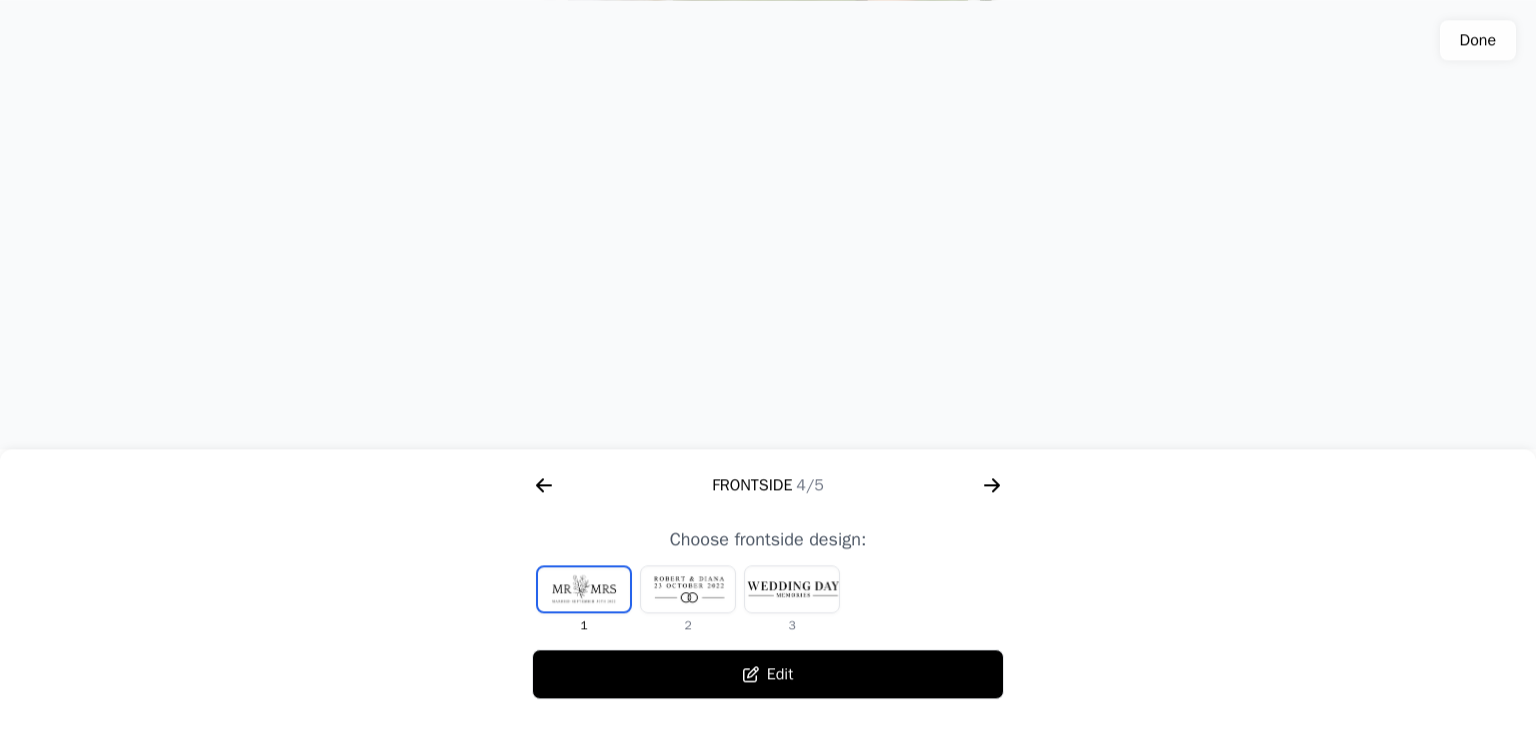 drag, startPoint x: 842, startPoint y: 195, endPoint x: 842, endPoint y: 513, distance: 318 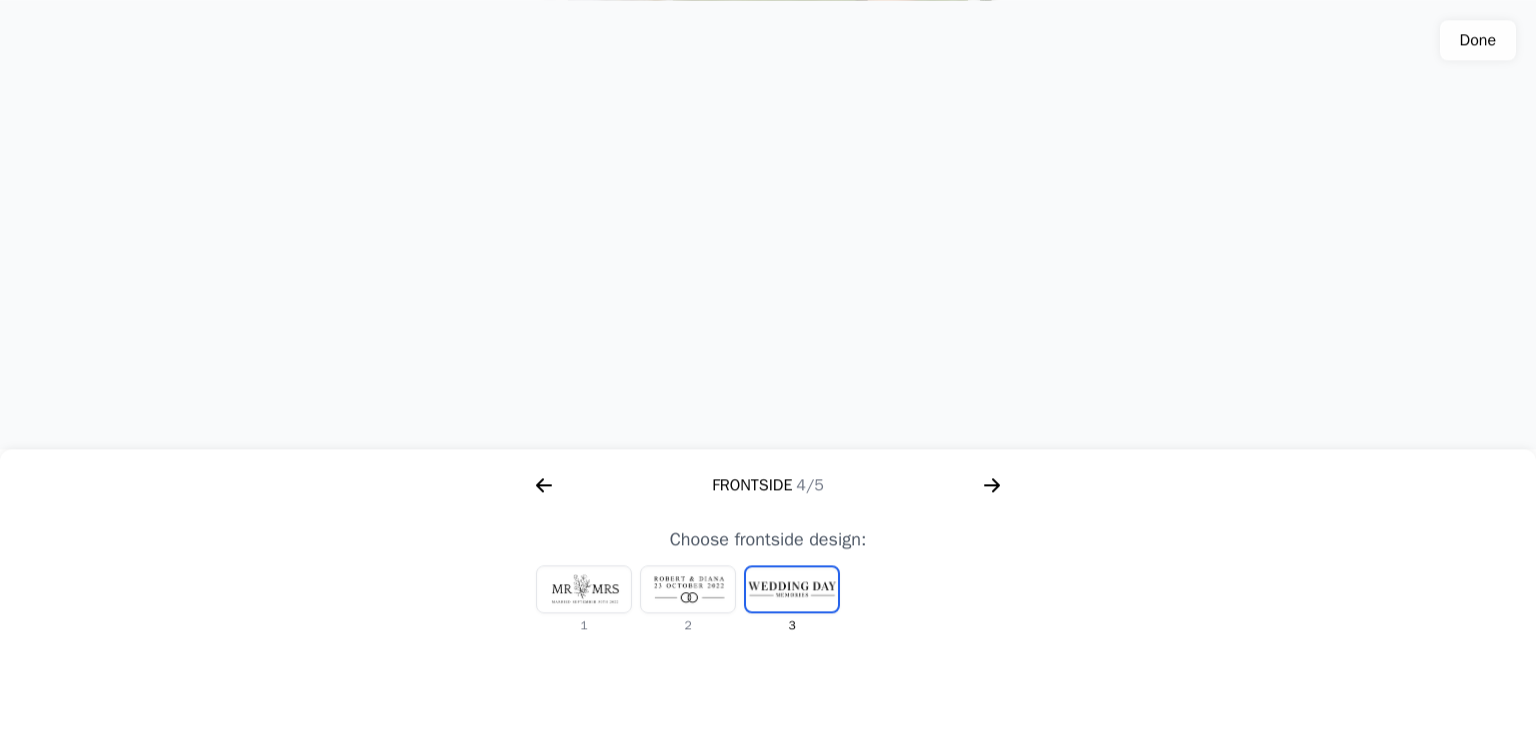 click at bounding box center [584, 589] 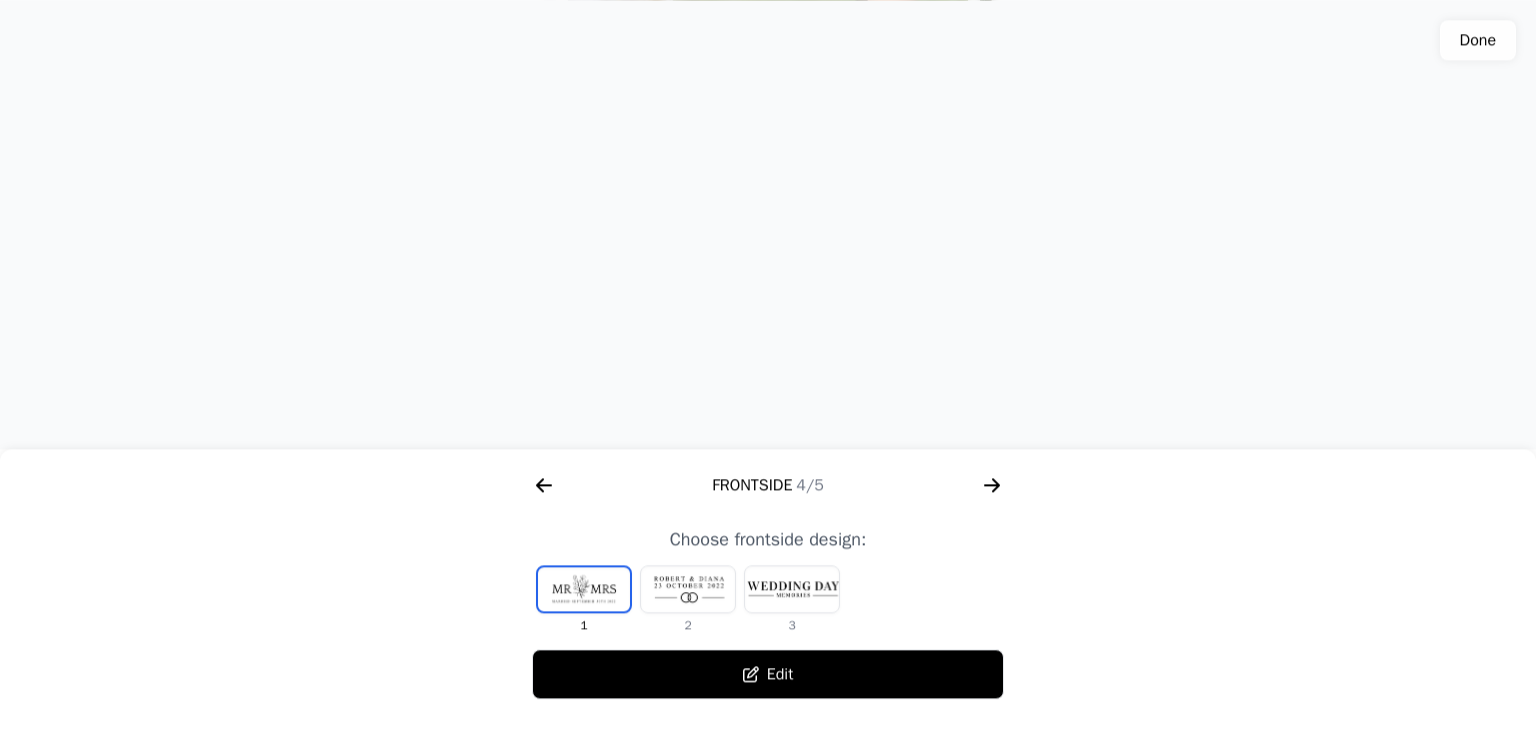drag, startPoint x: 880, startPoint y: 224, endPoint x: 874, endPoint y: 303, distance: 79.22752 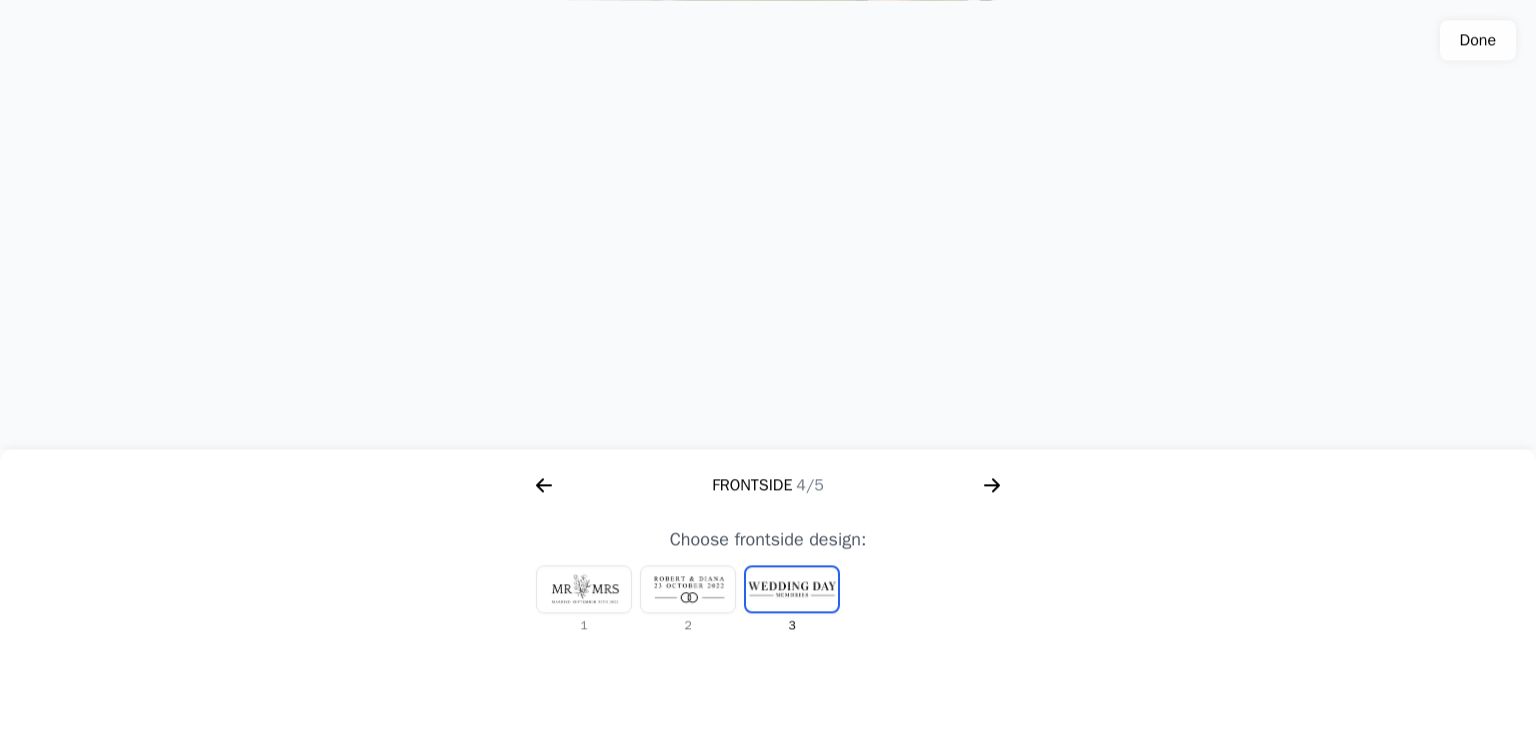 click 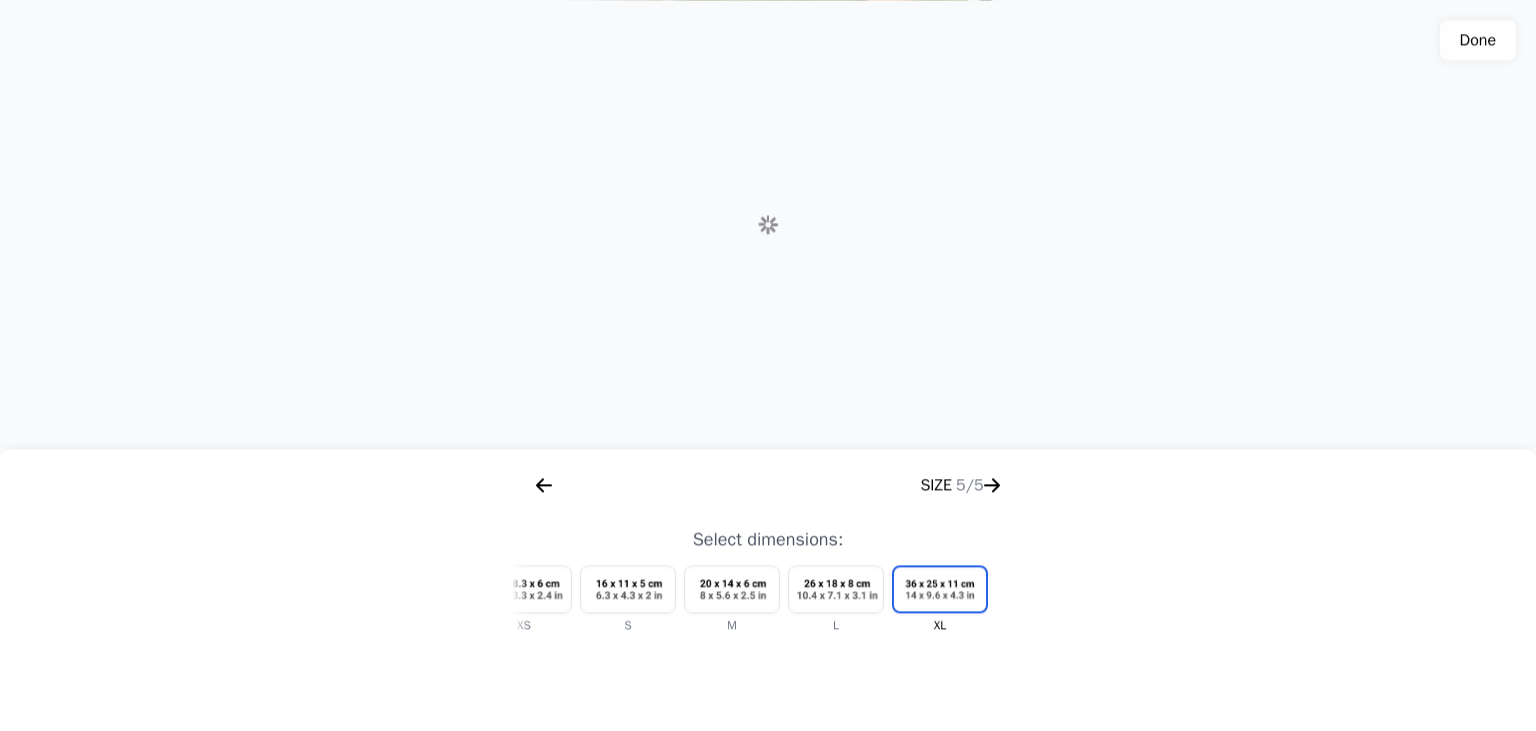 scroll, scrollTop: 0, scrollLeft: 2304, axis: horizontal 